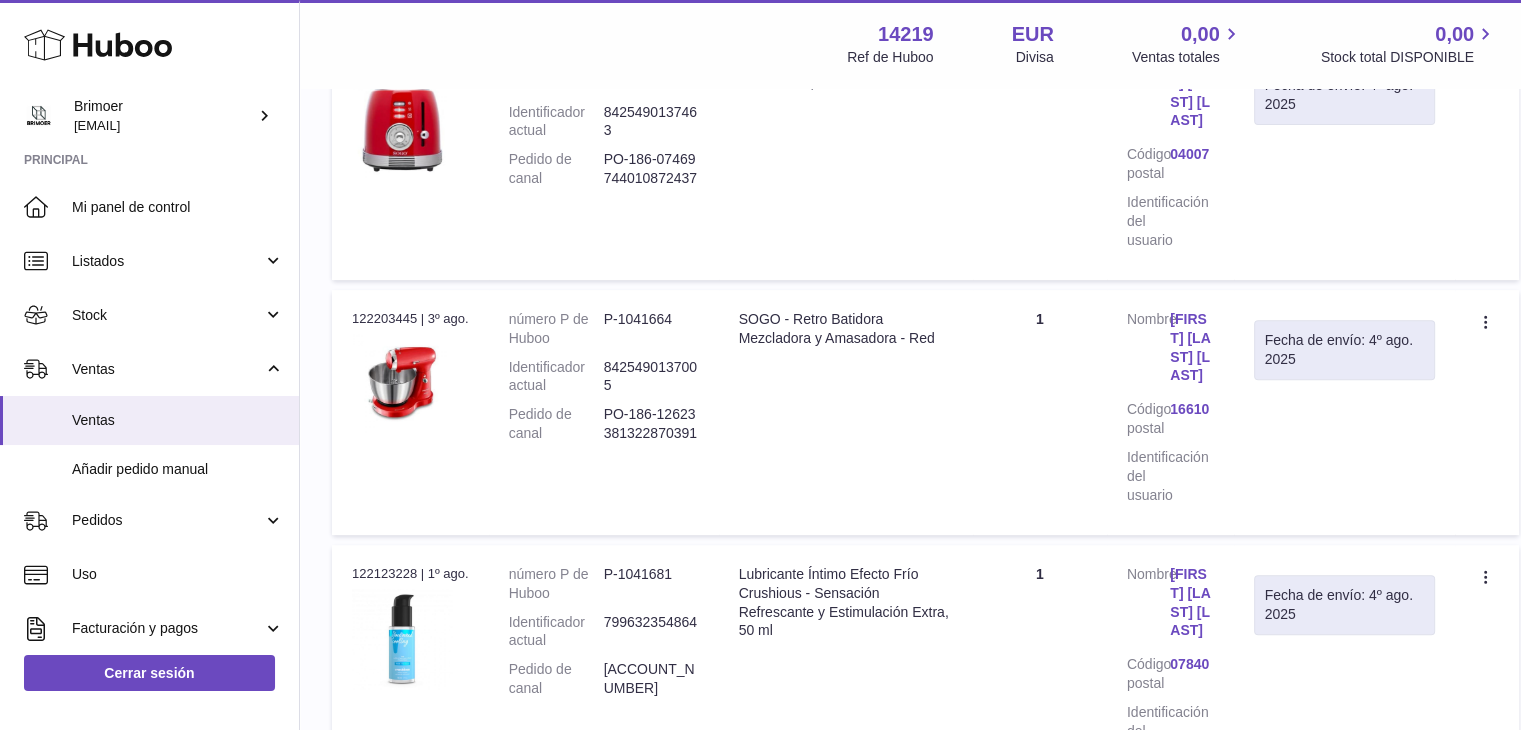 scroll, scrollTop: 675, scrollLeft: 0, axis: vertical 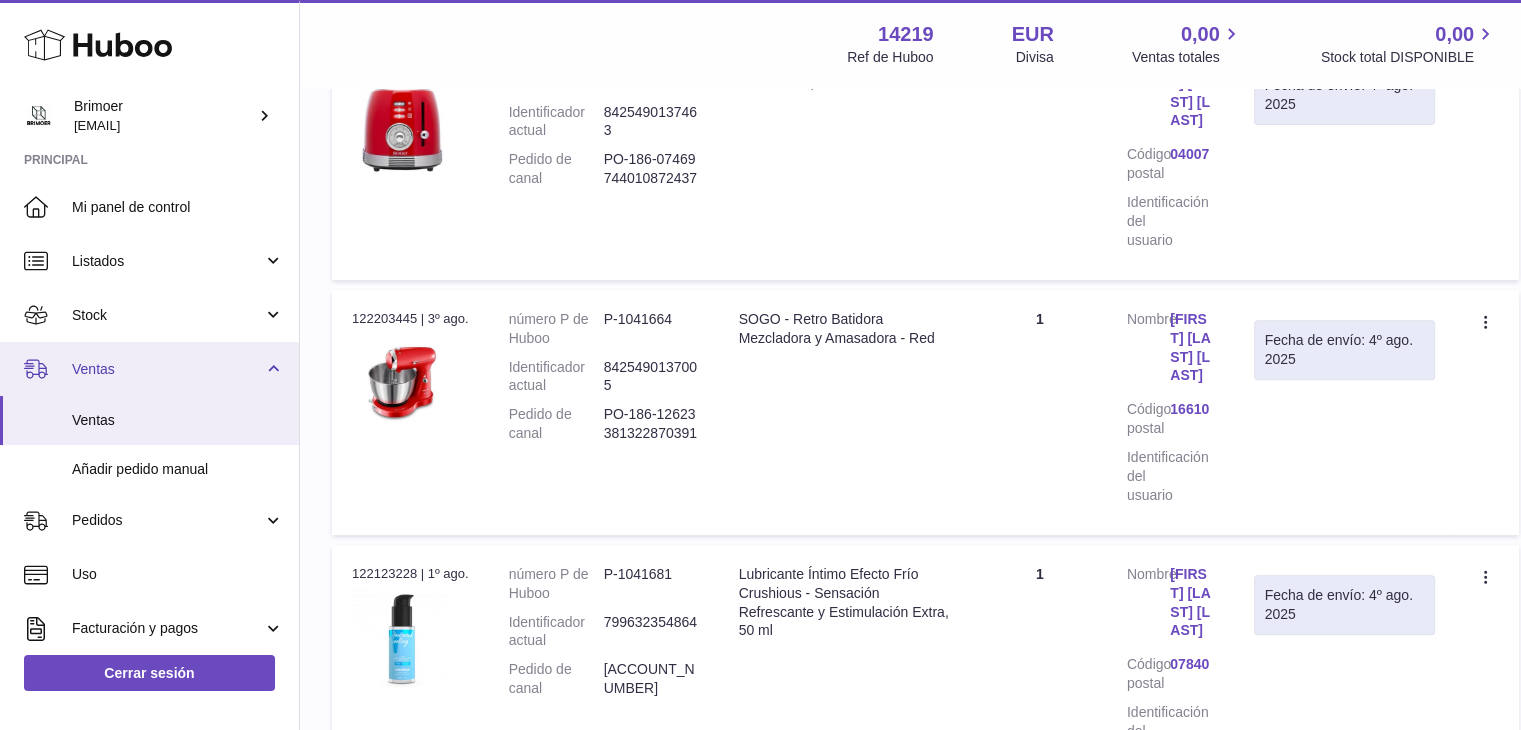 click on "Ventas" at bounding box center (167, 369) 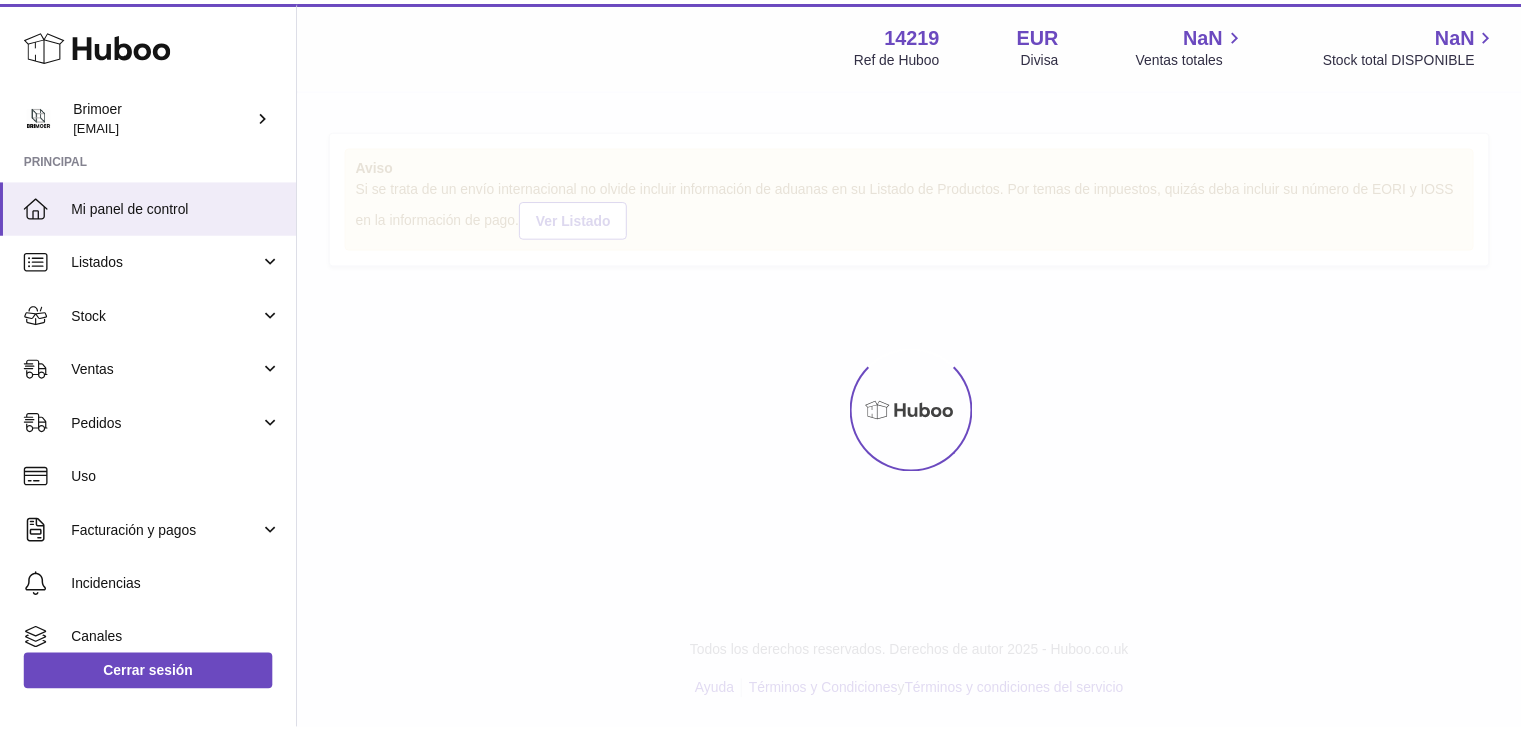 scroll, scrollTop: 0, scrollLeft: 0, axis: both 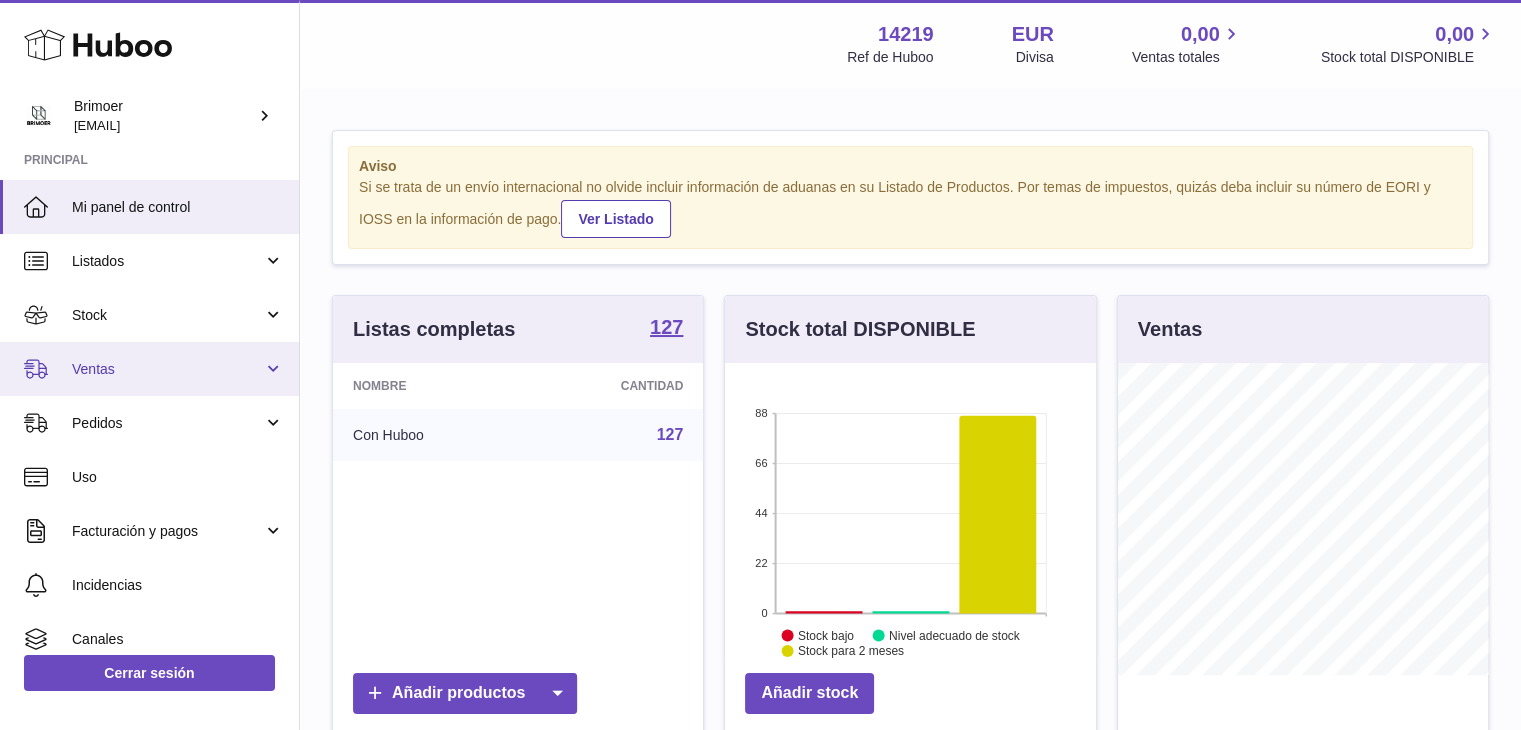 click on "Ventas" at bounding box center [167, 369] 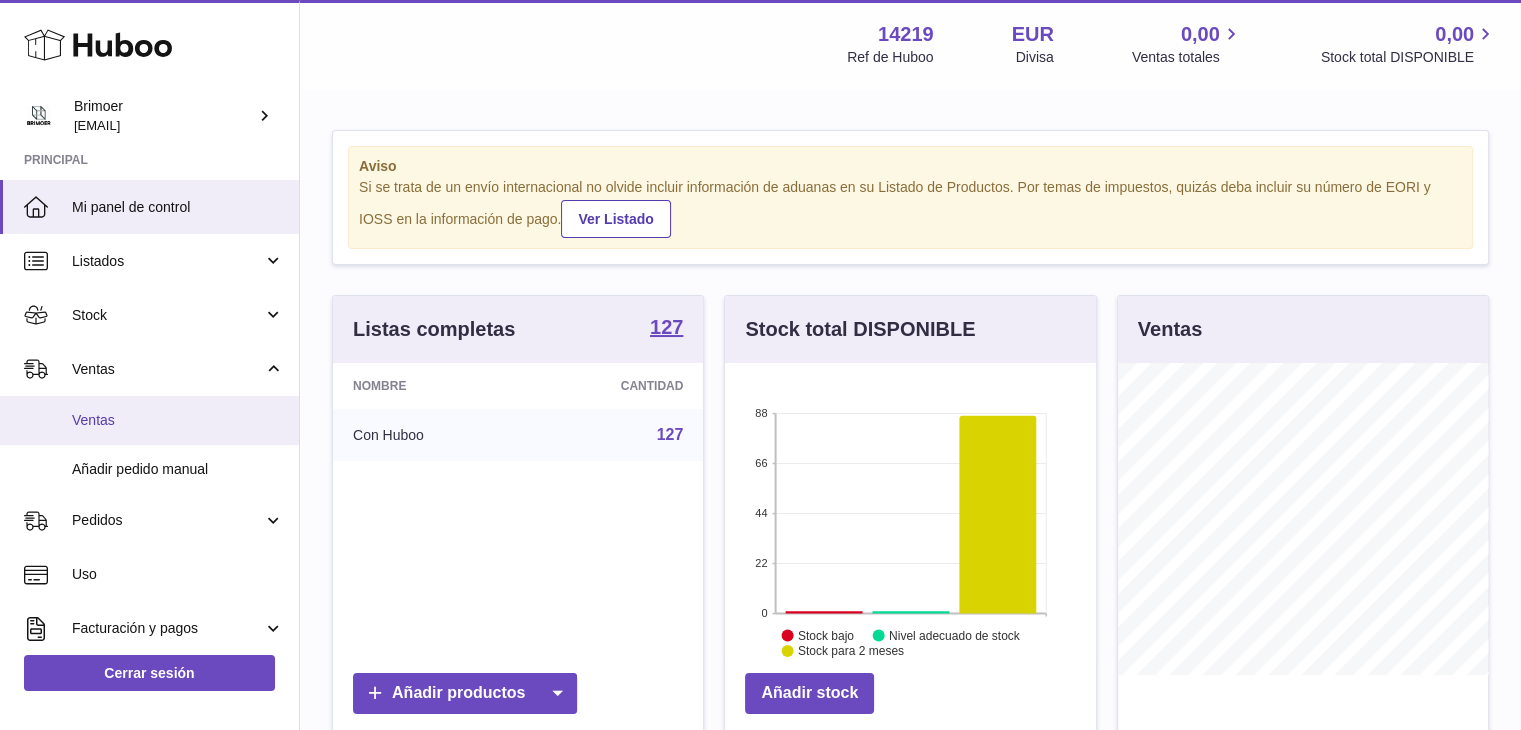 click on "Ventas" at bounding box center [178, 420] 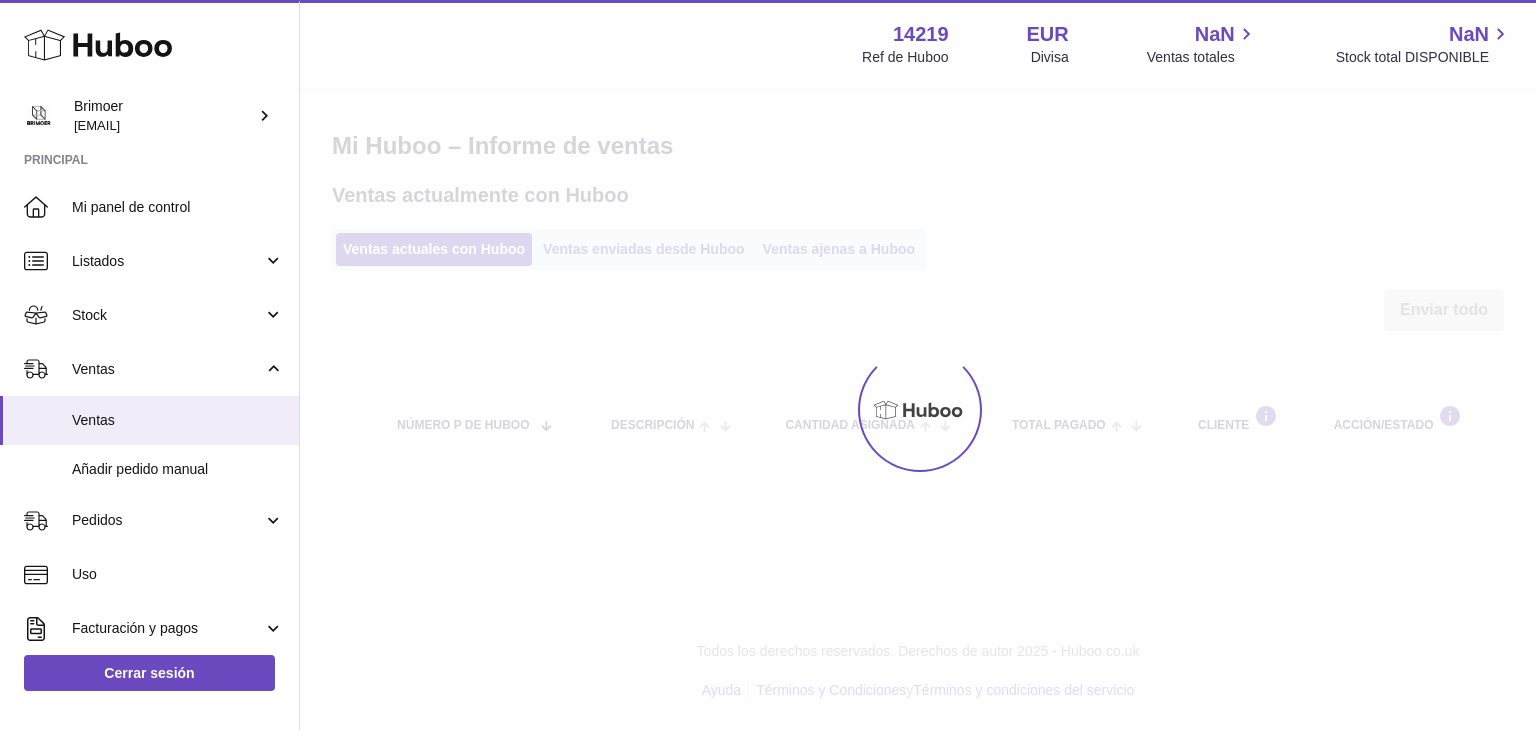 scroll, scrollTop: 0, scrollLeft: 0, axis: both 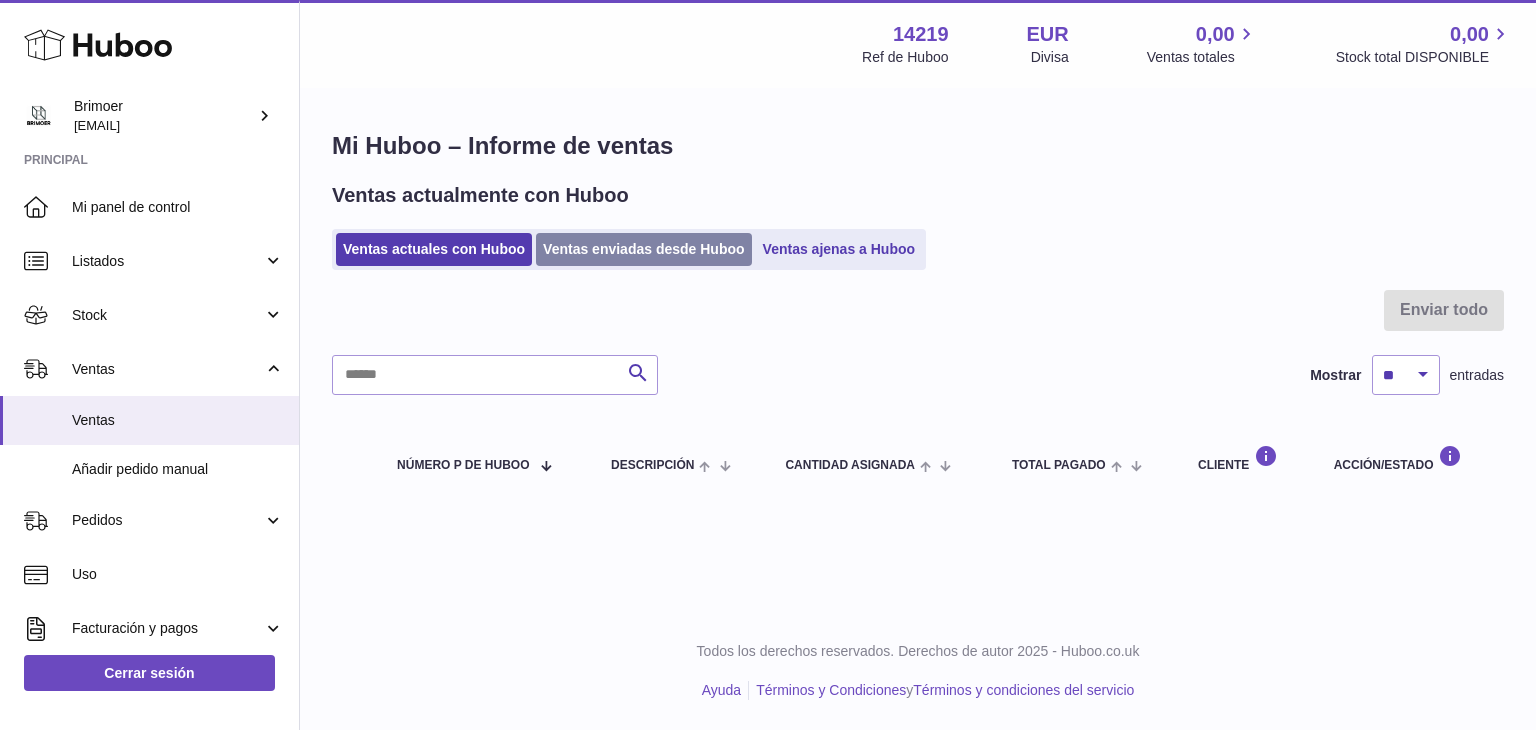 click on "Ventas enviadas desde Huboo" at bounding box center (644, 249) 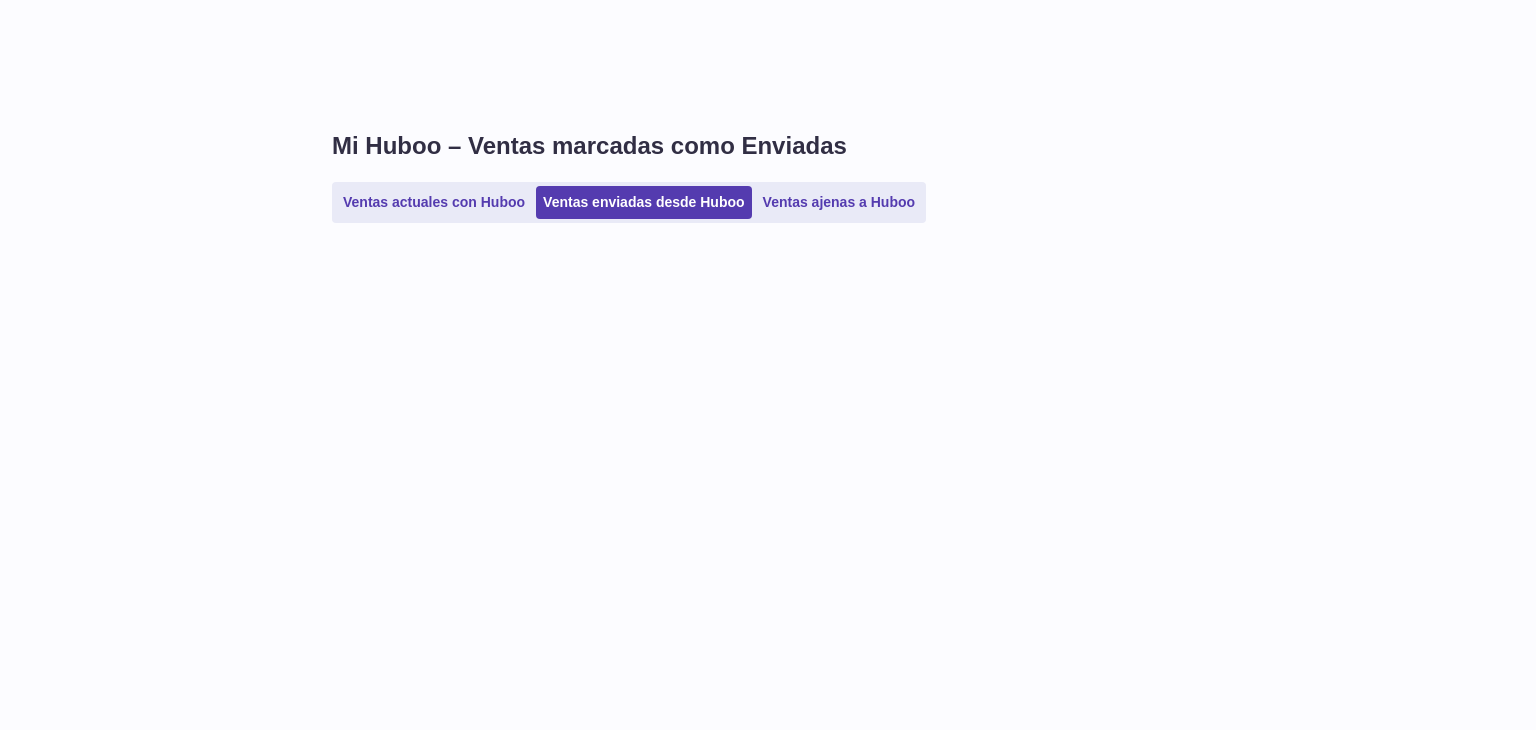 scroll, scrollTop: 0, scrollLeft: 0, axis: both 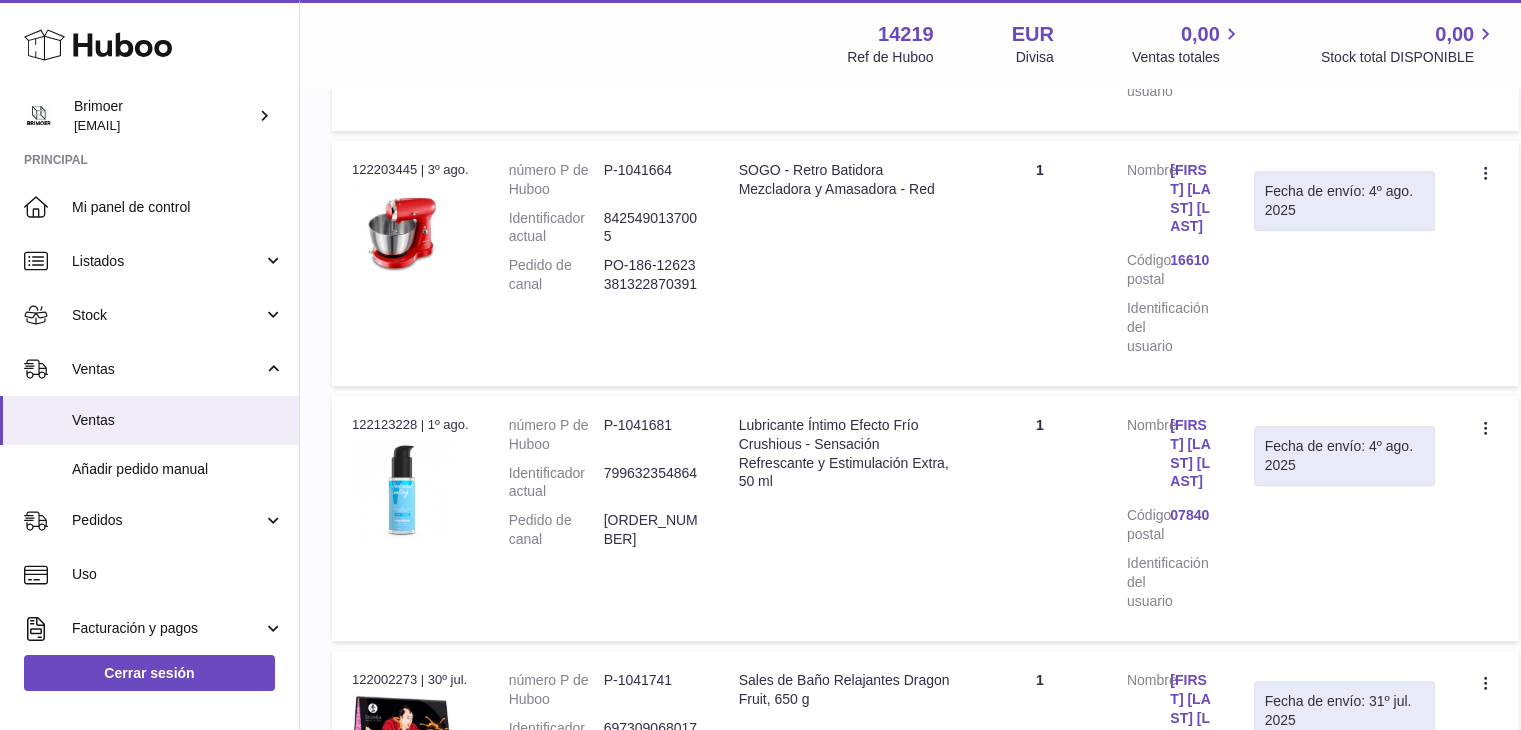 drag, startPoint x: 569, startPoint y: 186, endPoint x: 424, endPoint y: 344, distance: 214.45045 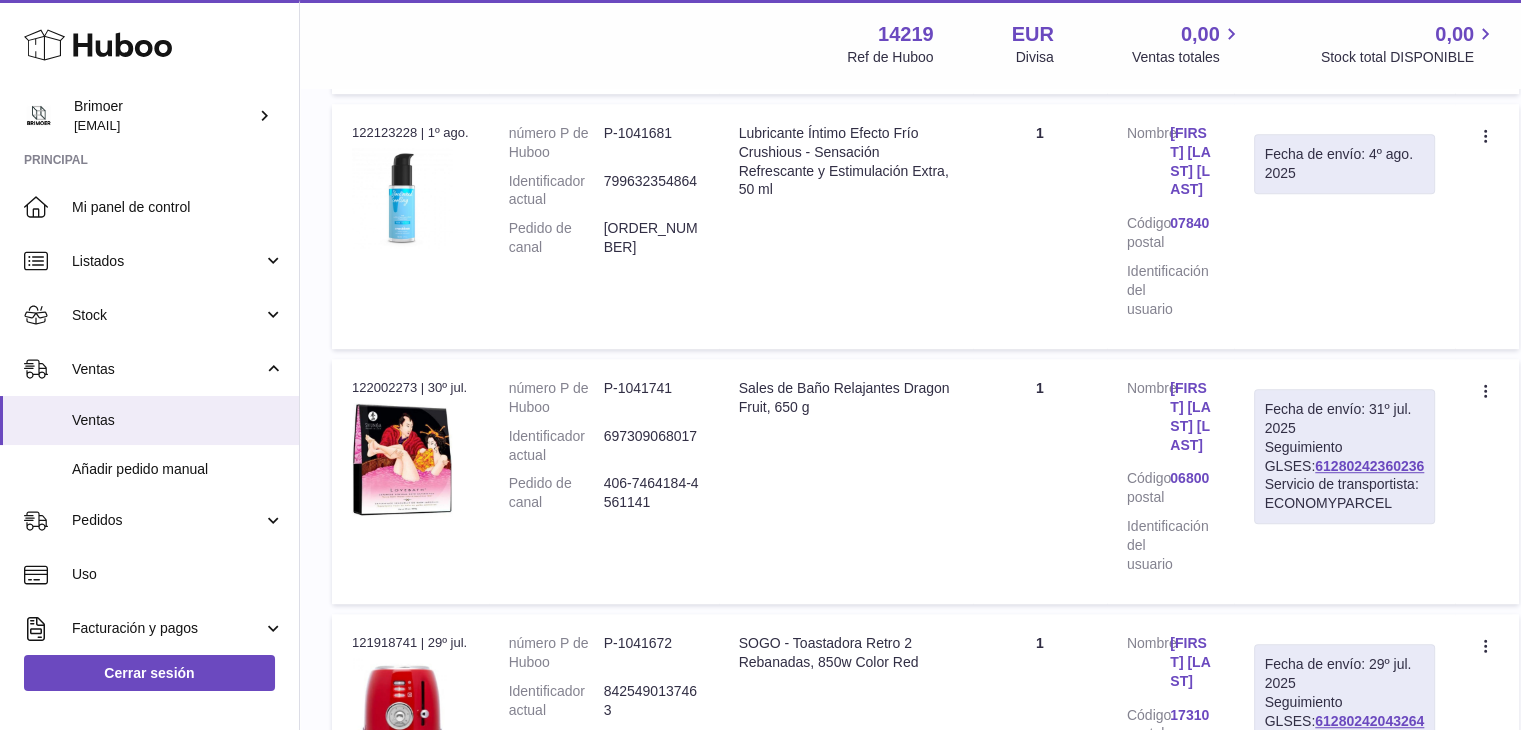 scroll, scrollTop: 1112, scrollLeft: 0, axis: vertical 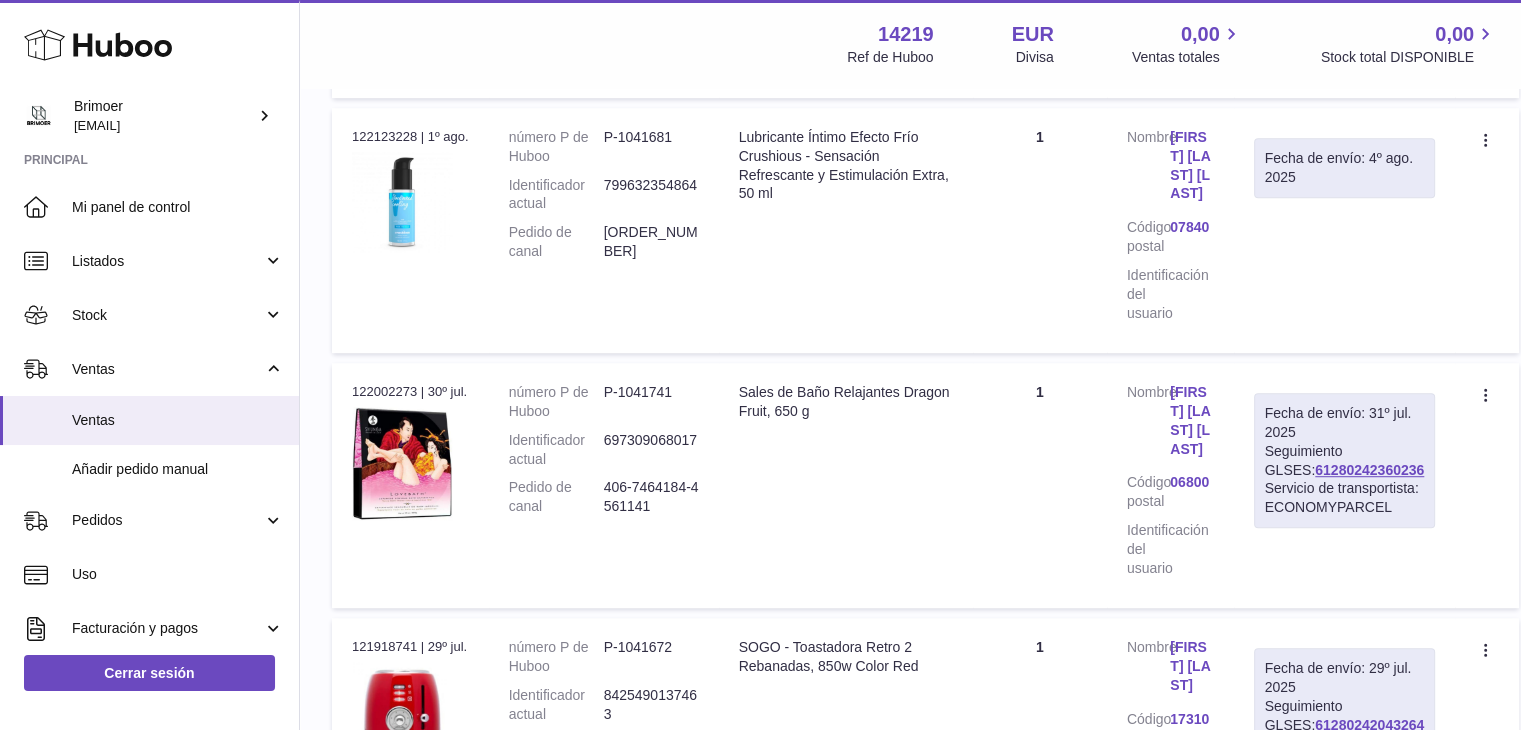 click on "Crear una incidencia
Duplicar la orden" at bounding box center (1487, 485) 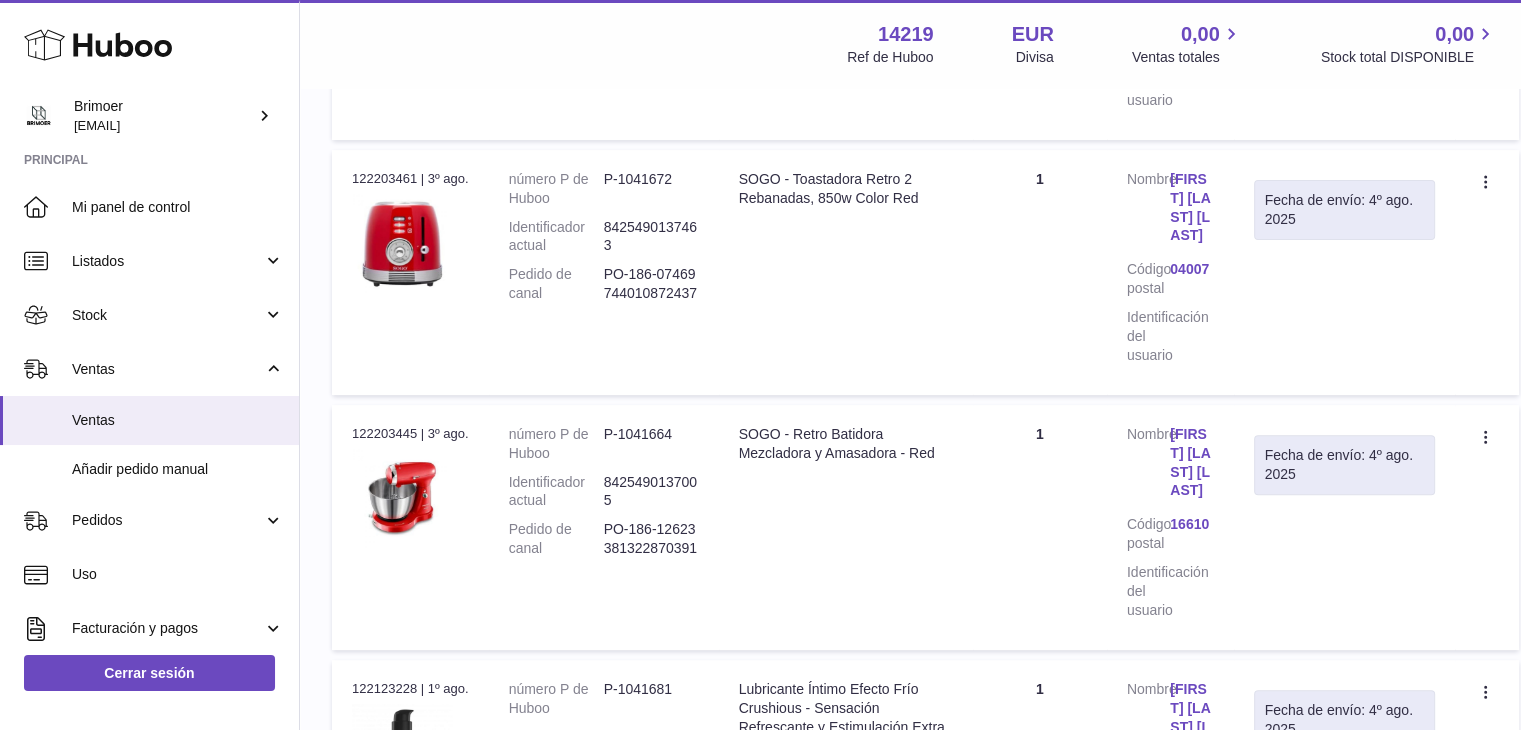 scroll, scrollTop: 563, scrollLeft: 0, axis: vertical 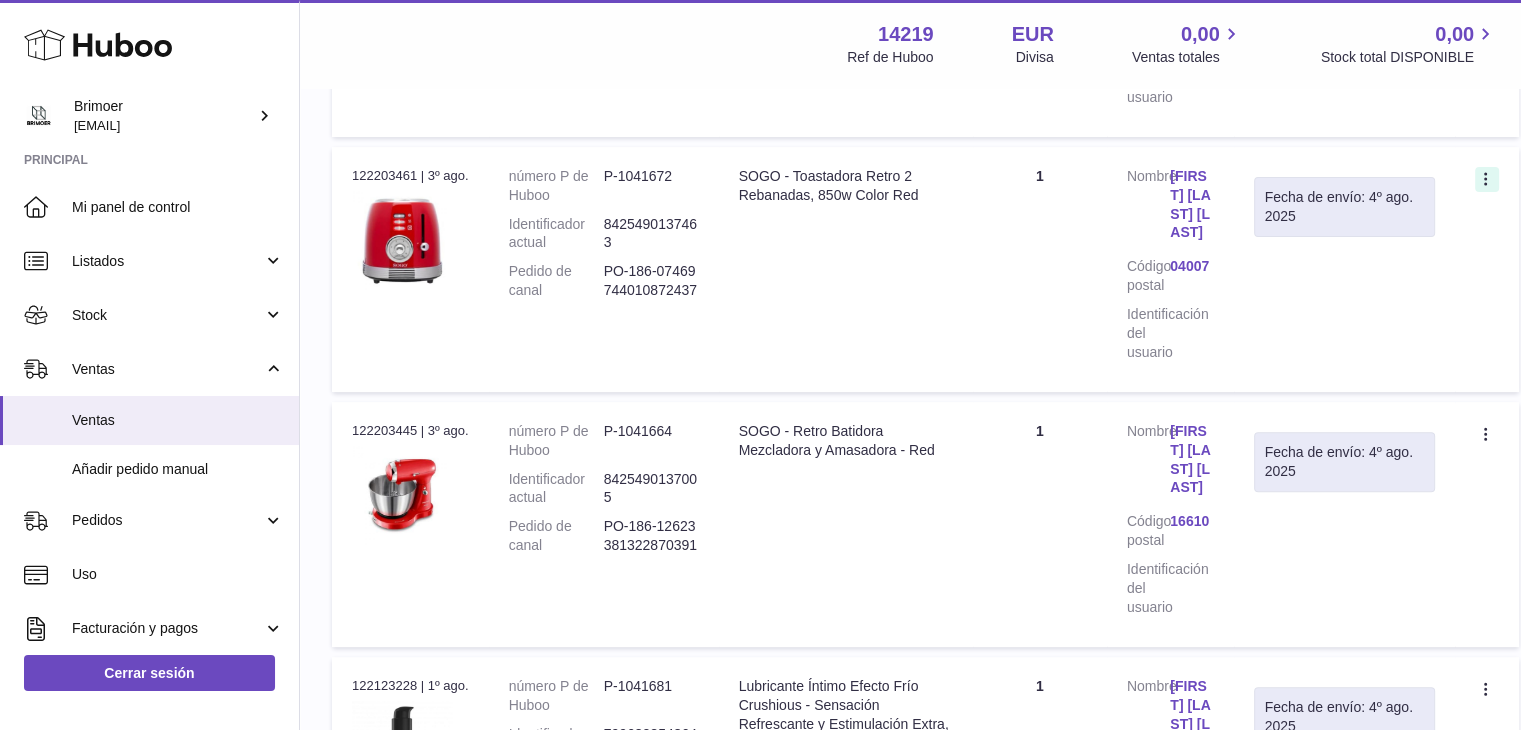 click 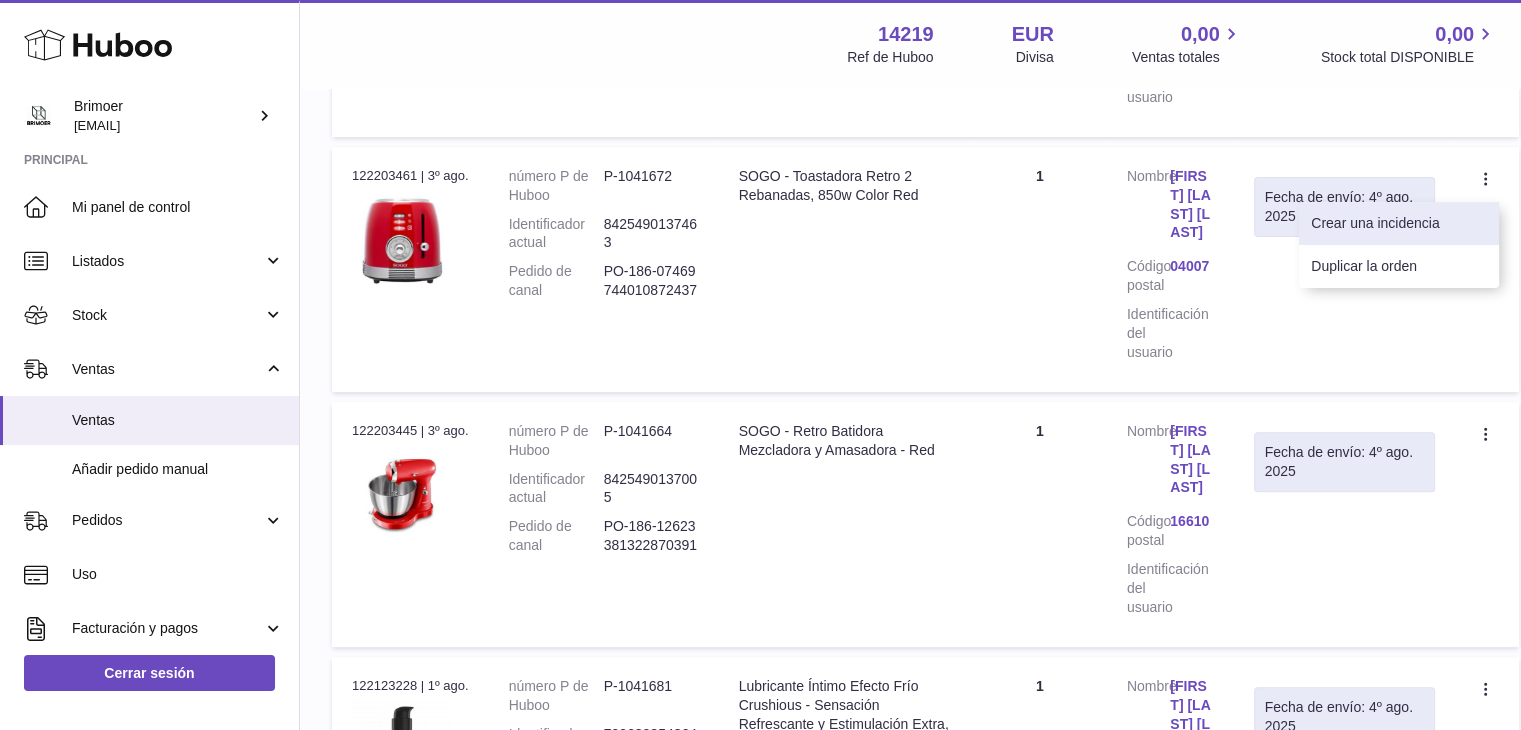 click on "Crear una incidencia" at bounding box center (1399, 223) 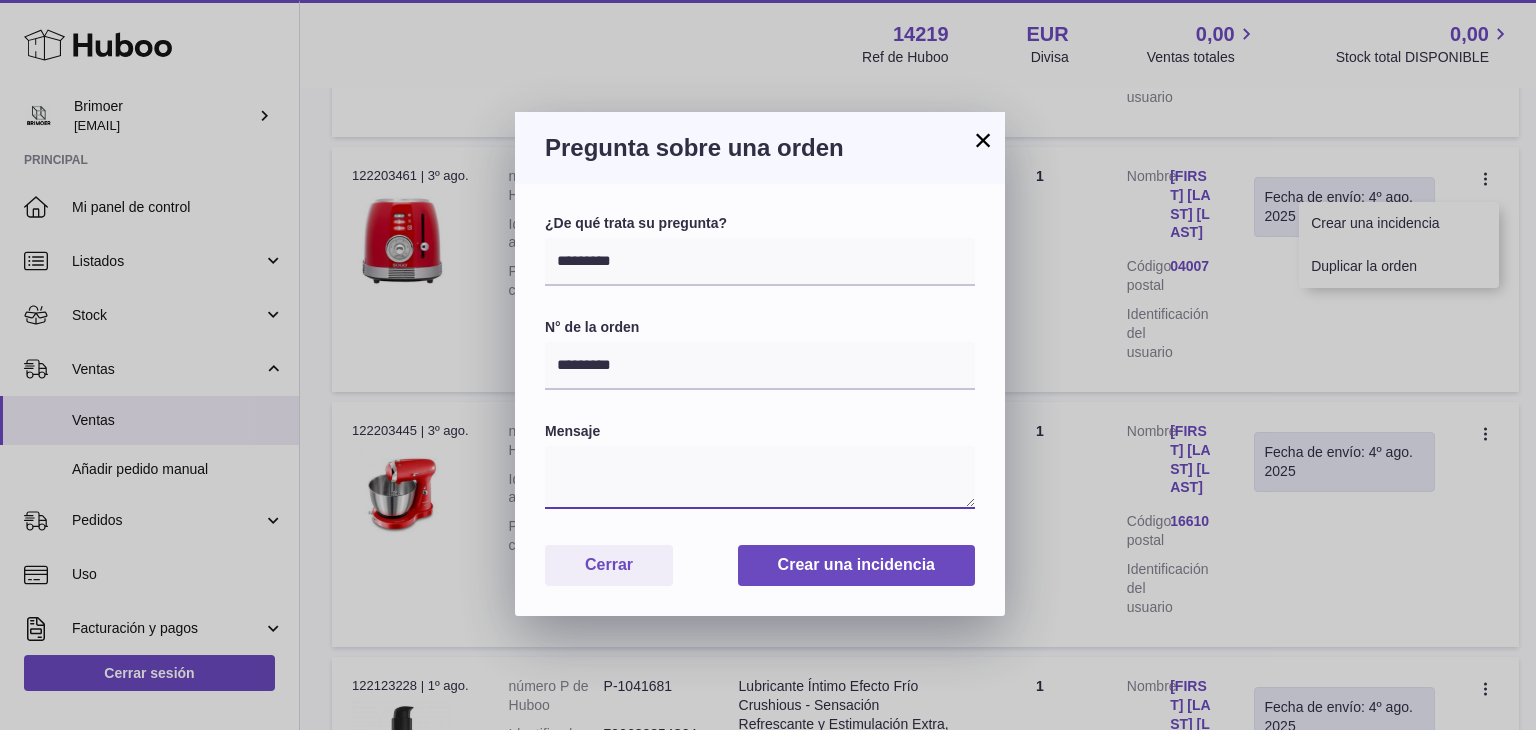click at bounding box center (760, 477) 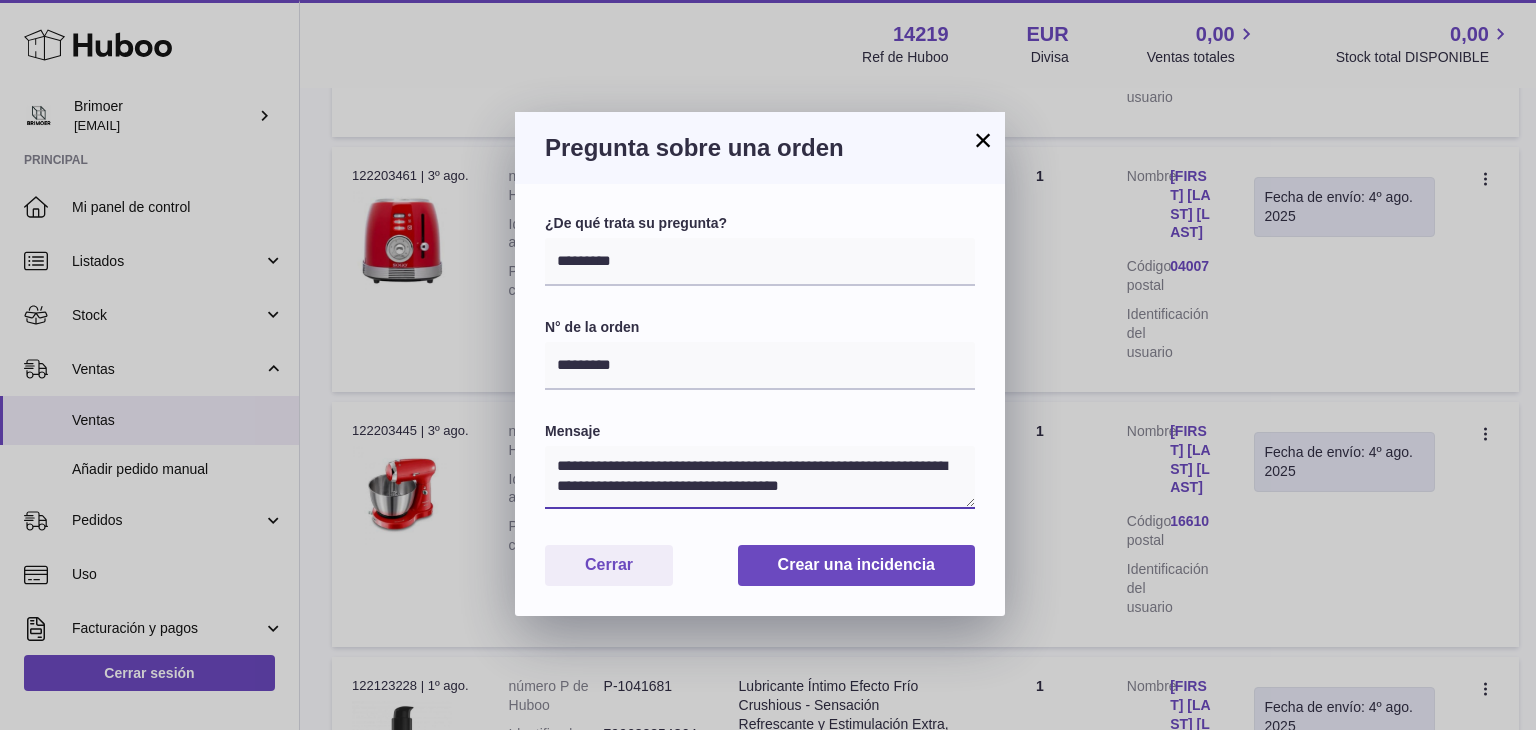 drag, startPoint x: 888, startPoint y: 490, endPoint x: 441, endPoint y: 444, distance: 449.36066 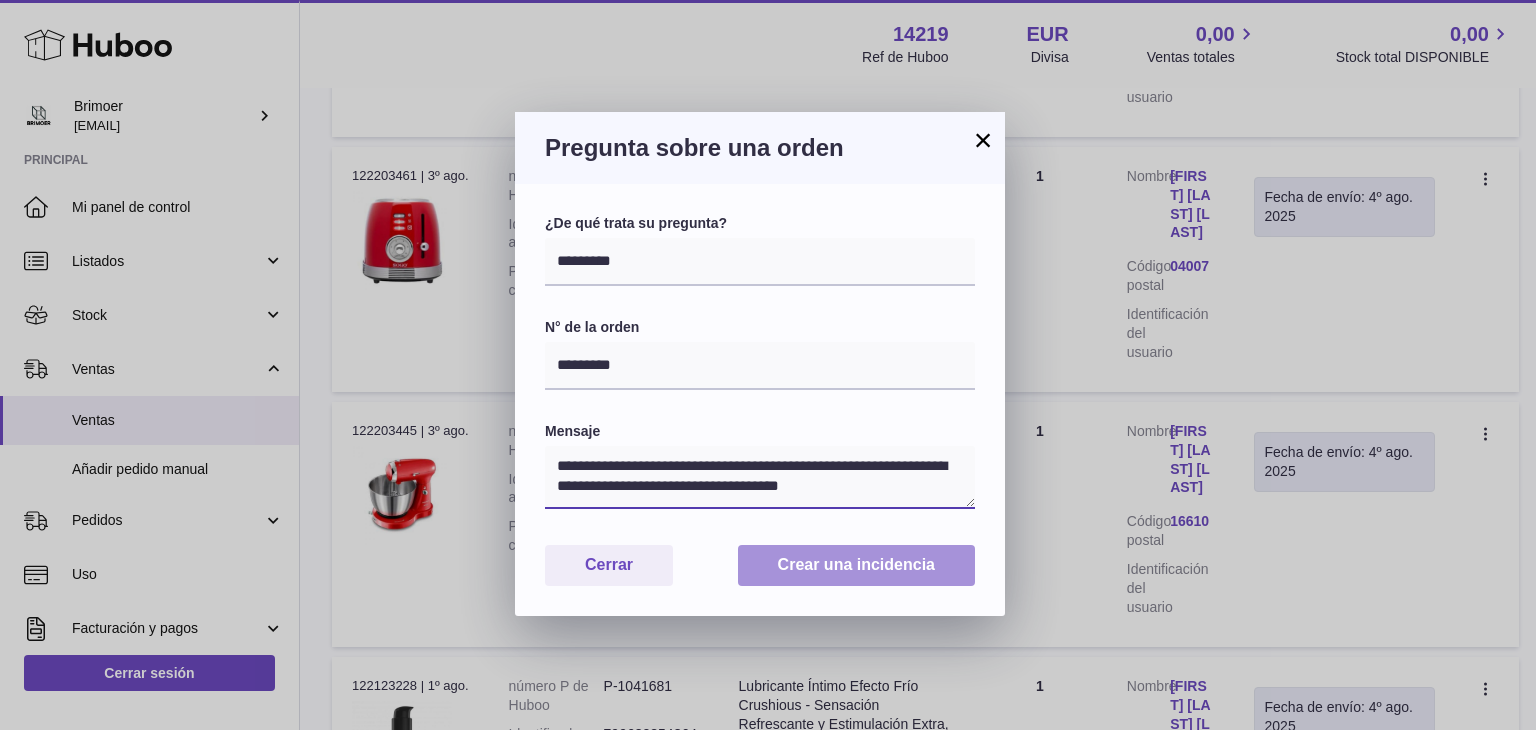 type on "**********" 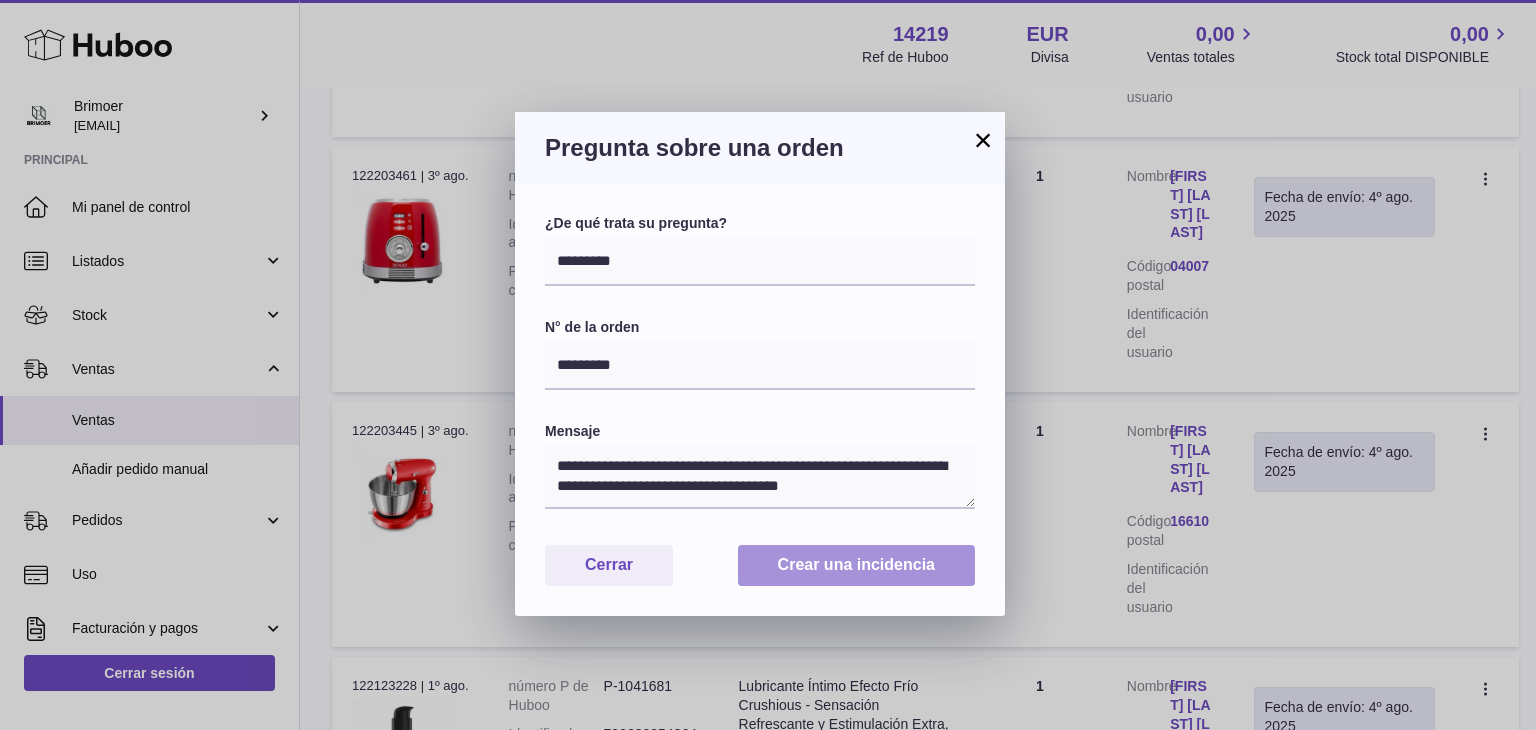 click on "Crear una incidencia" at bounding box center (856, 565) 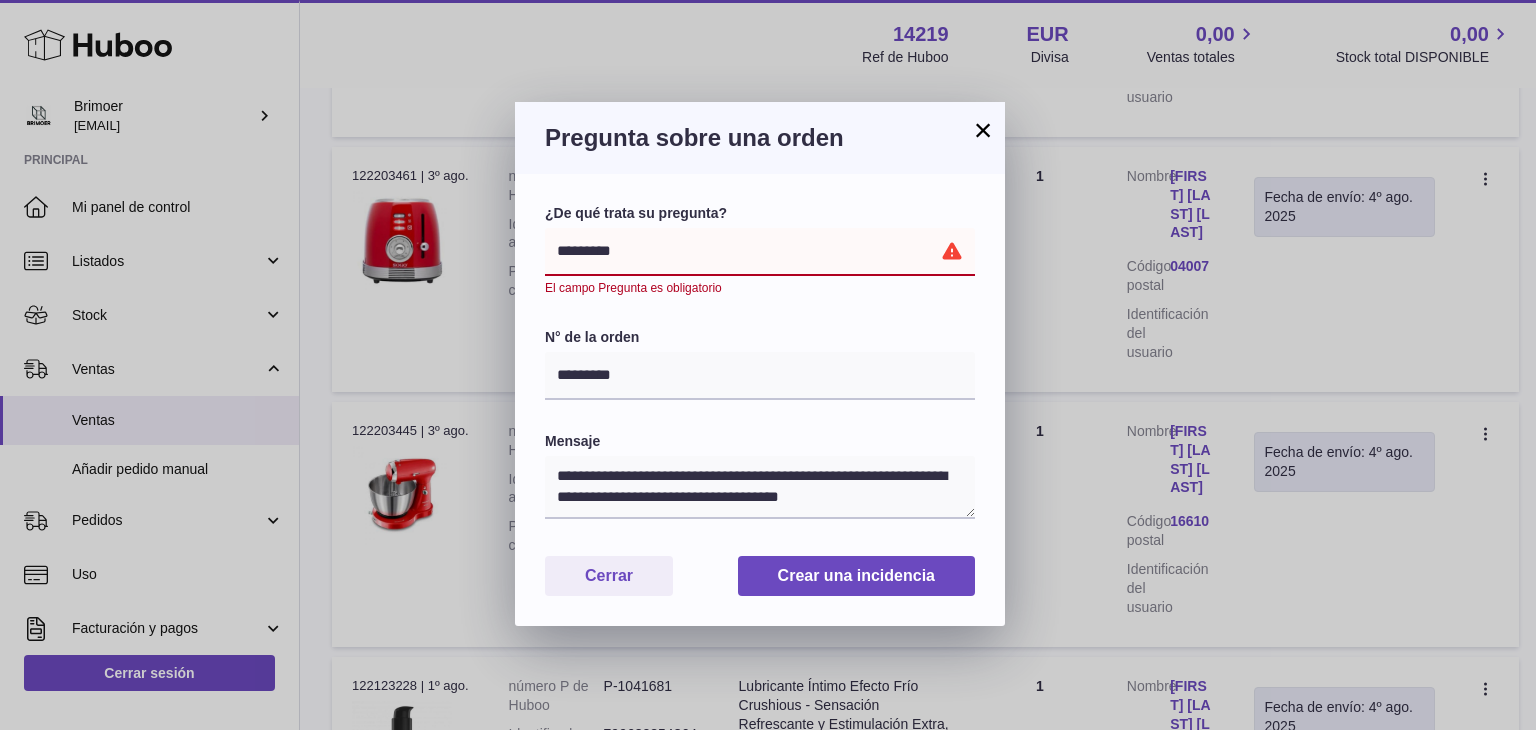 click on "**********" at bounding box center [760, 252] 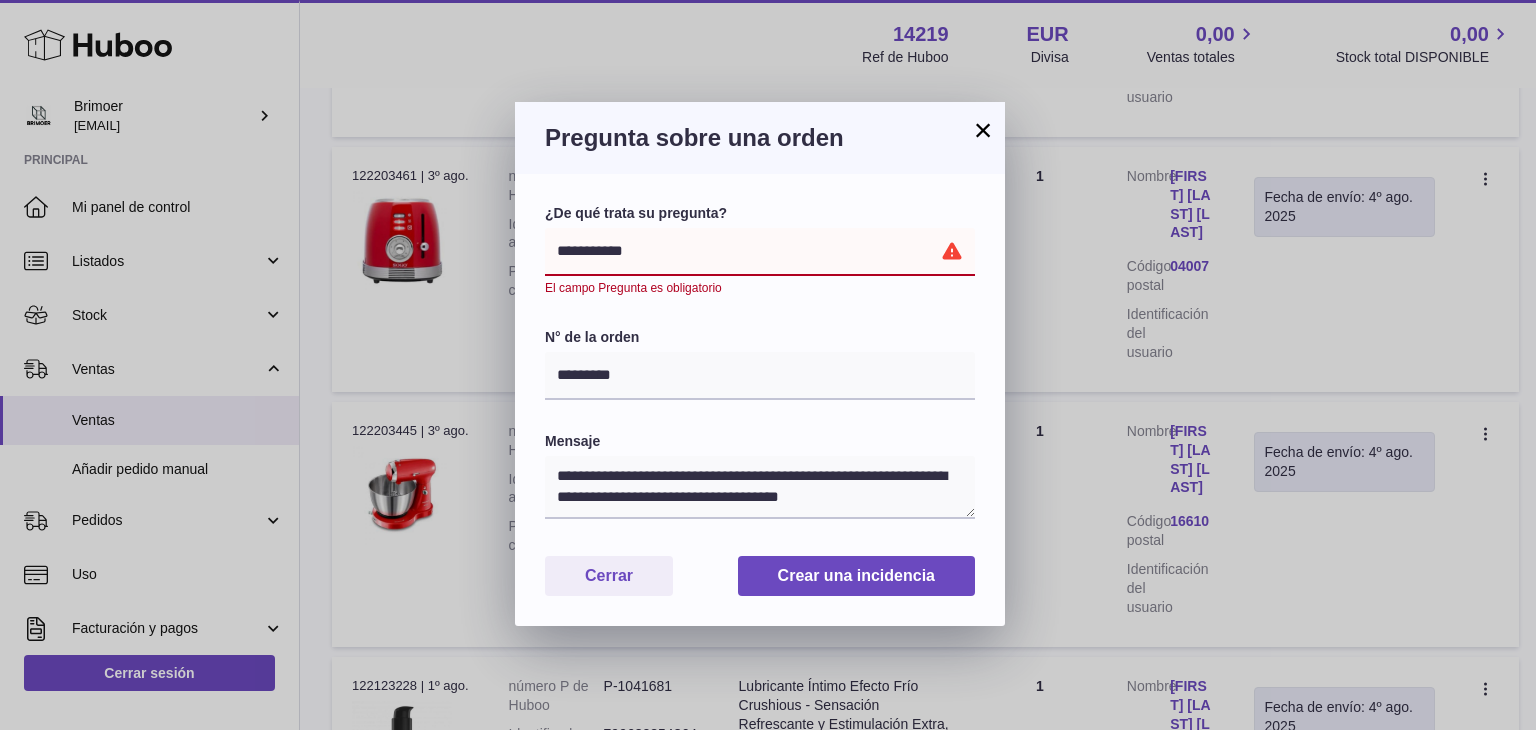 click on "**********" at bounding box center (760, 252) 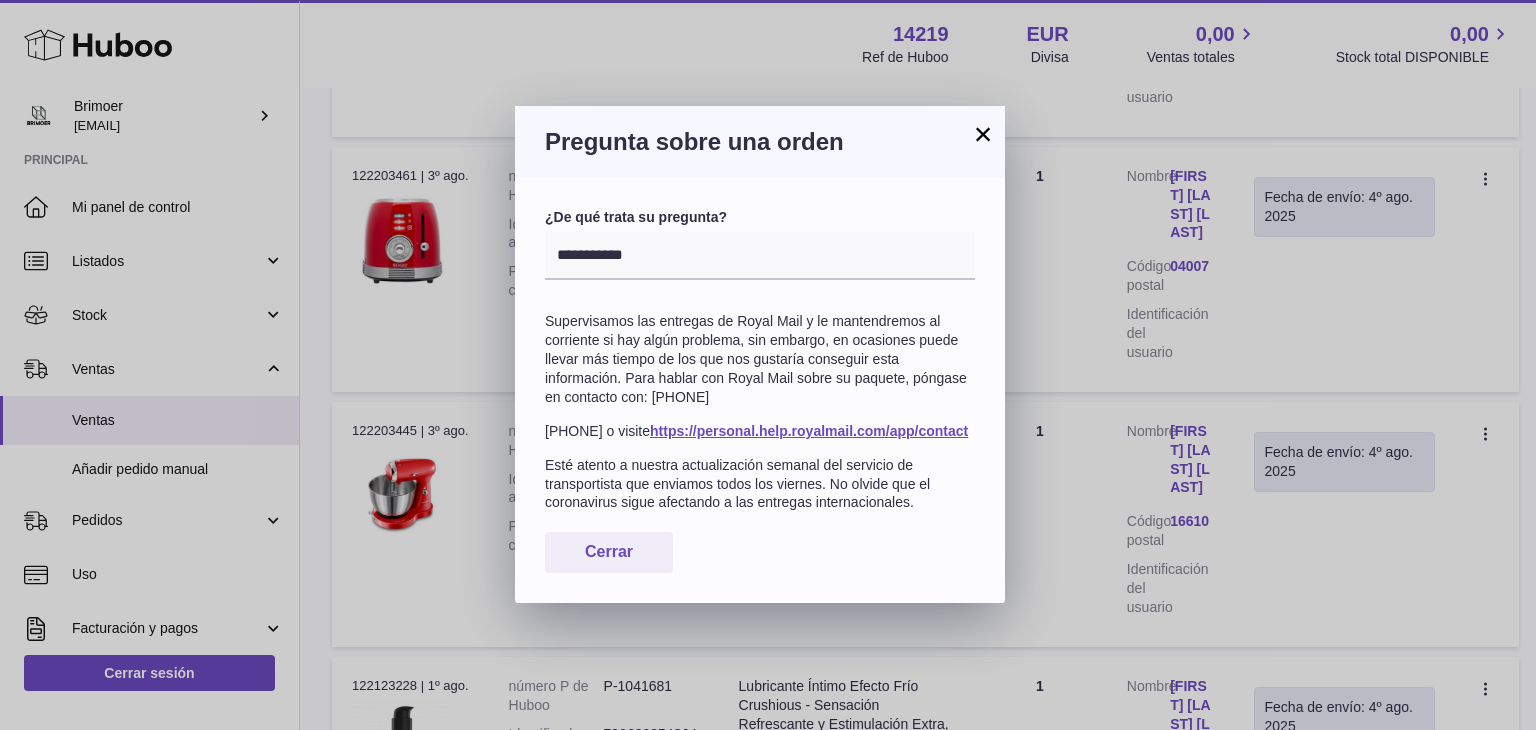 click on "Pregunta sobre una orden" at bounding box center (760, 142) 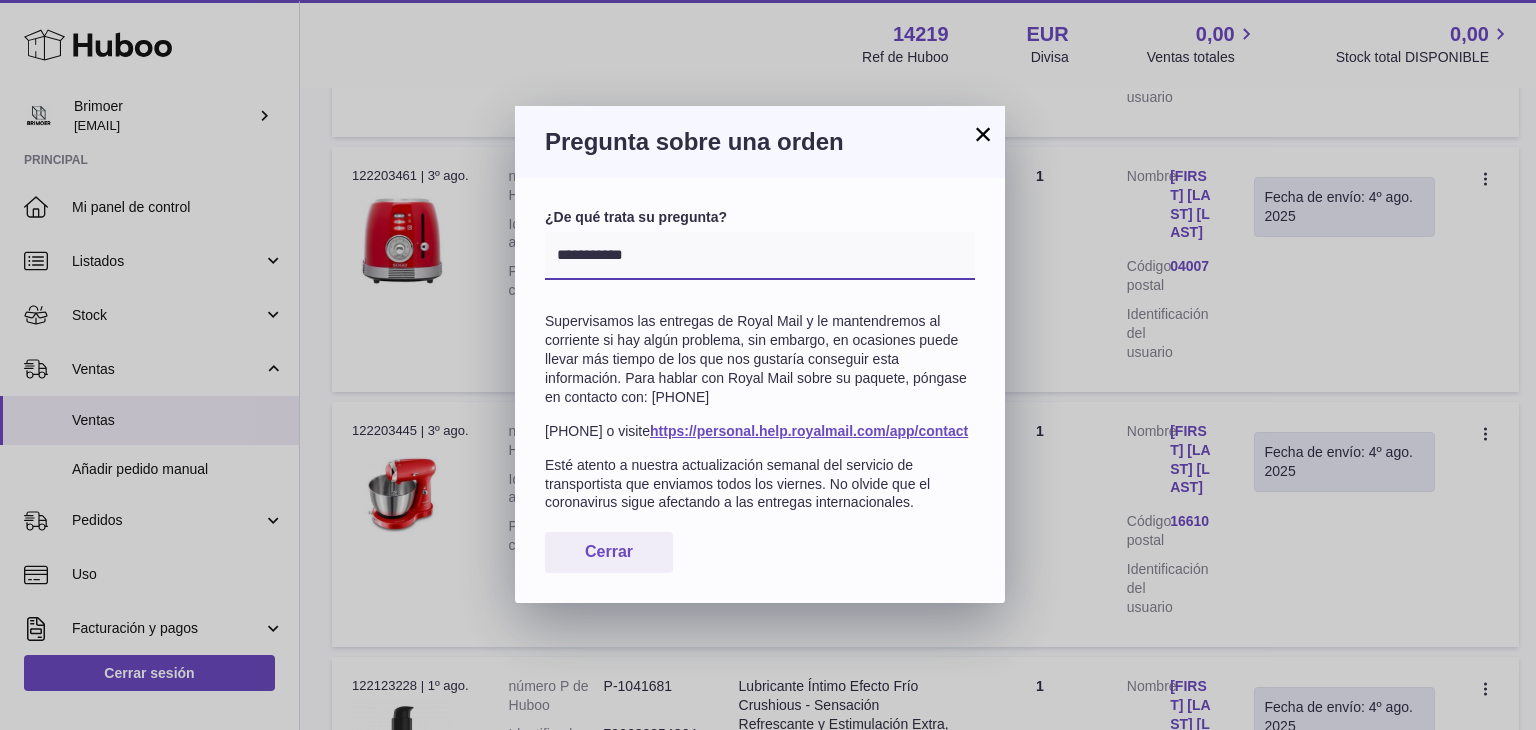 click on "**********" at bounding box center (760, 256) 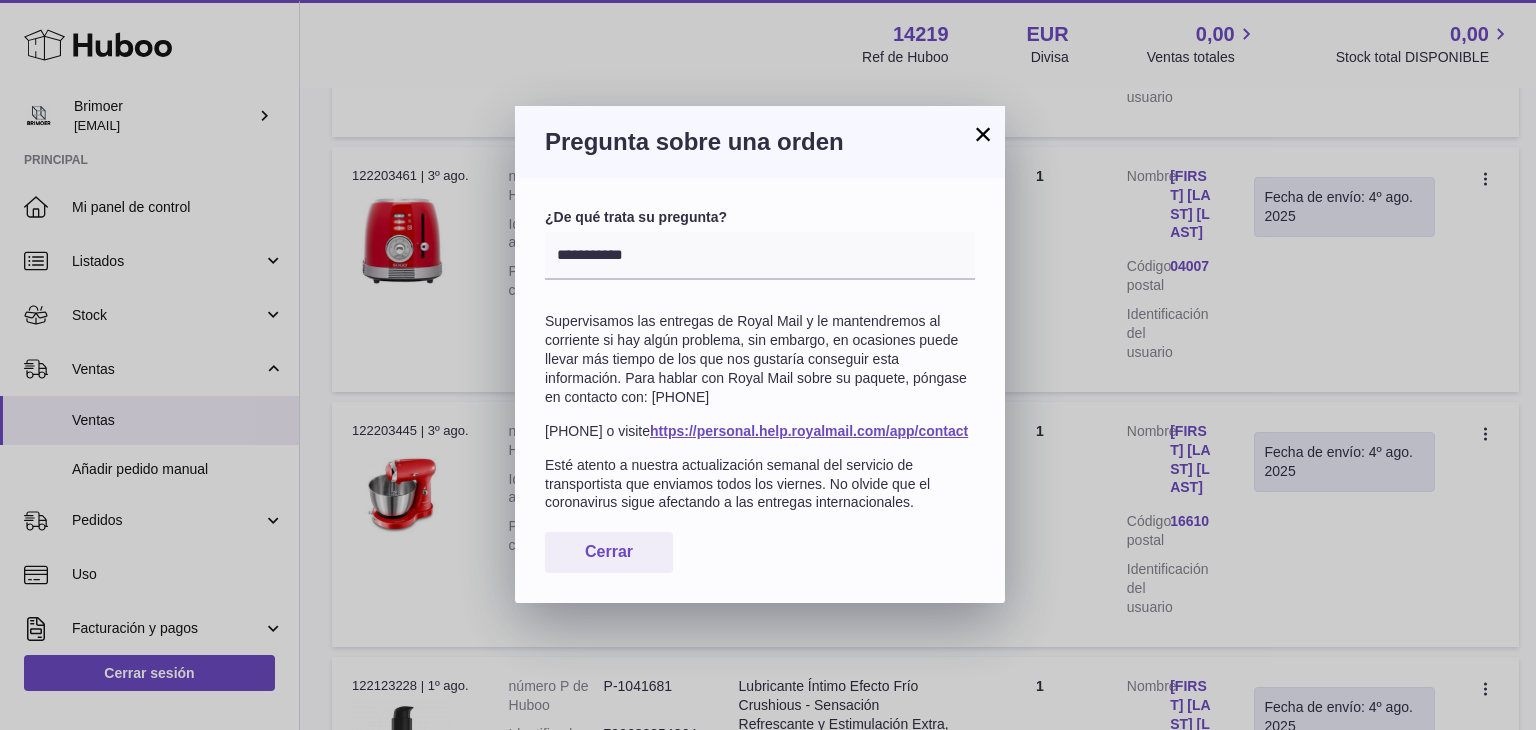click on "0345 774 0740 o visite  https://personal.help.royalmail.com/app/contact" at bounding box center (760, 431) 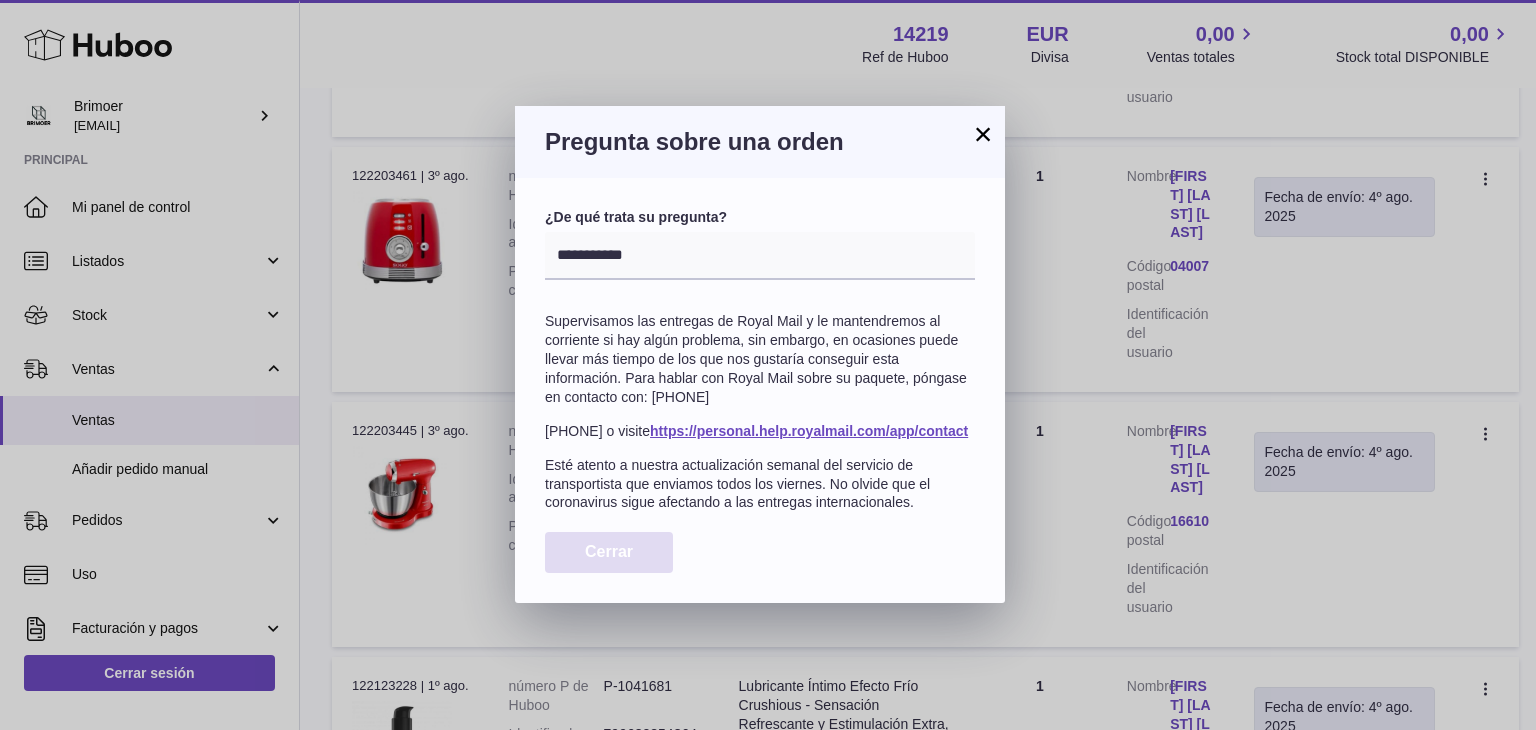 click on "Cerrar" at bounding box center (609, 552) 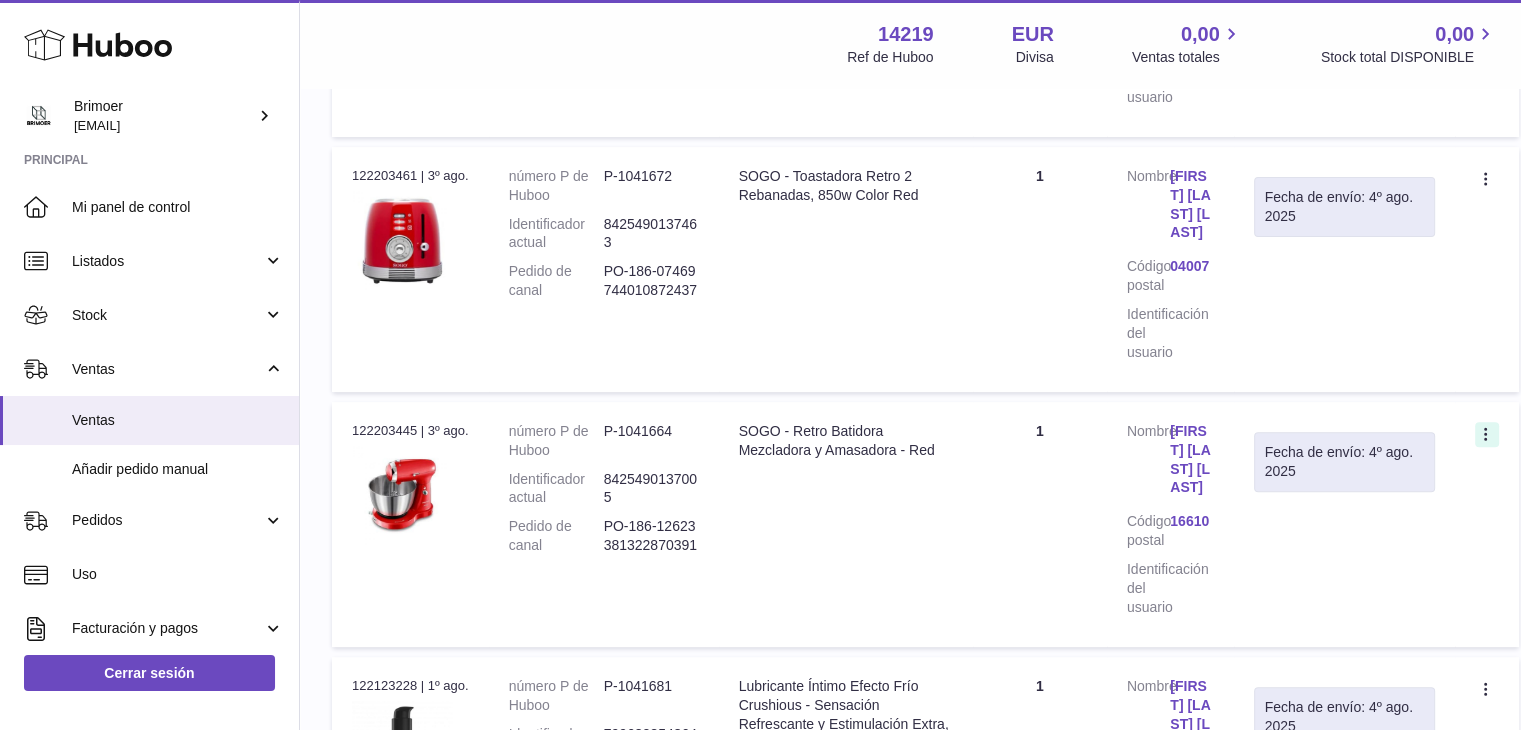 click 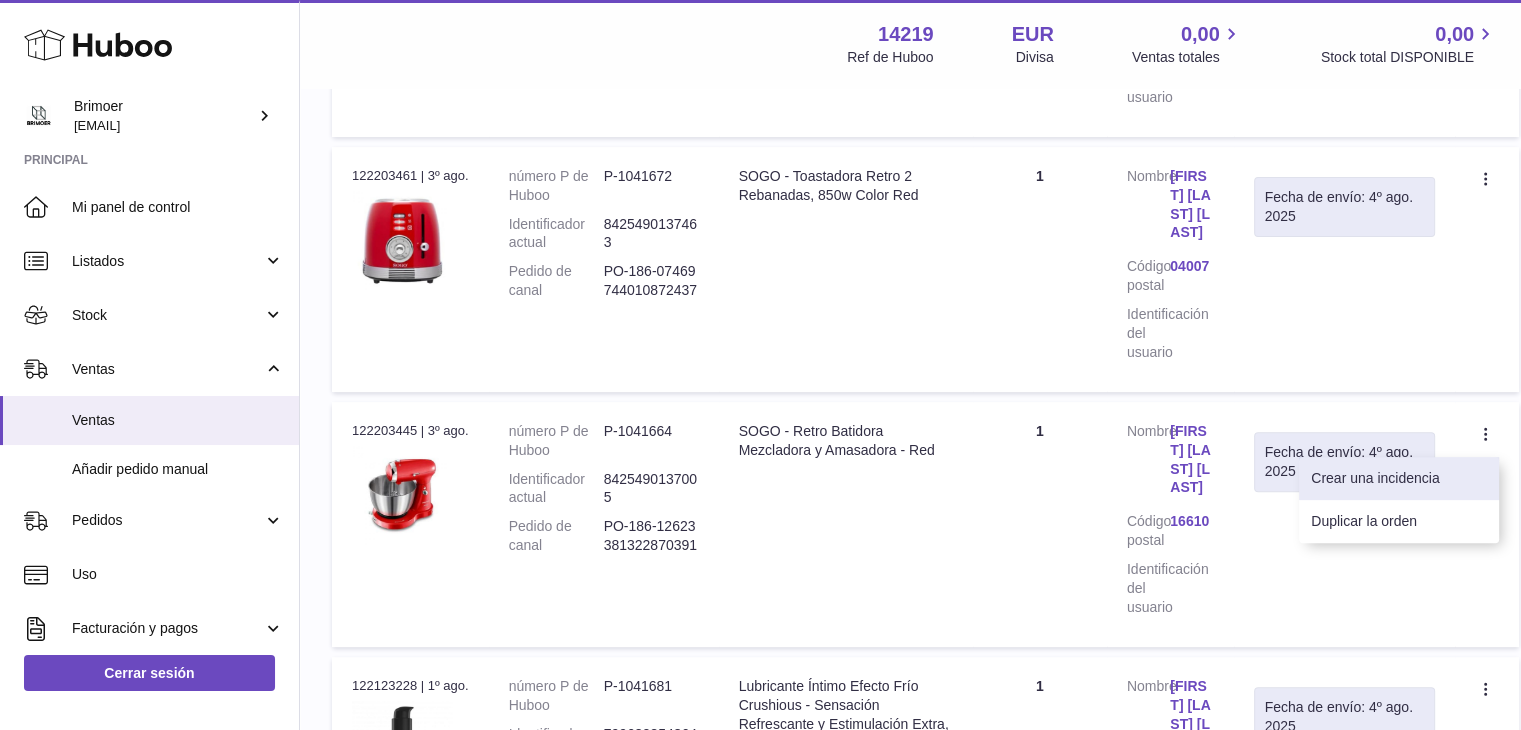click on "Crear una incidencia" at bounding box center [1399, 478] 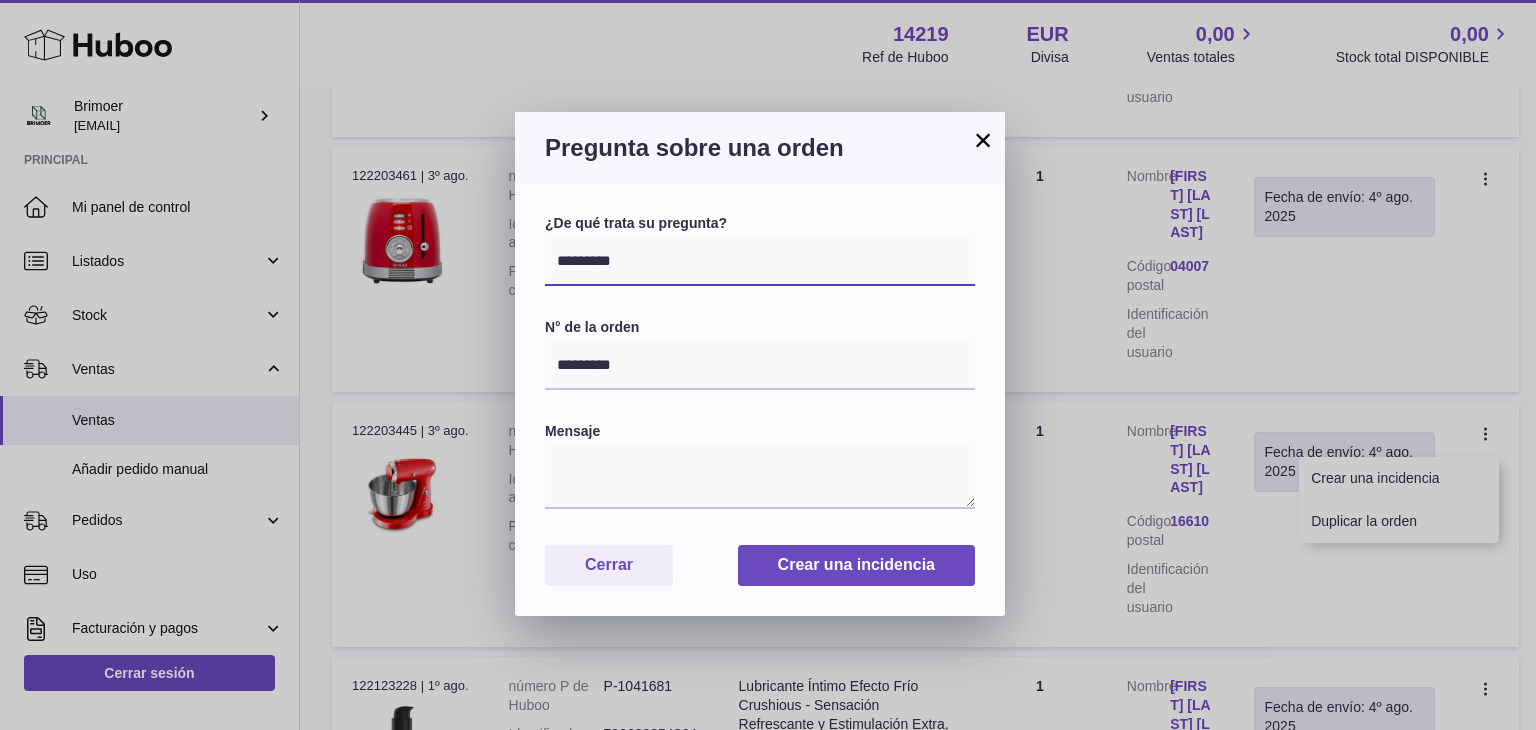 click on "**********" at bounding box center [760, 262] 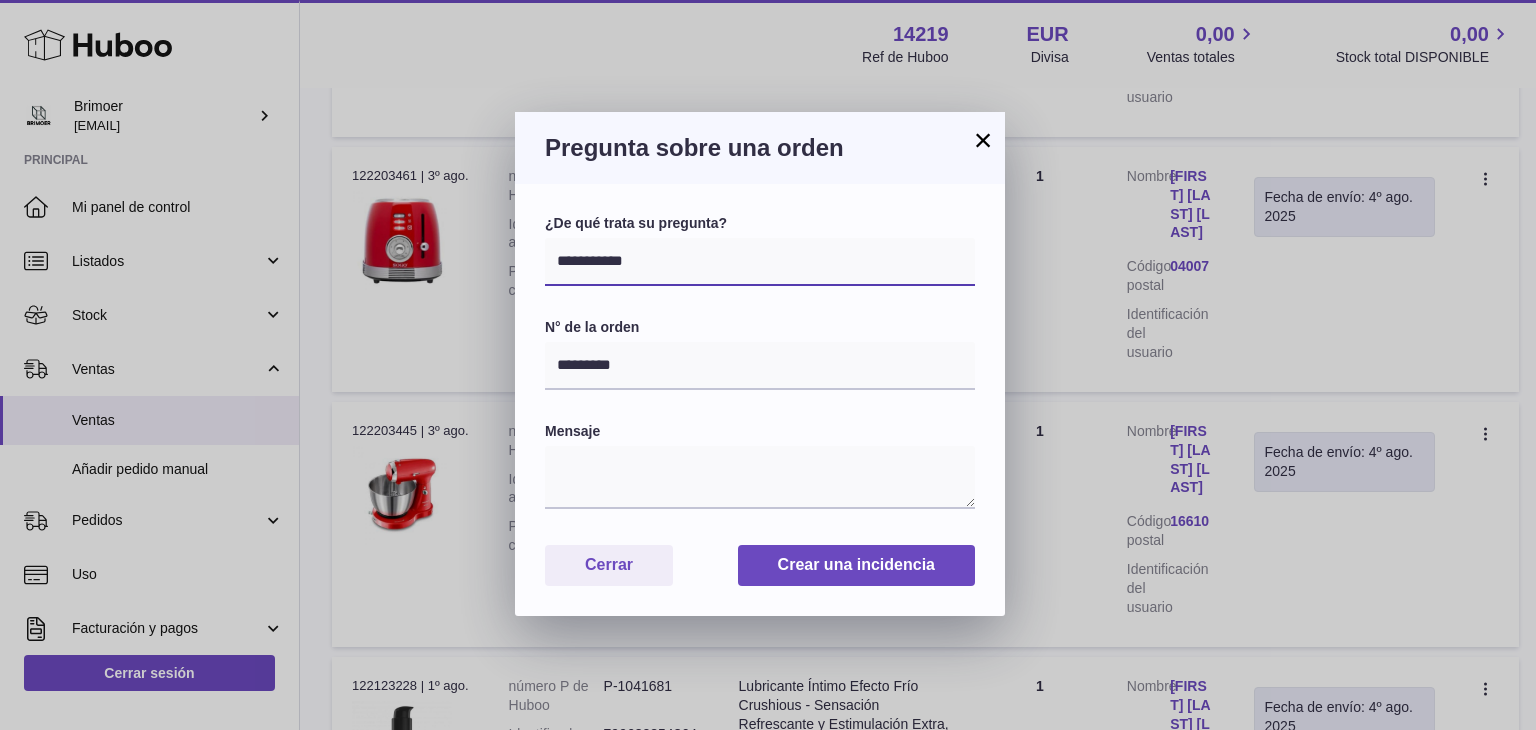 click on "**********" at bounding box center [760, 262] 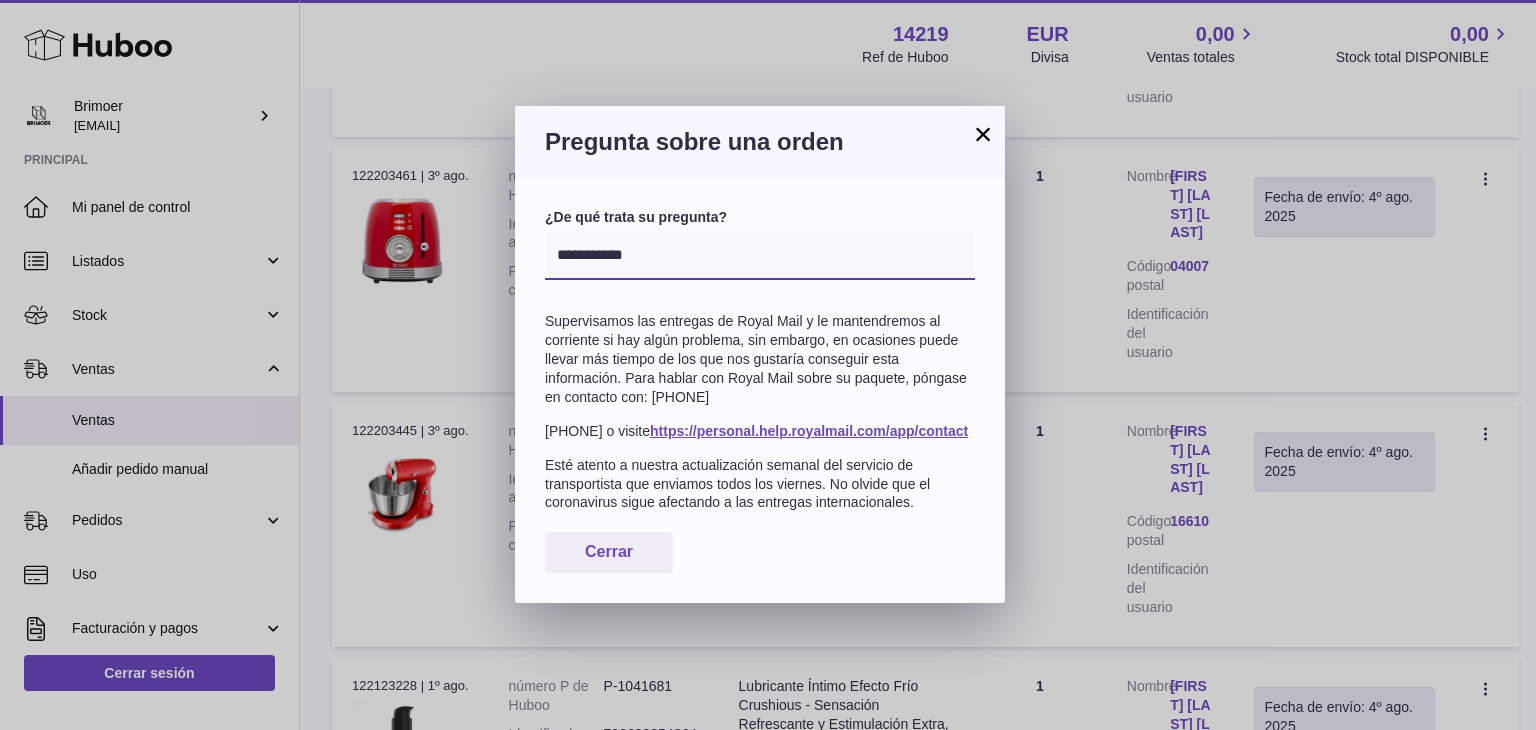 click on "**********" at bounding box center [760, 256] 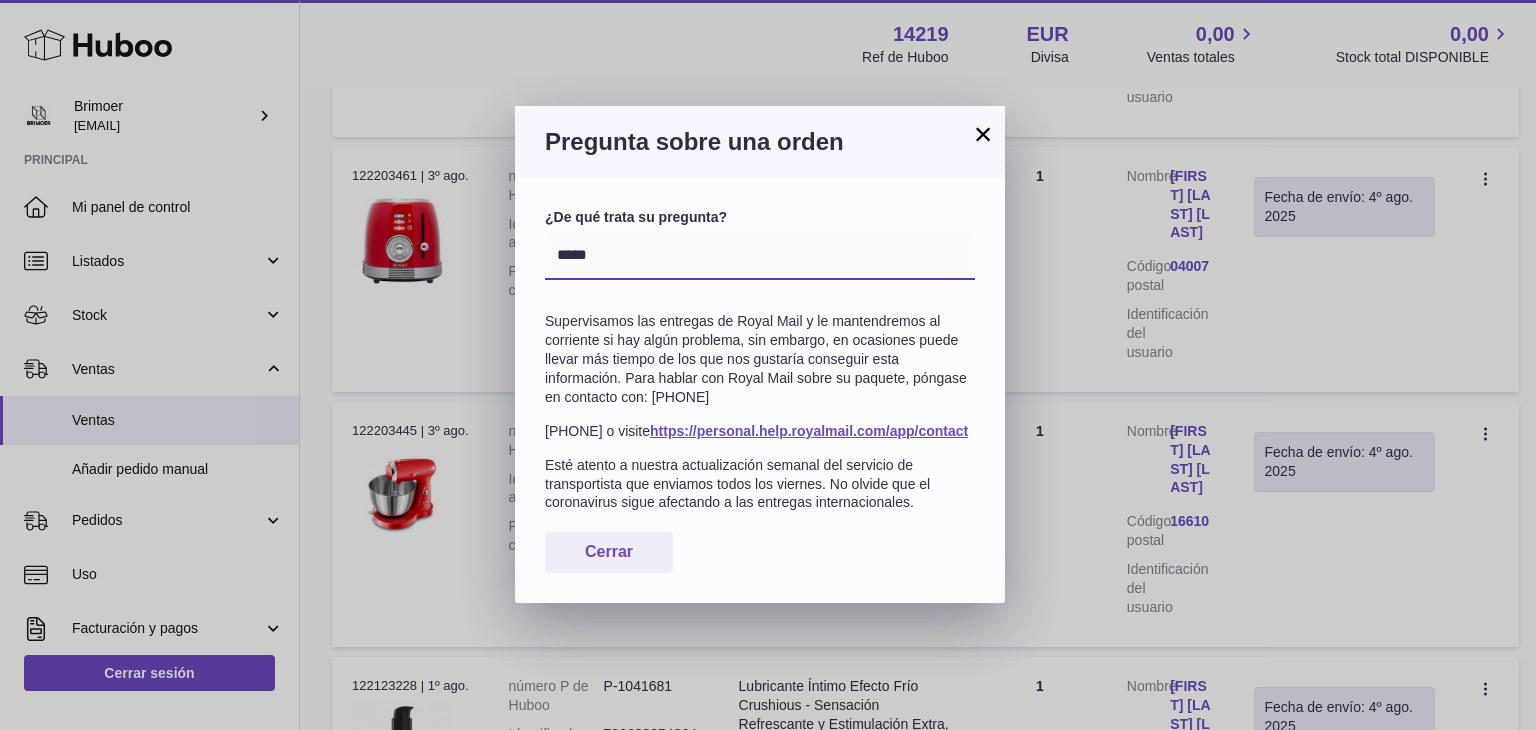 click on "**********" at bounding box center [760, 256] 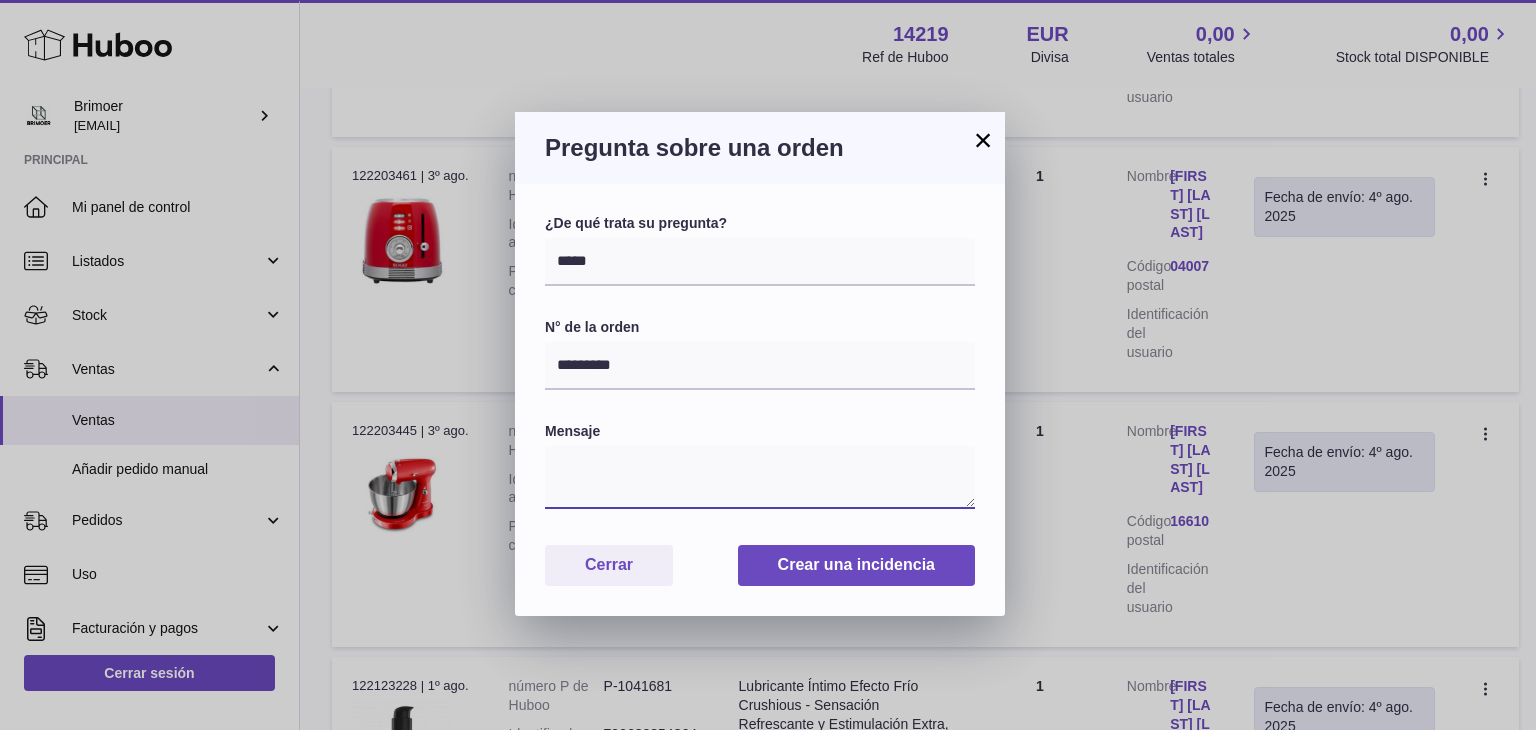 click at bounding box center [760, 477] 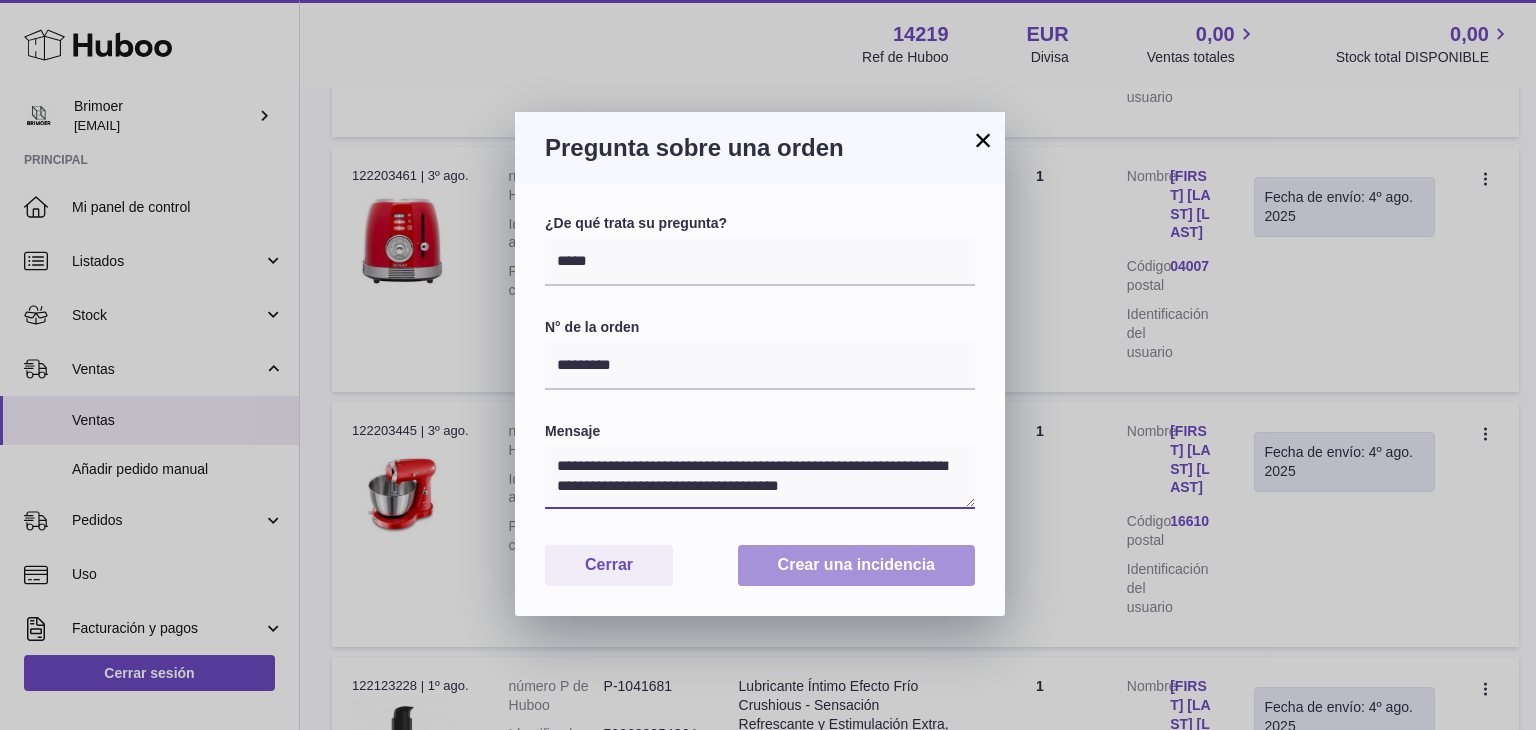 type on "**********" 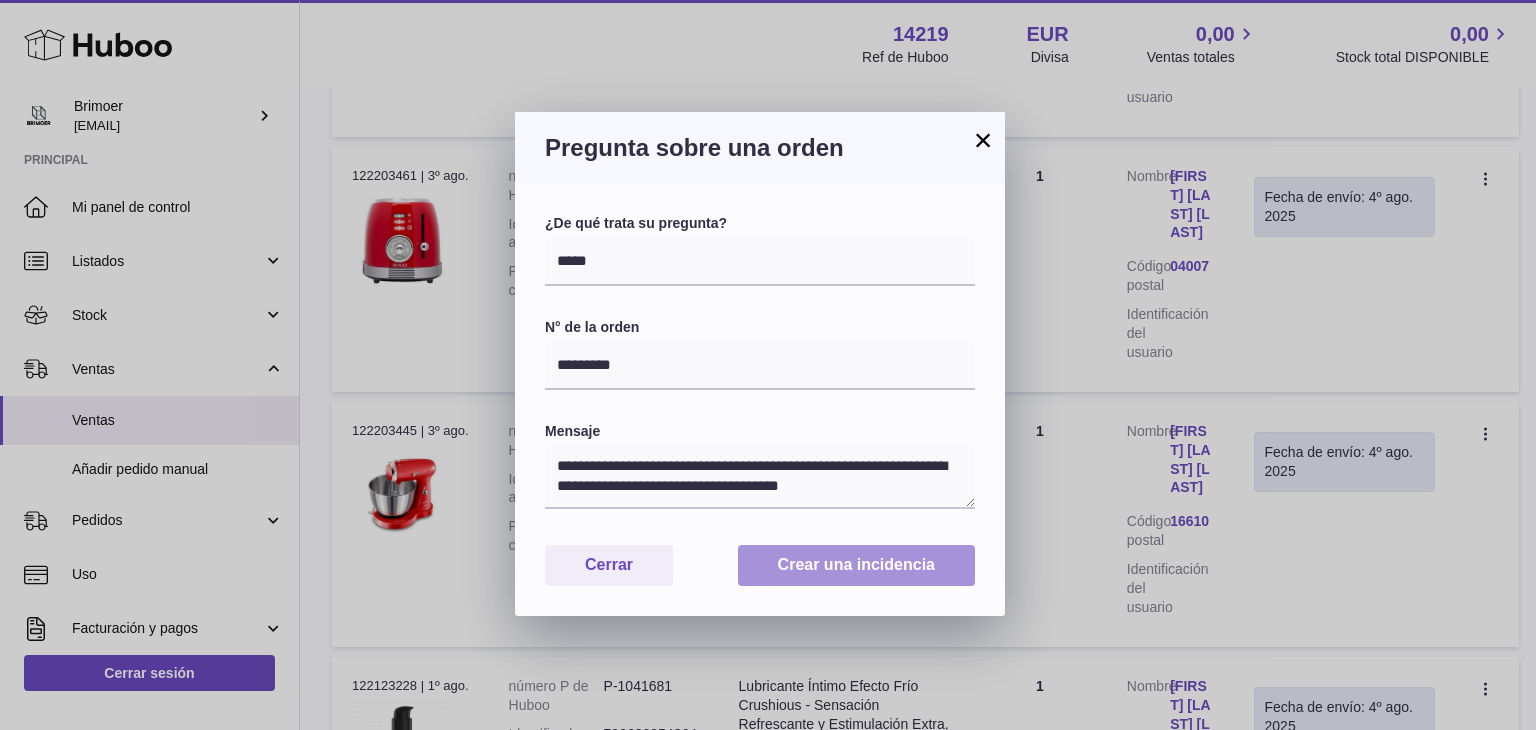 click on "Crear una incidencia" at bounding box center (856, 565) 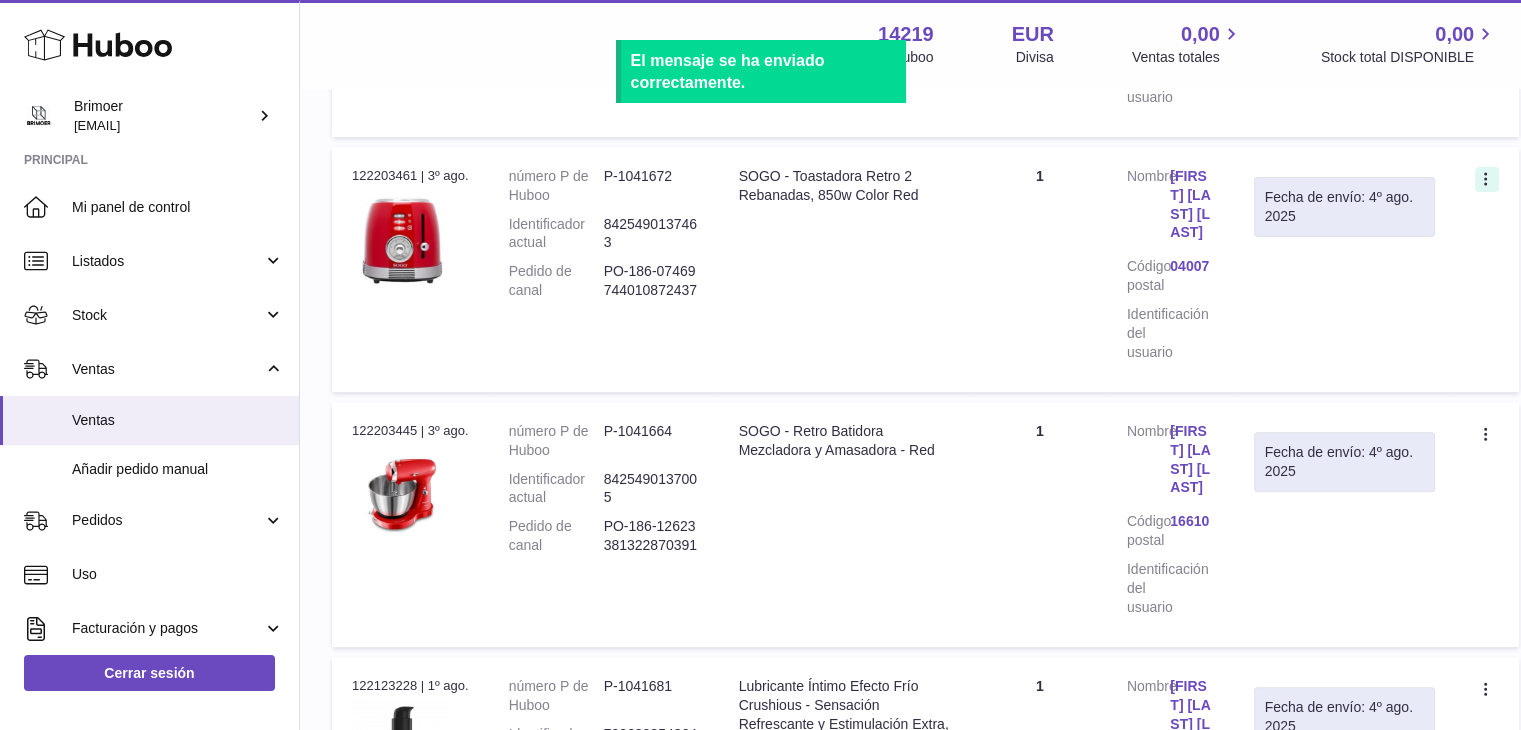 click 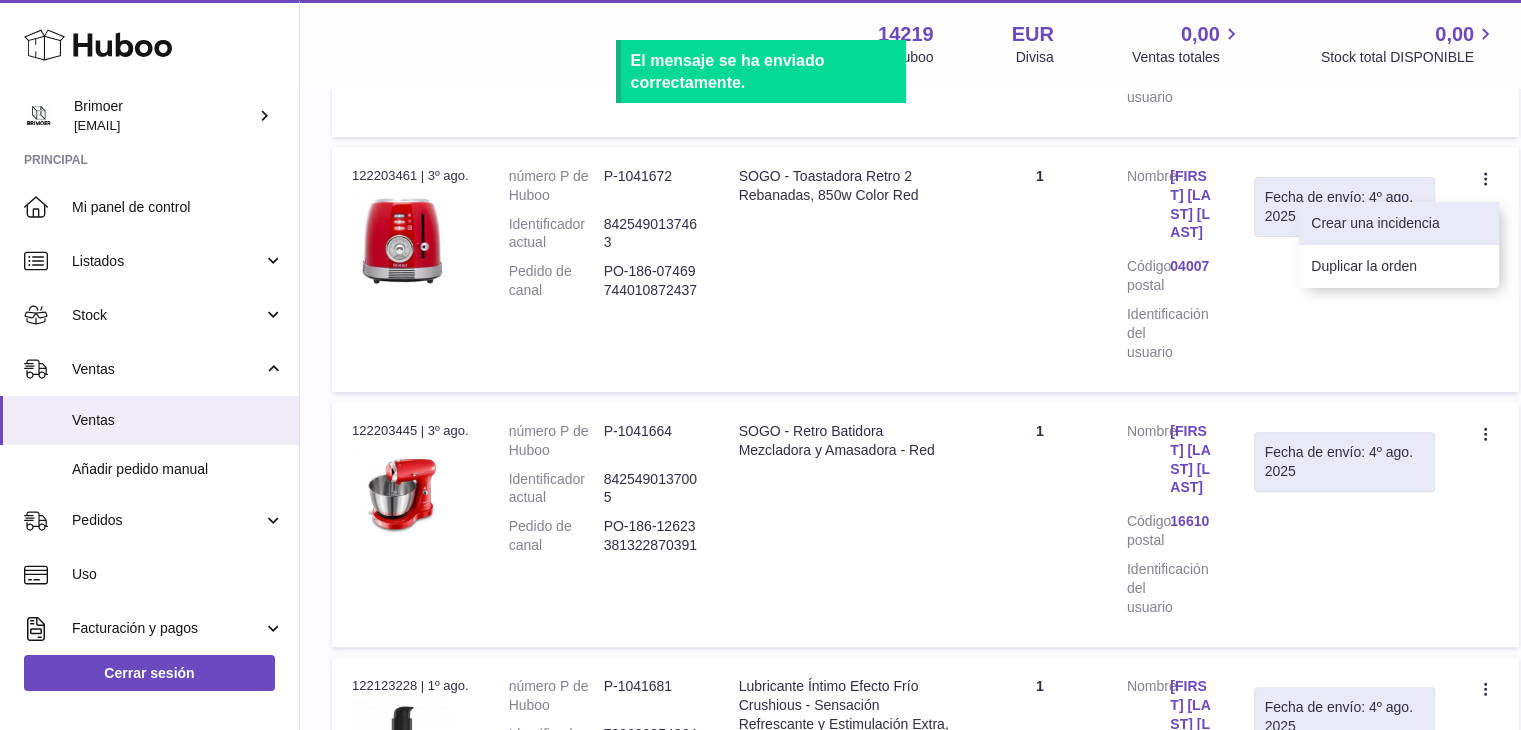 click on "Crear una incidencia" at bounding box center (1399, 223) 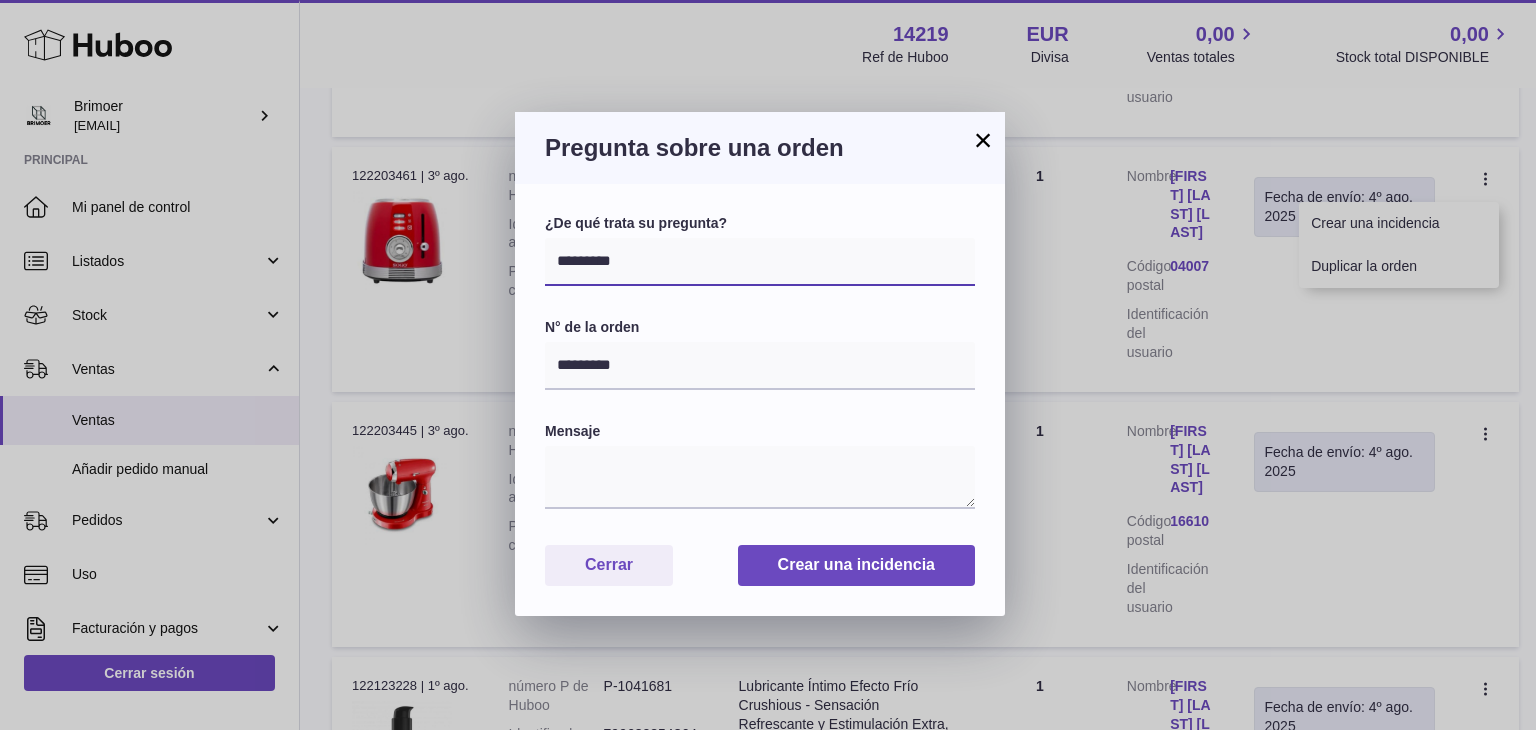 click on "**********" at bounding box center (760, 262) 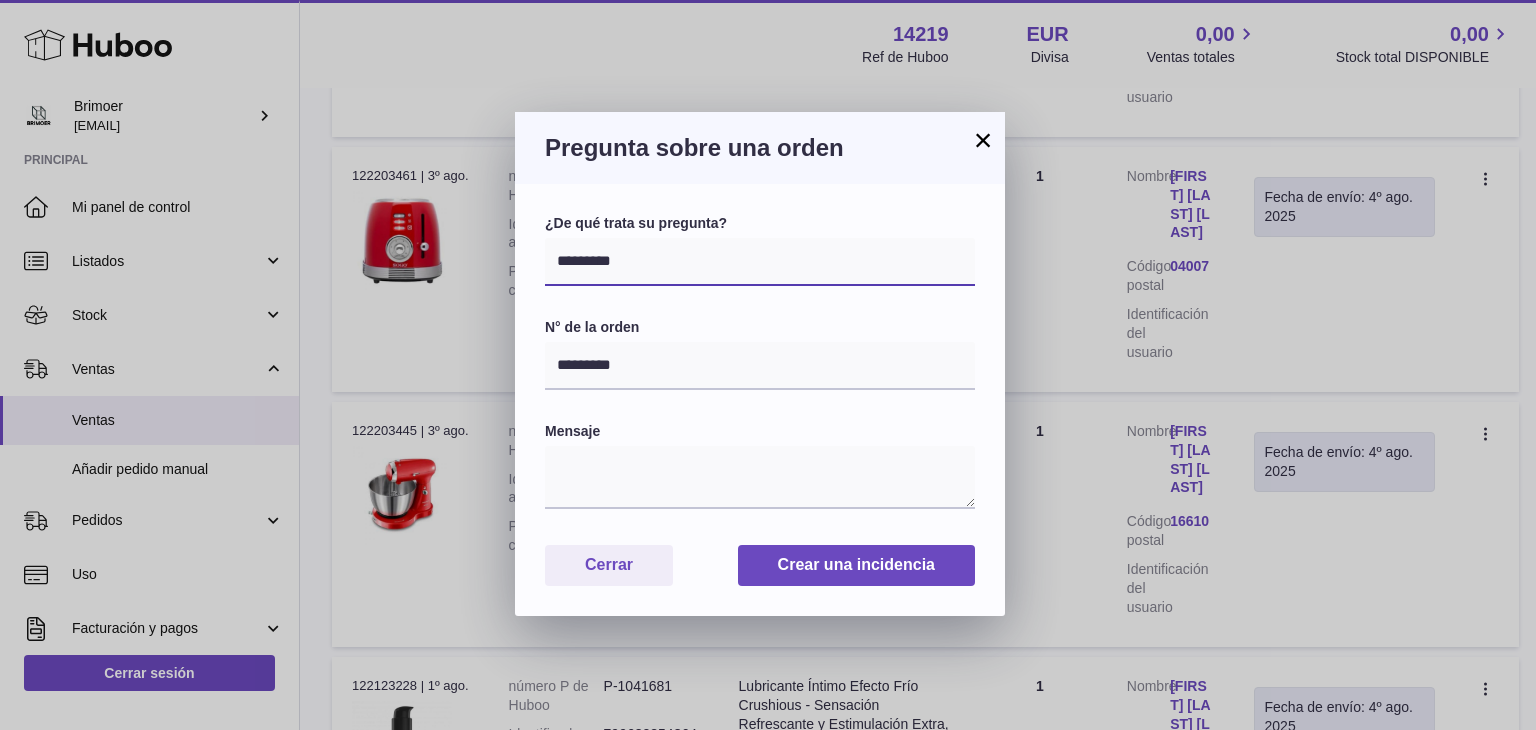 select on "*****" 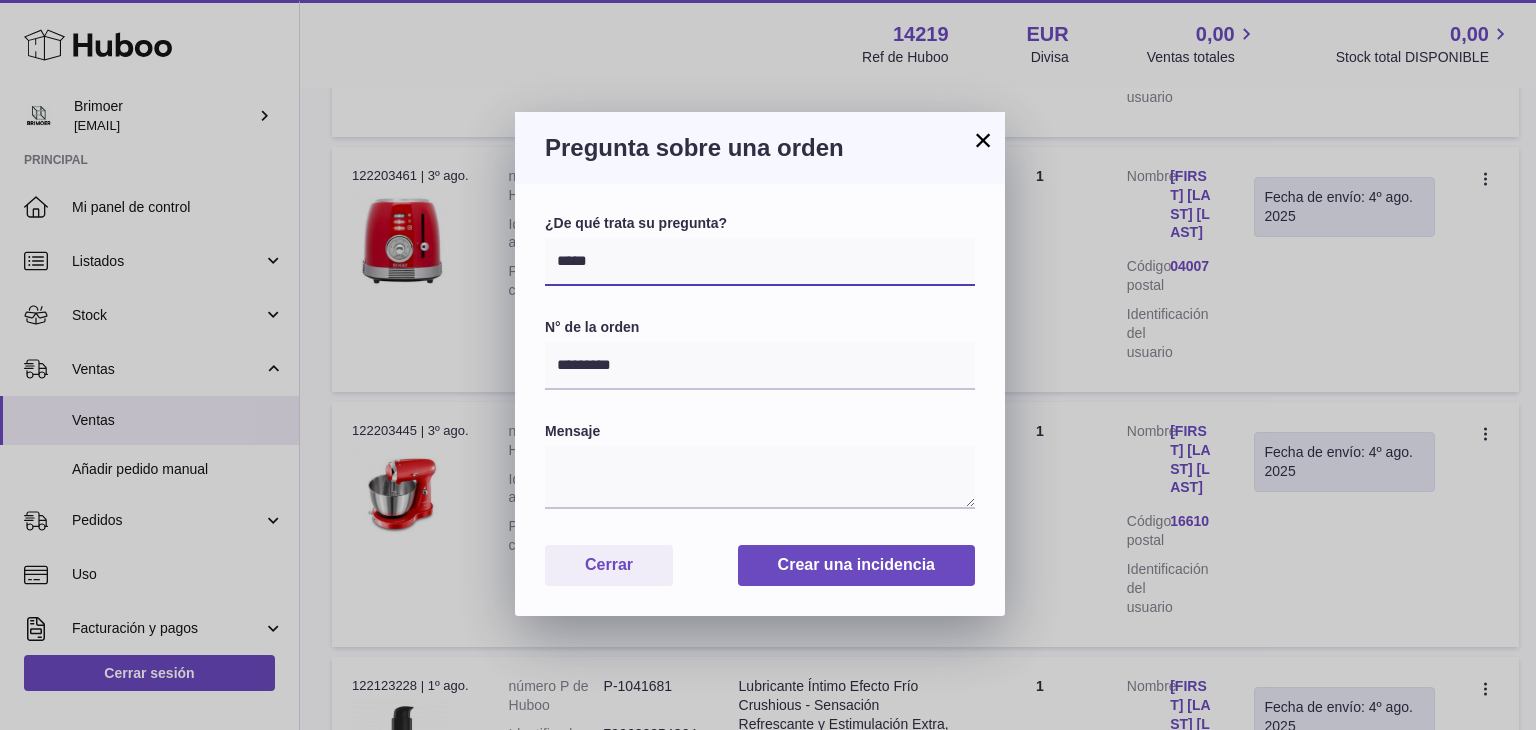 click on "**********" at bounding box center (760, 262) 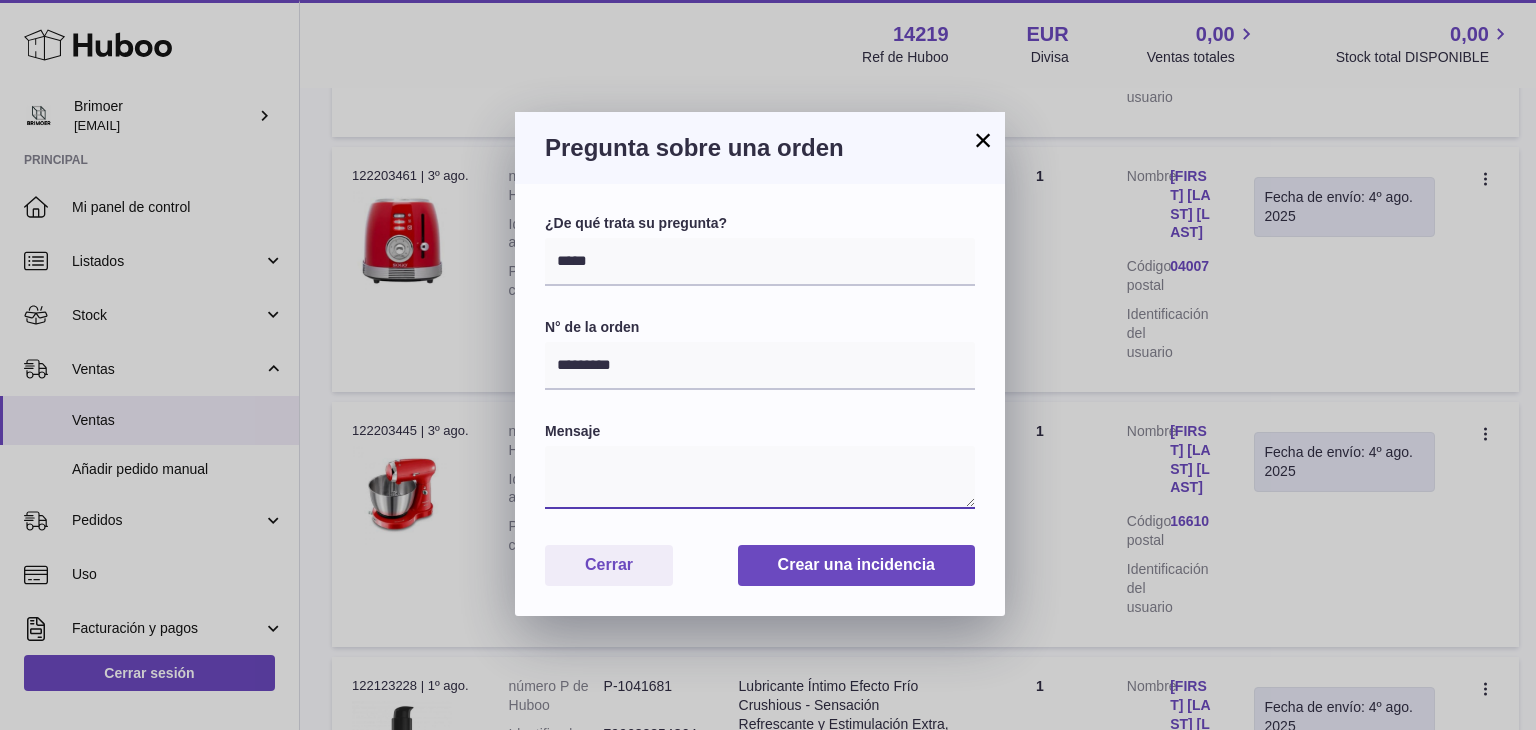click at bounding box center (760, 477) 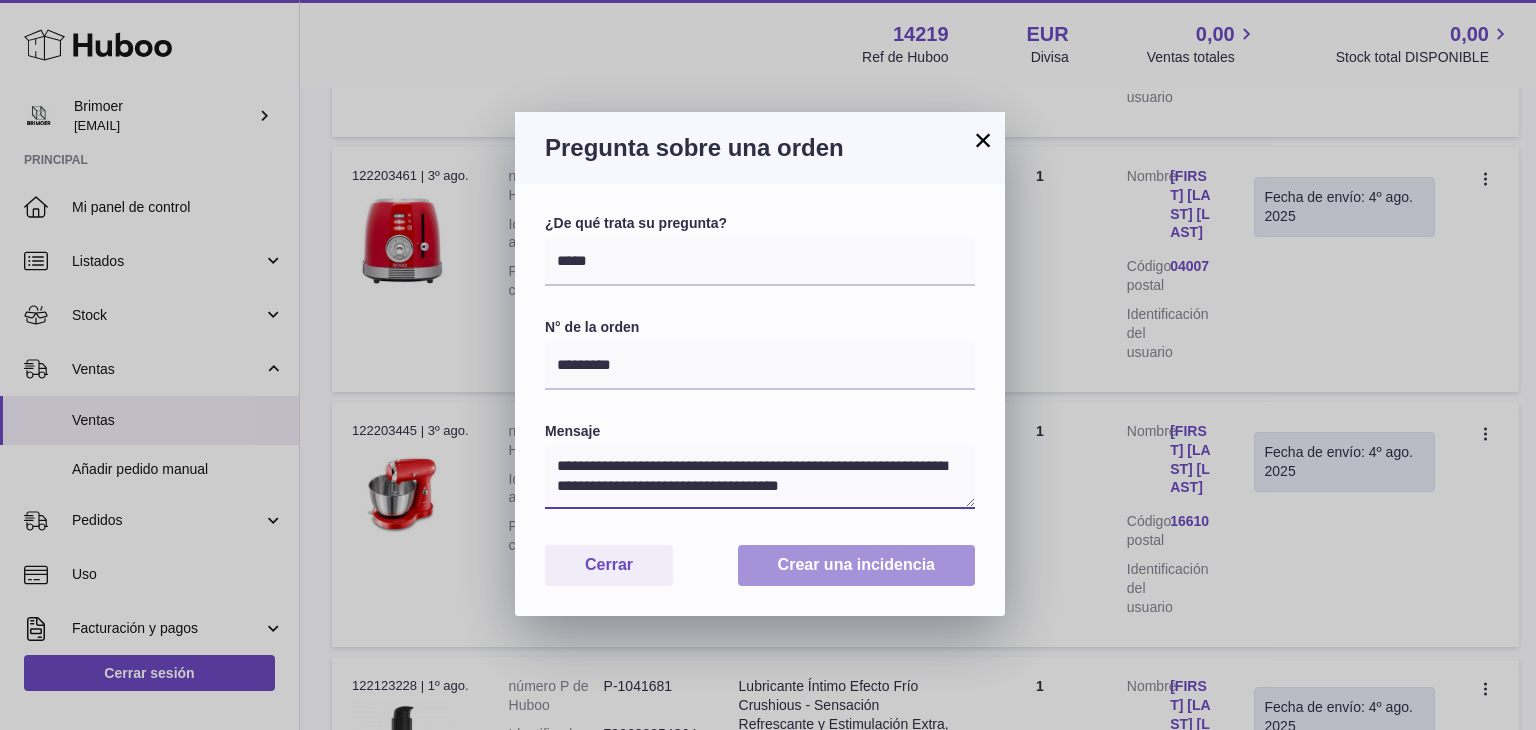 type on "**********" 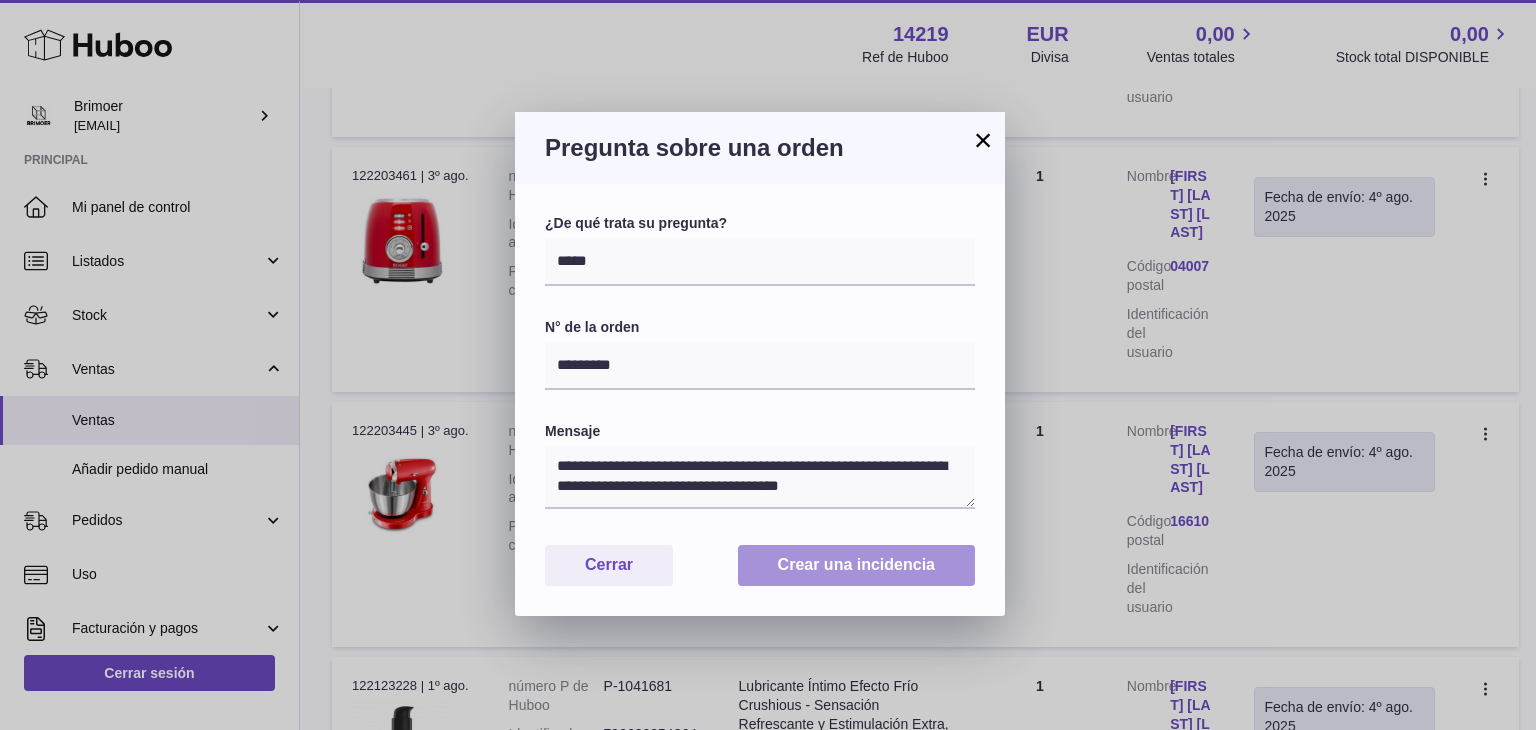 click on "Crear una incidencia" at bounding box center (856, 565) 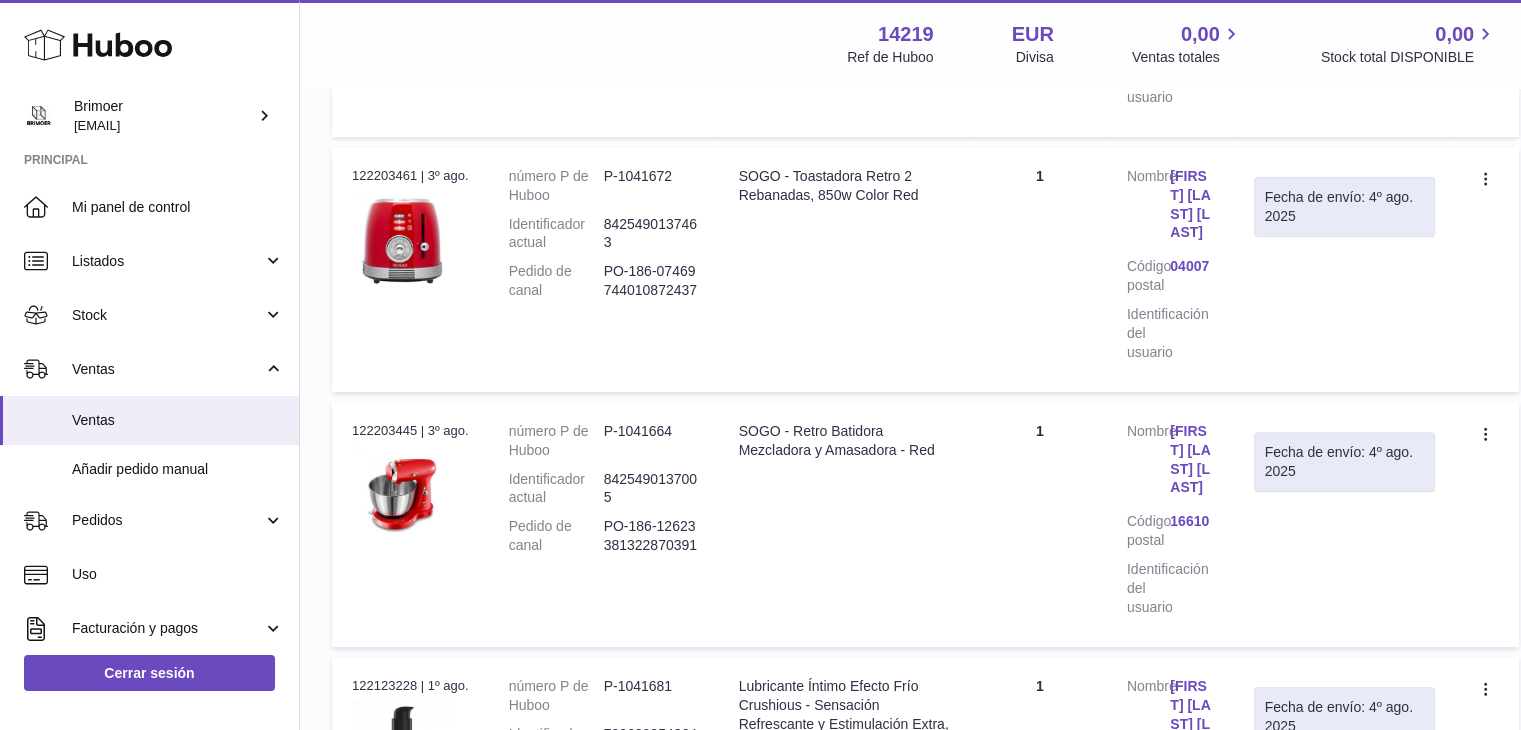 click on "Menú   Huboo     14219   Ref de Huboo    EUR   Divisa   0,00     Ventas totales   0,00     Stock total DISPONIBLE" at bounding box center (910, 44) 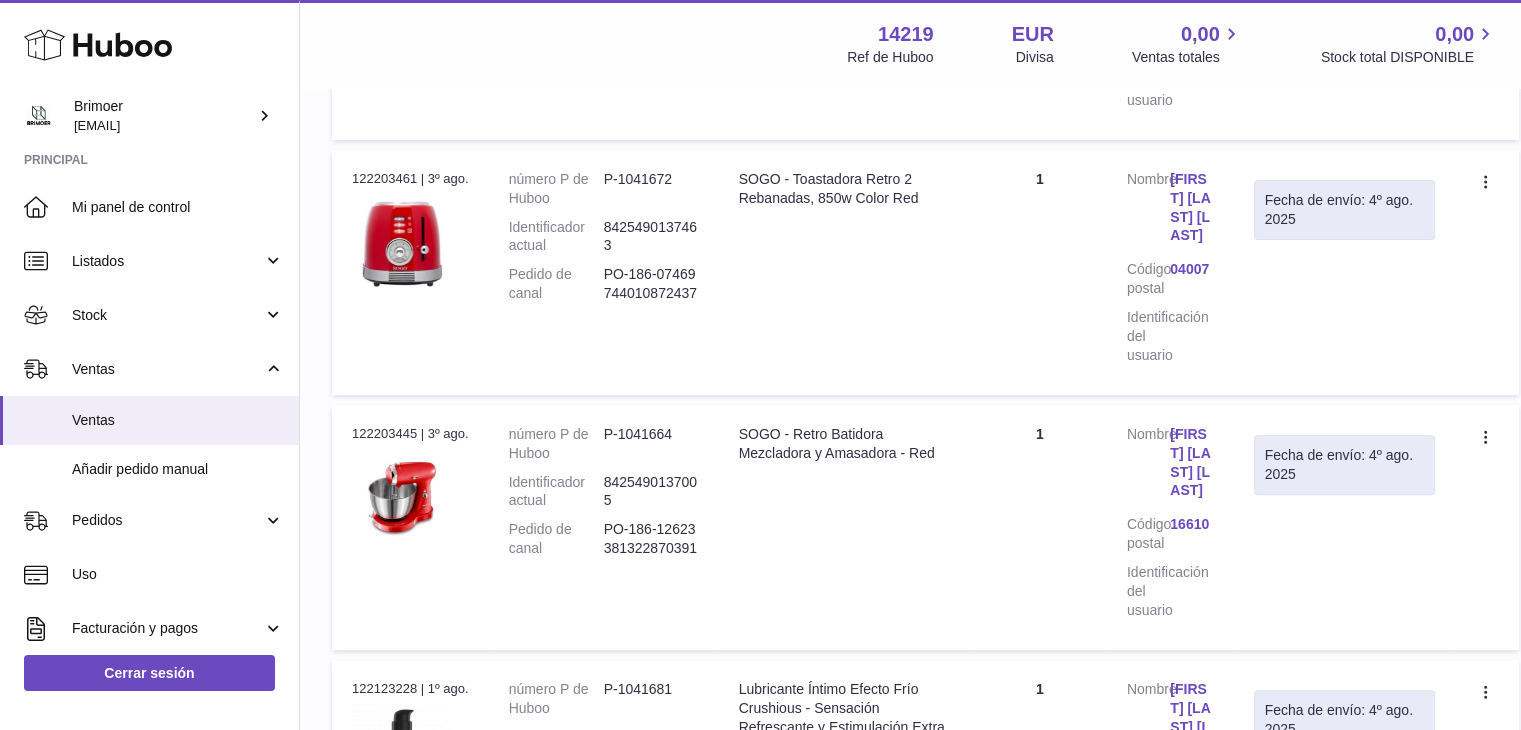 scroll, scrollTop: 0, scrollLeft: 0, axis: both 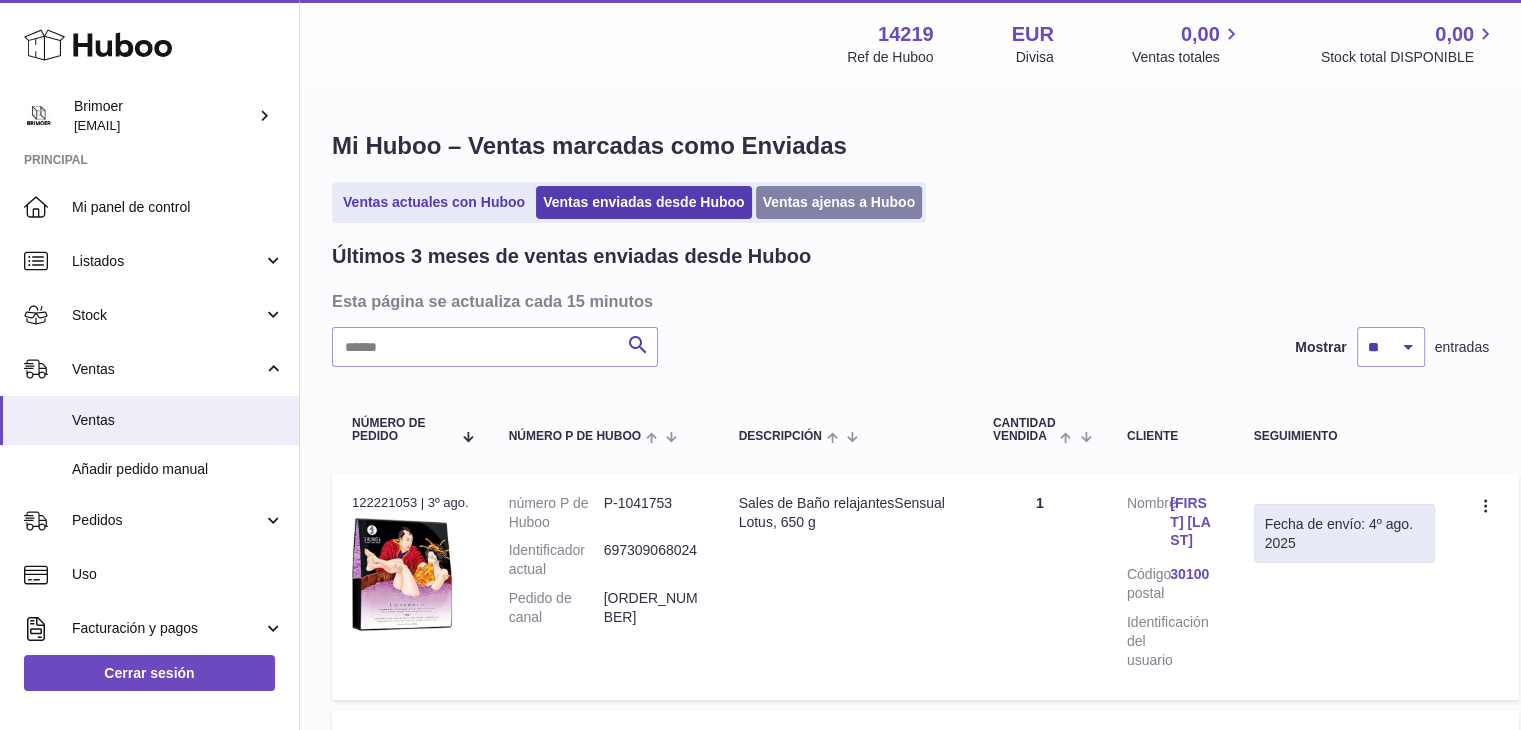 click on "Ventas ajenas a Huboo" at bounding box center [839, 202] 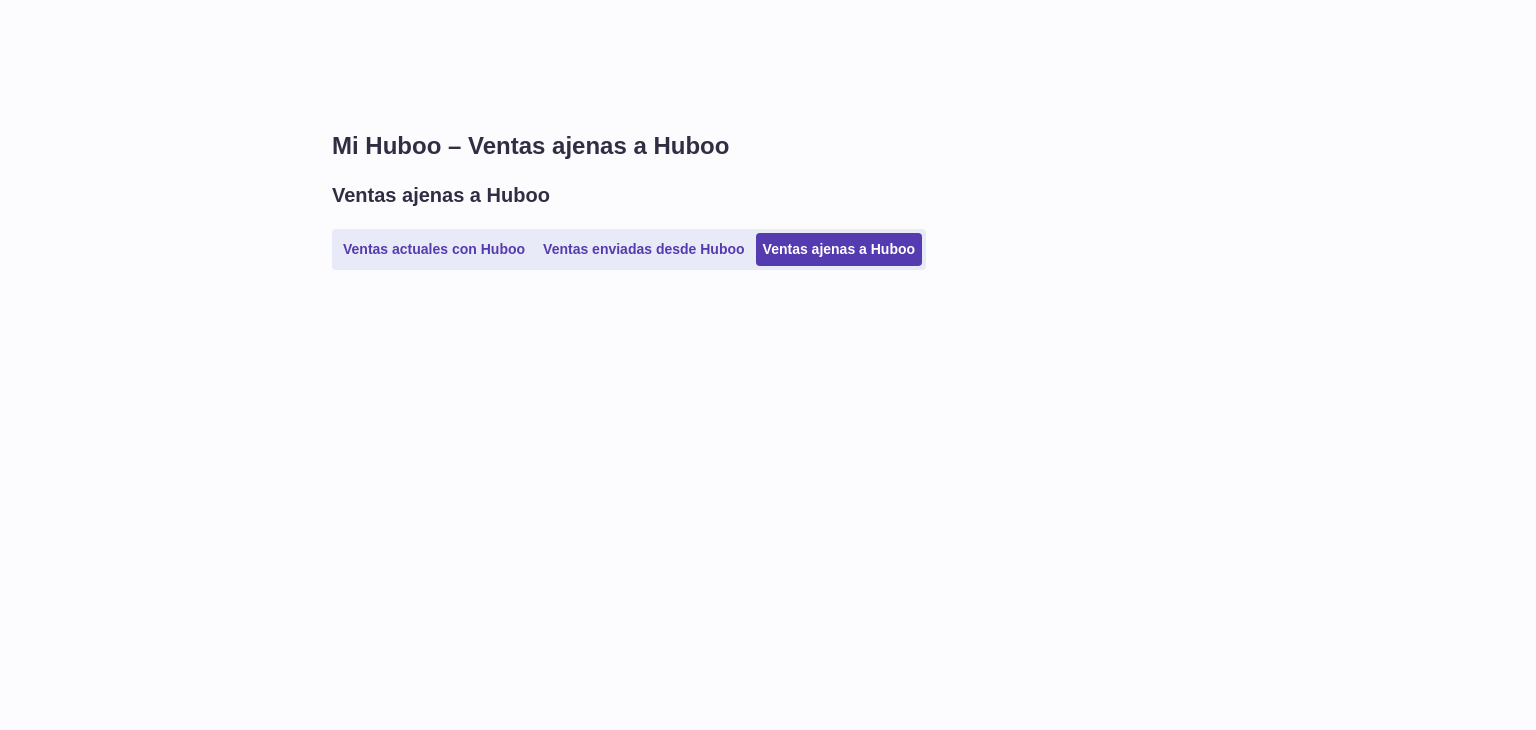 scroll, scrollTop: 0, scrollLeft: 0, axis: both 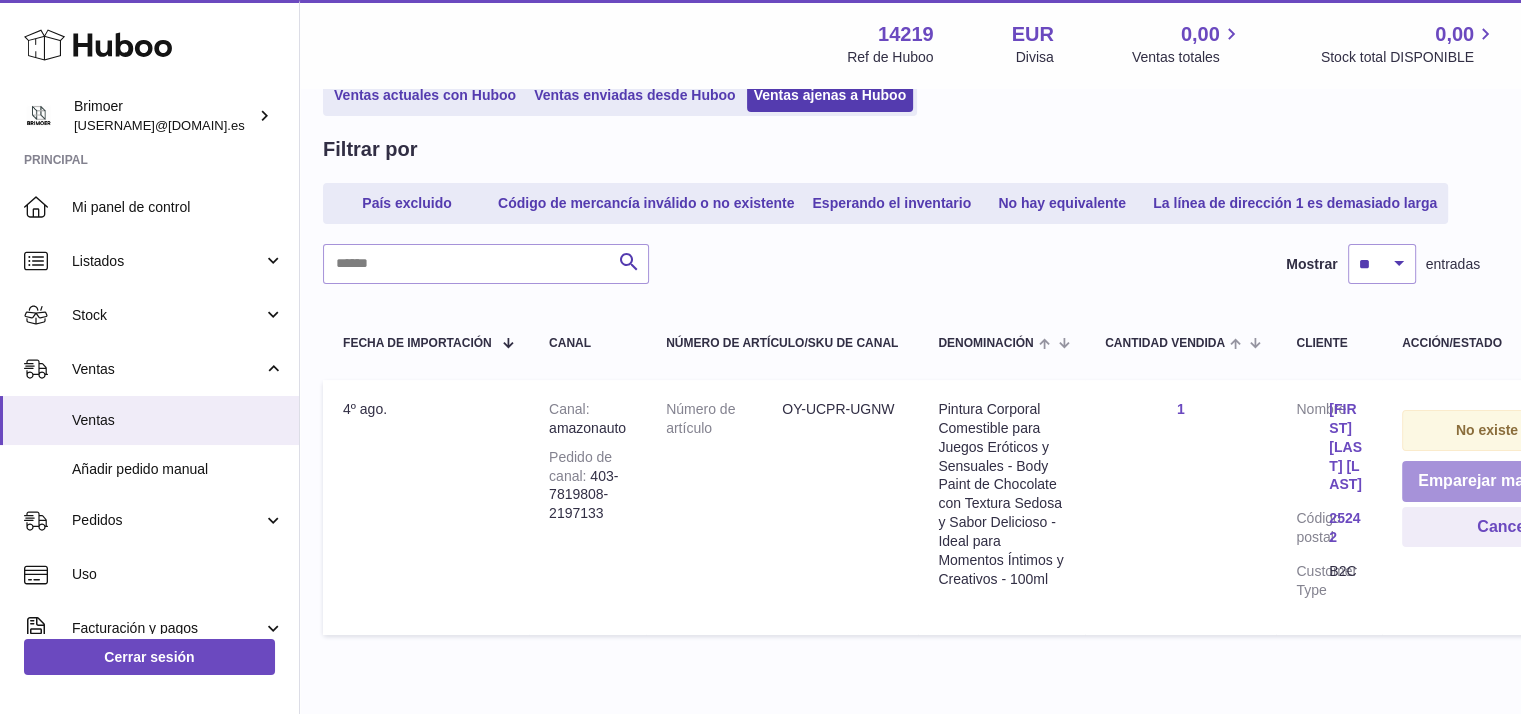 click on "Emparejar manualmente" at bounding box center (1511, 481) 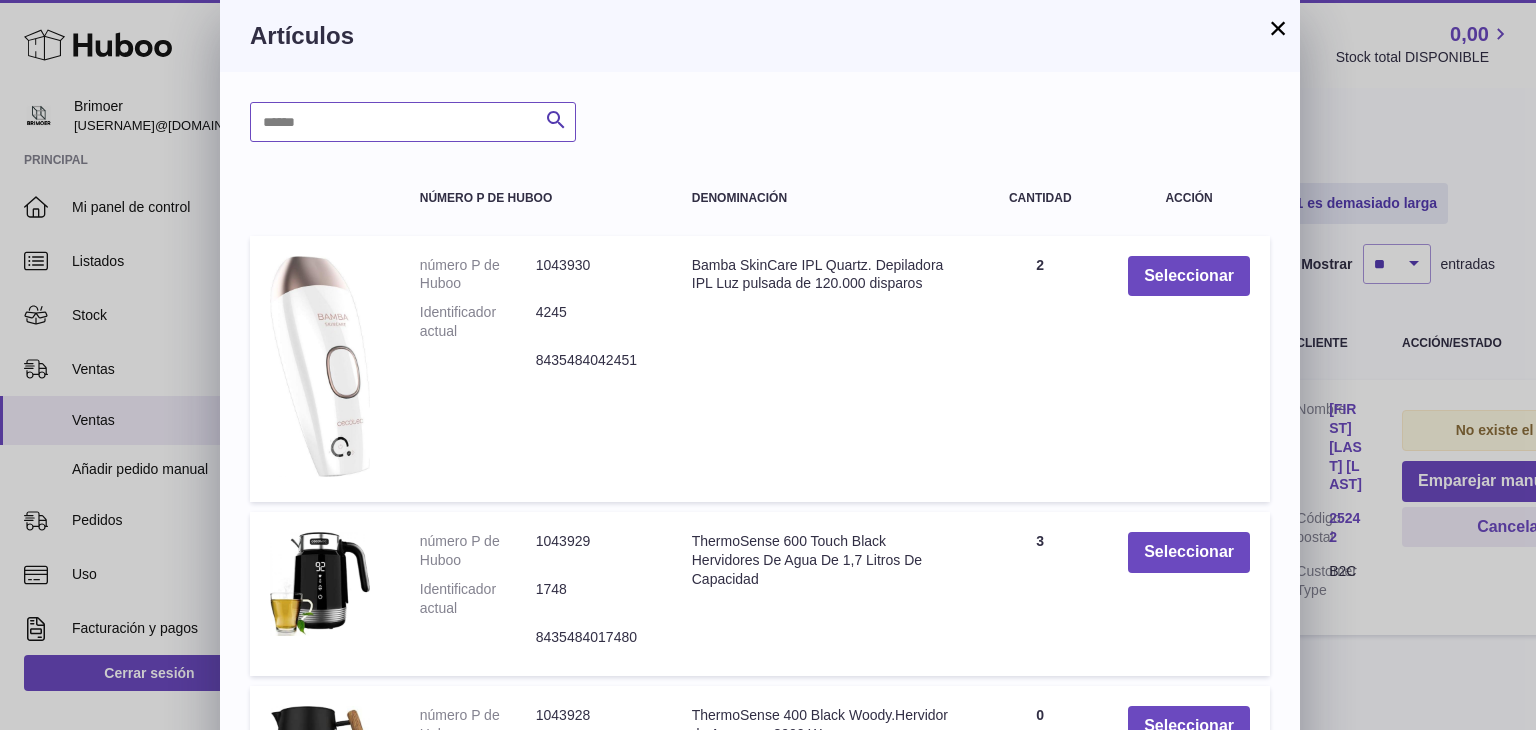 click at bounding box center (413, 122) 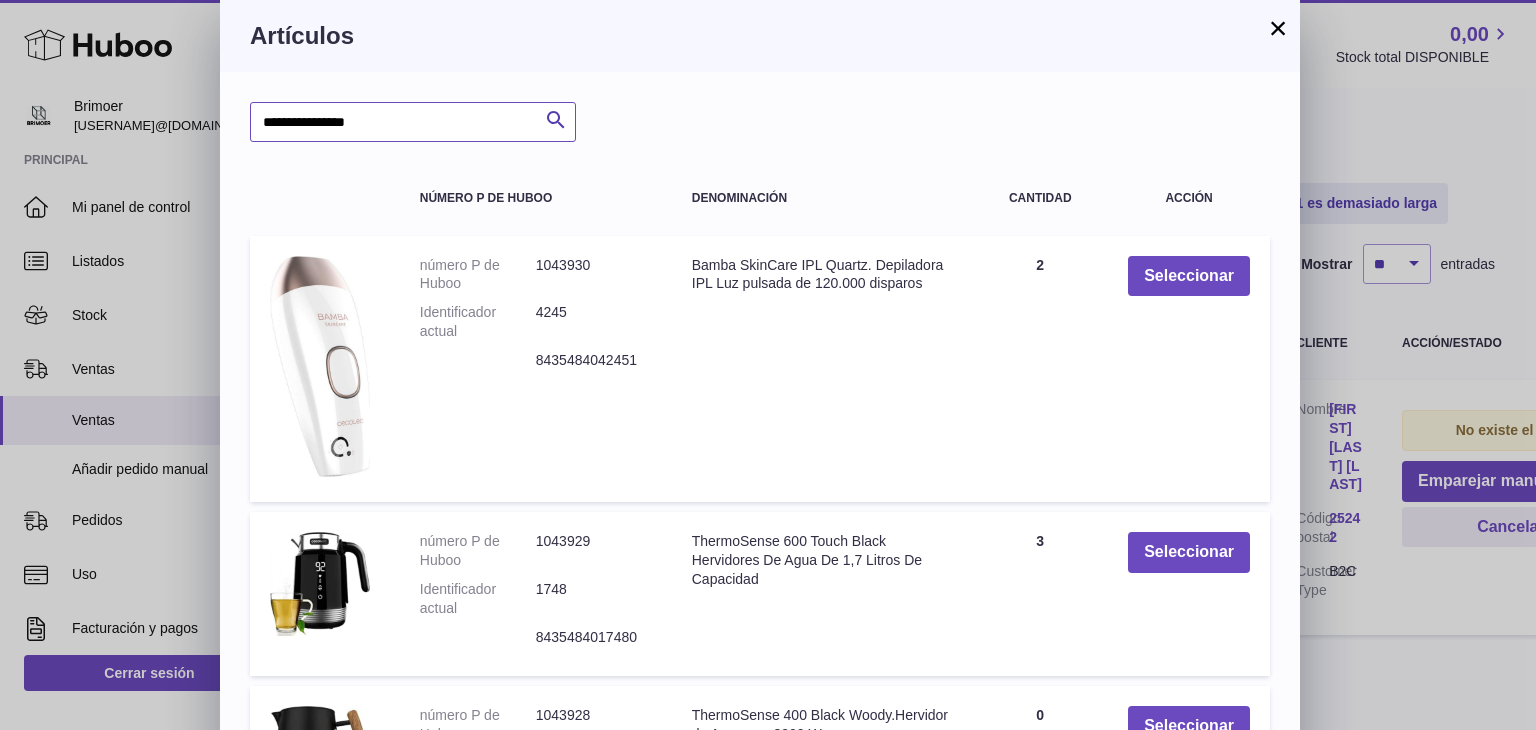 type on "**********" 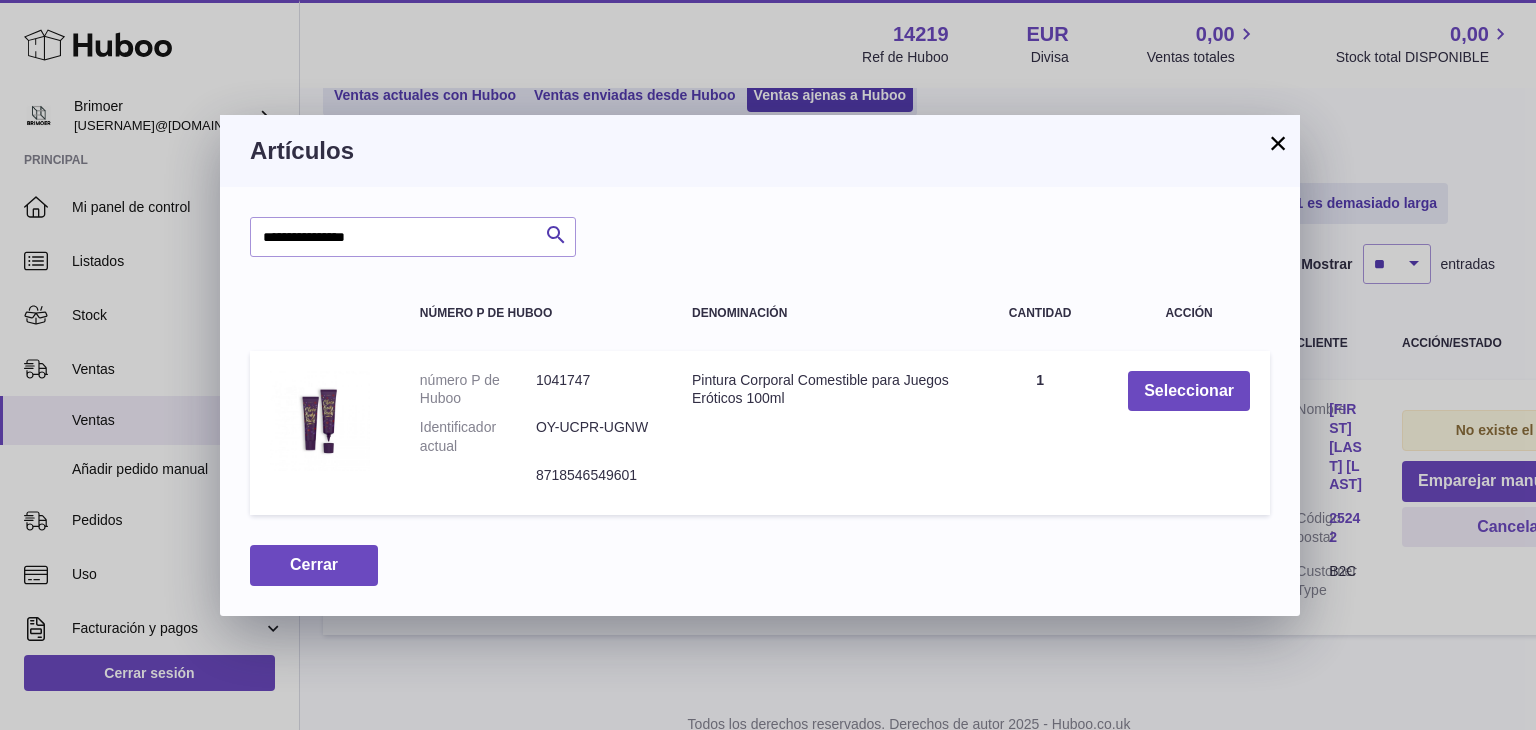 click on "×" at bounding box center (1278, 143) 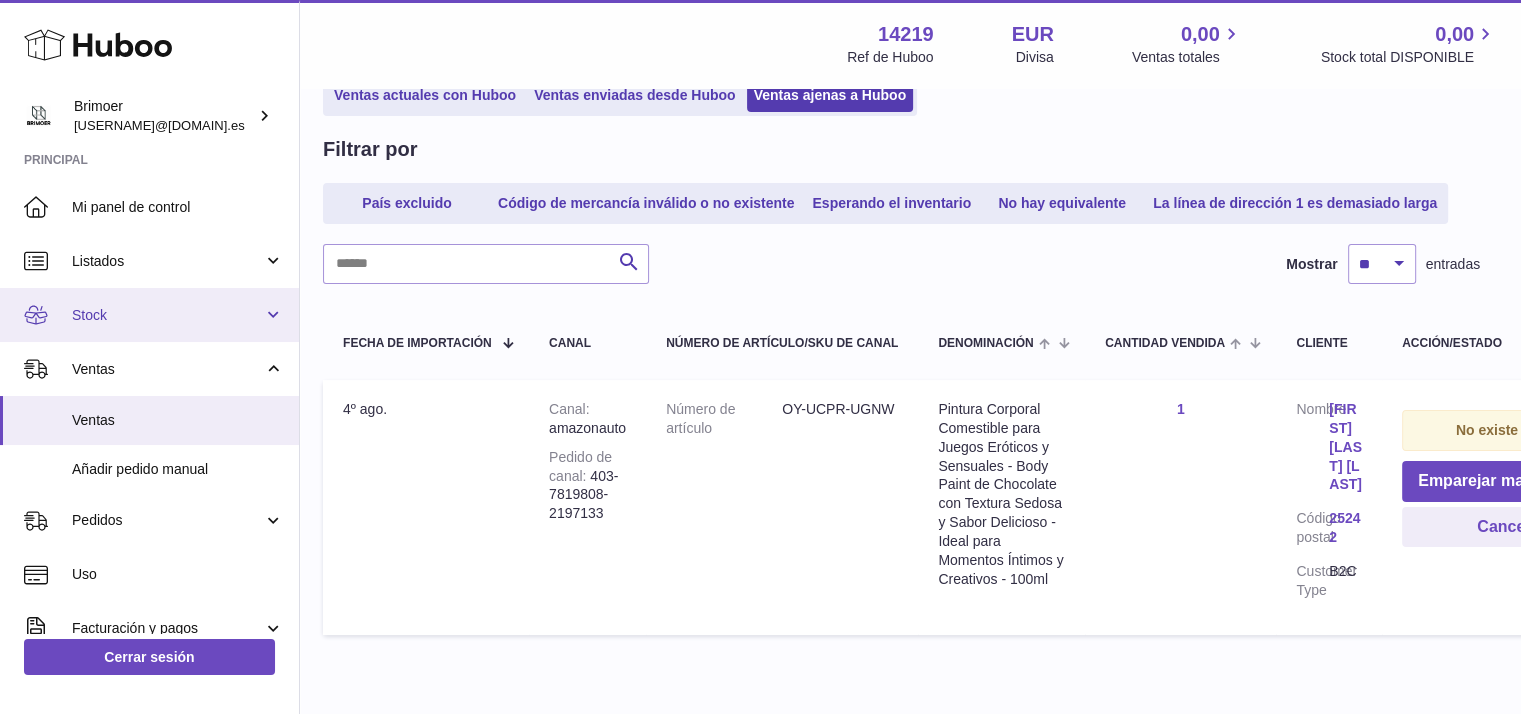 click on "Stock" at bounding box center (167, 315) 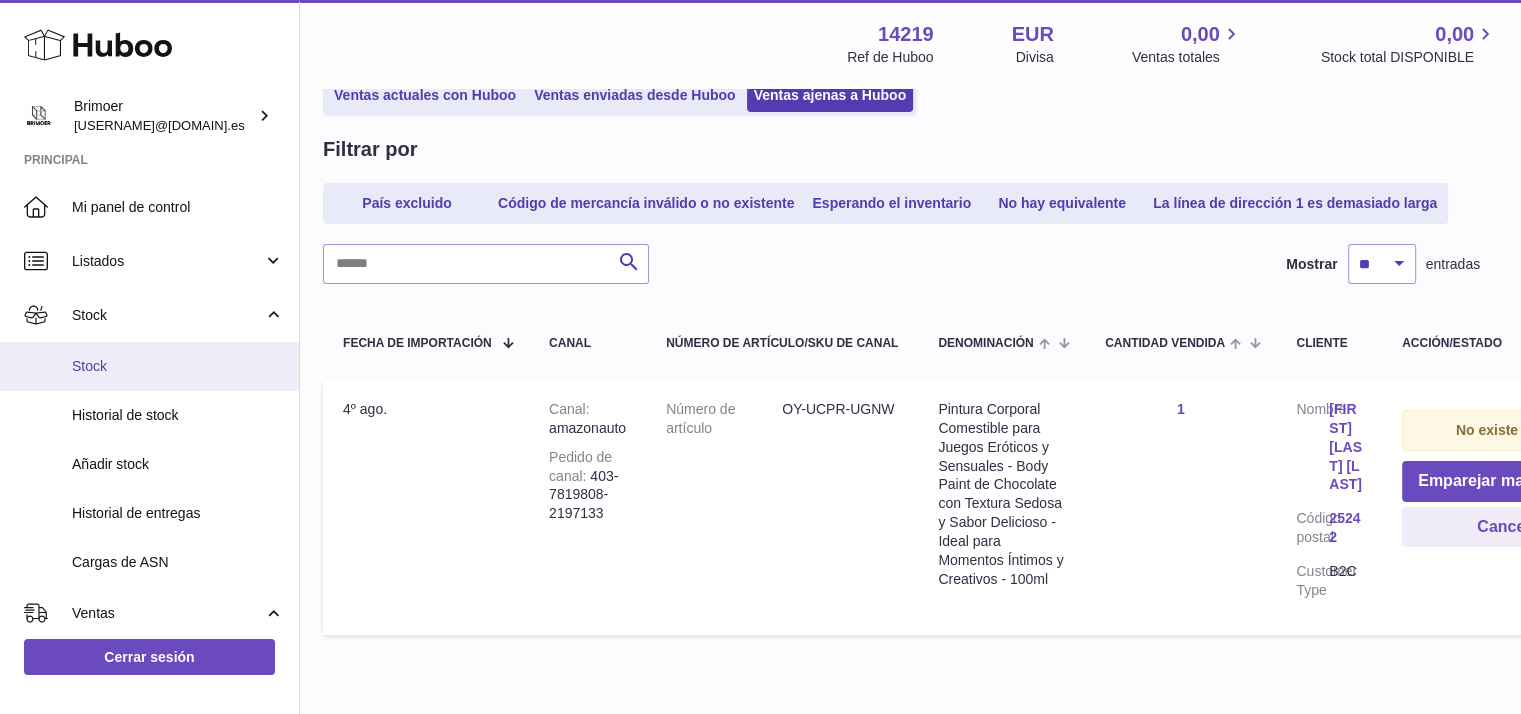 click on "Stock" at bounding box center (178, 366) 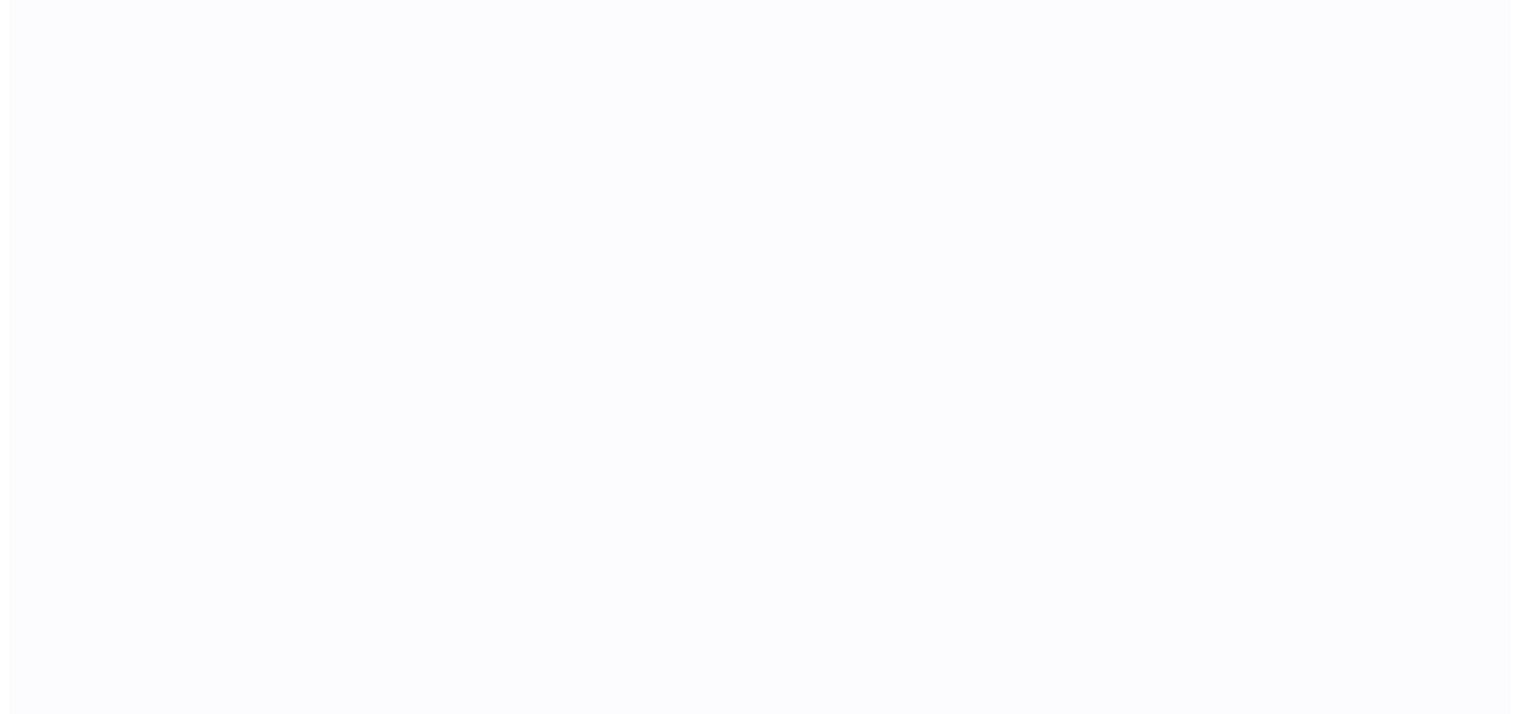 scroll, scrollTop: 0, scrollLeft: 0, axis: both 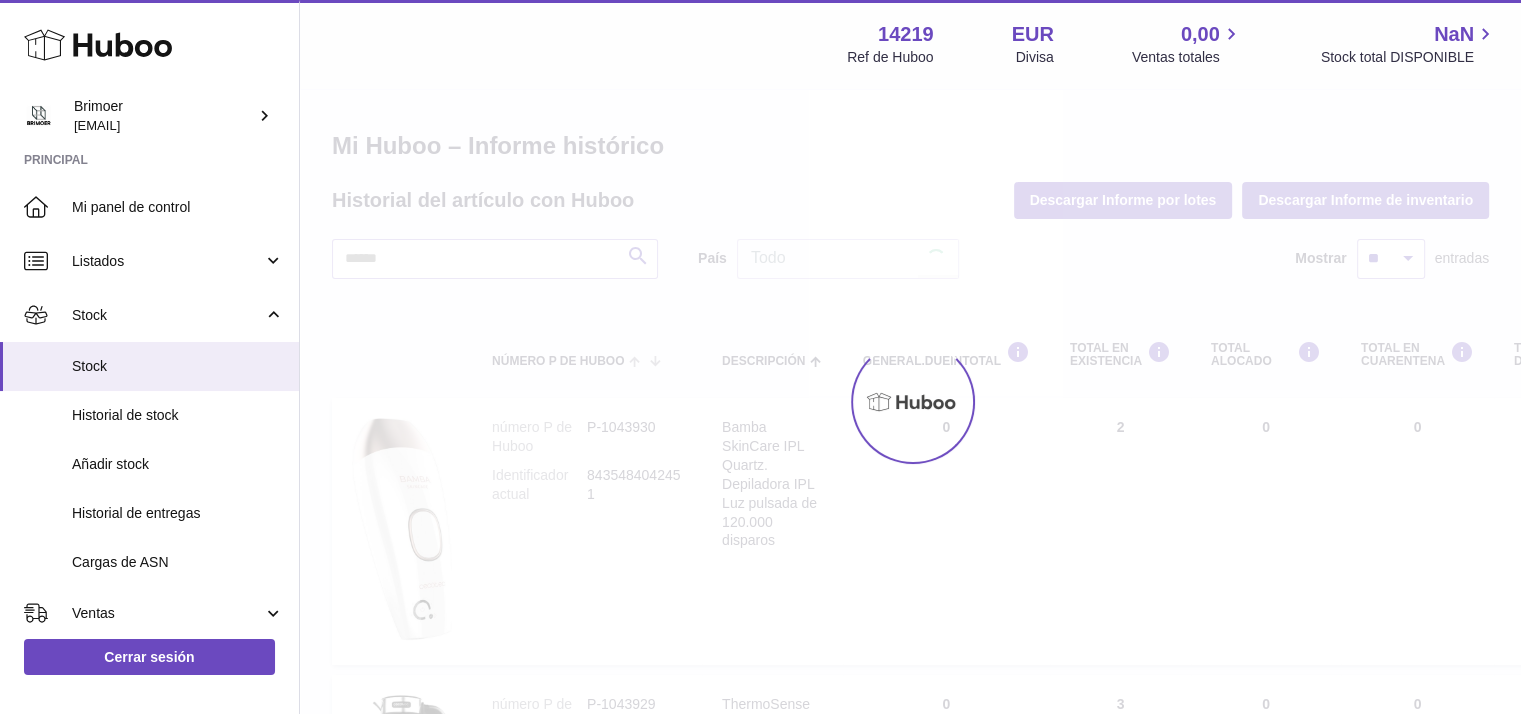 click on "Mi panel de control       Listados     No está con Huboo Listados con Huboo Paquetes   Stock     Stock Historial de stock Añadir stock Historial de entregas Cargas de ASN   Ventas     Ventas Añadir pedido manual   Pedidos     Pedidos Añadir pedido manual   Uso       Facturación y pagos     Historial de facturación Historial de almacenamiento Domiciliaciones bancarias general.accountBalance   Incidencias       Canales       Configuración       Devoluciones" at bounding box center [149, 599] 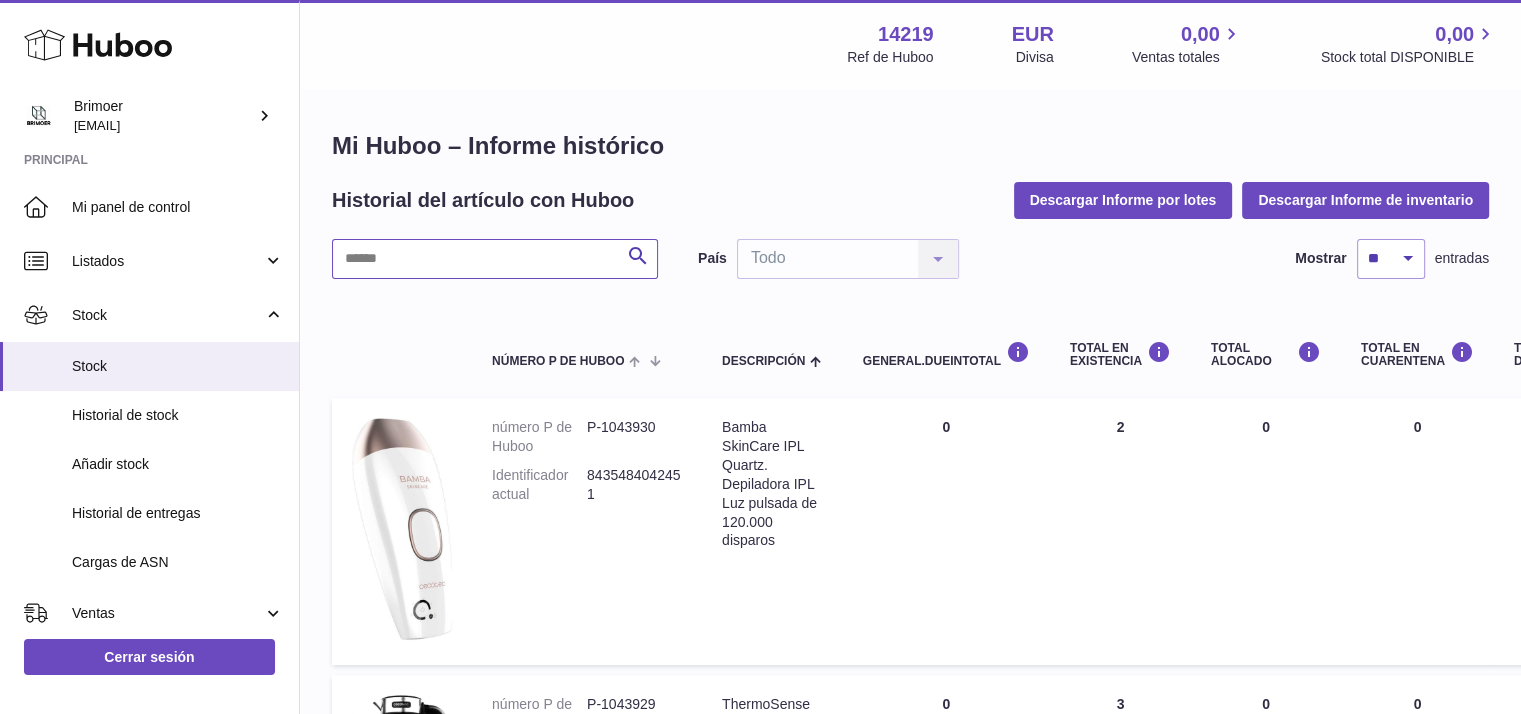 click at bounding box center [495, 259] 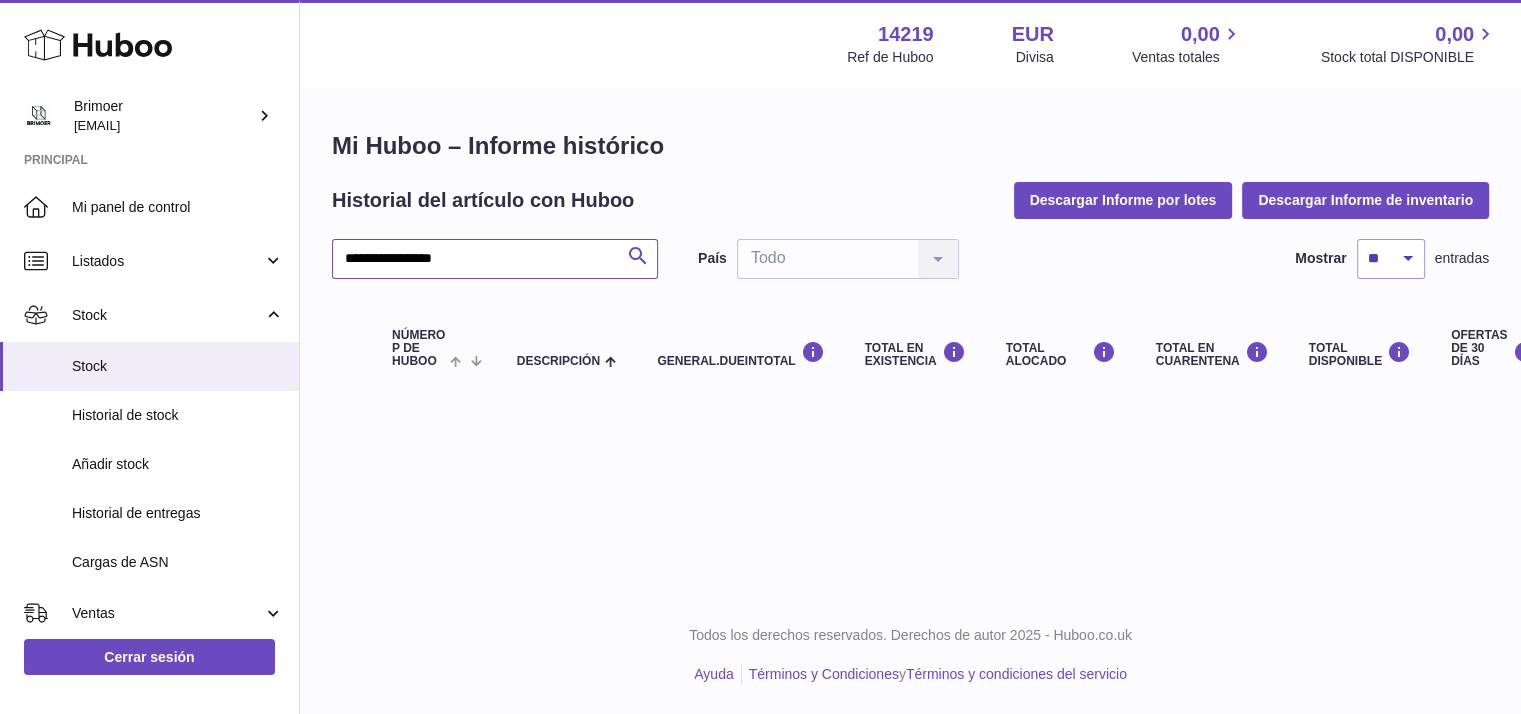 drag, startPoint x: 404, startPoint y: 255, endPoint x: 635, endPoint y: 258, distance: 231.01949 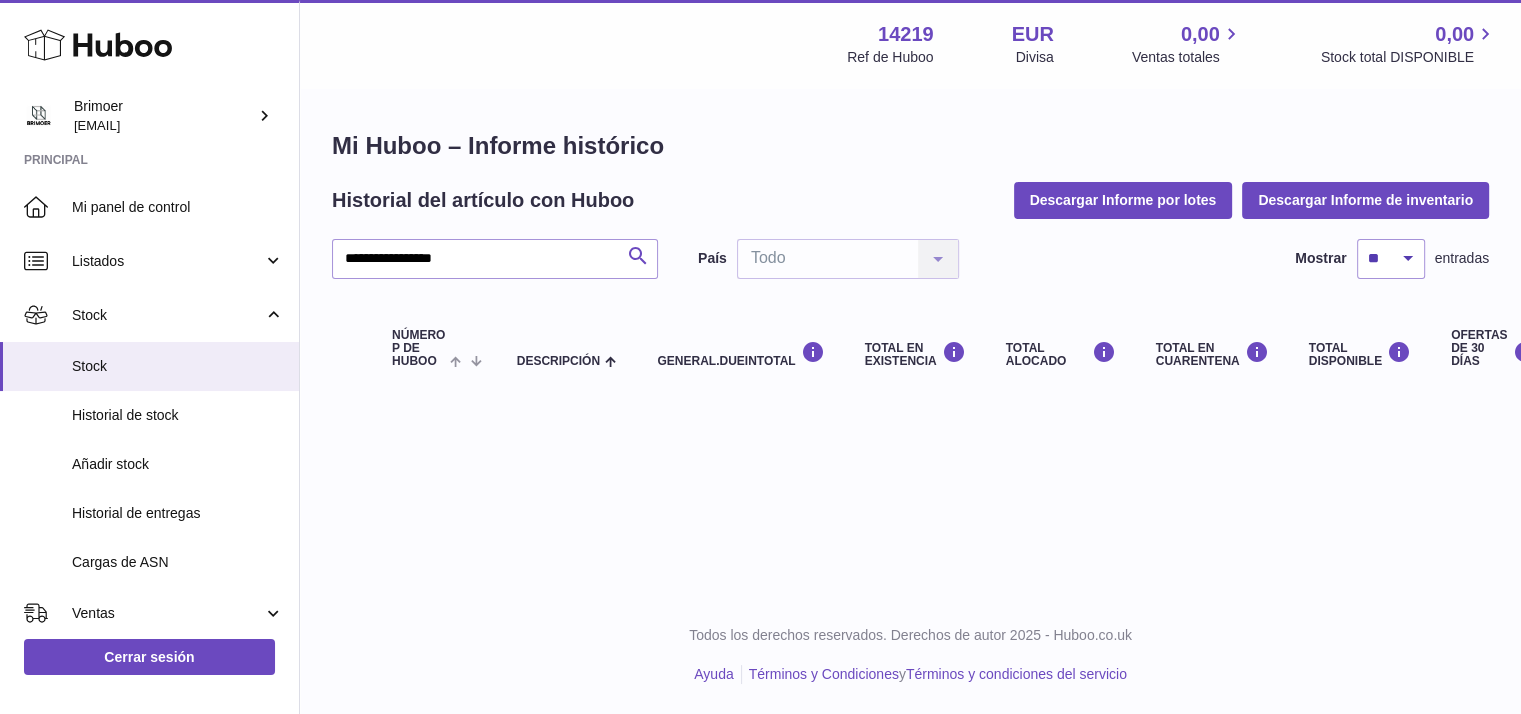 click at bounding box center (638, 256) 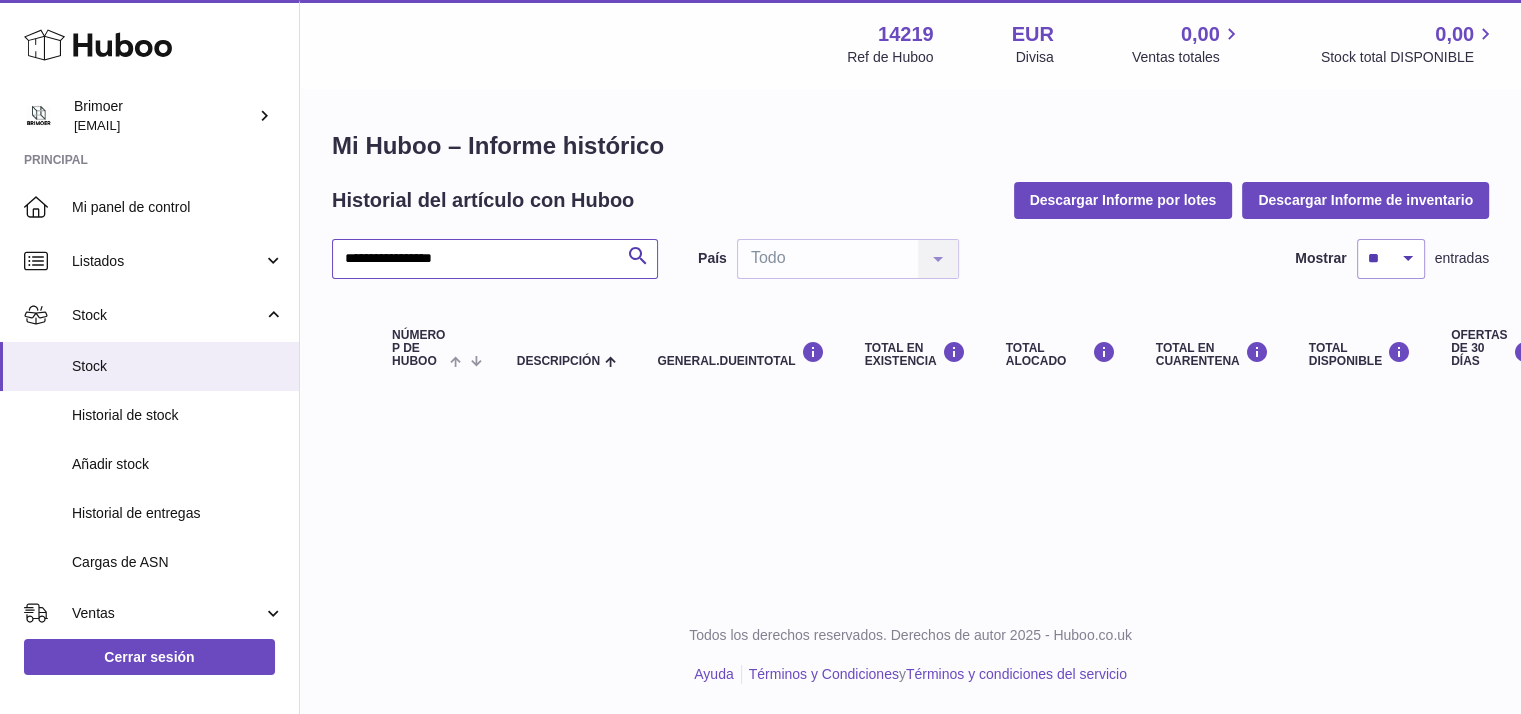 click on "**********" at bounding box center [495, 259] 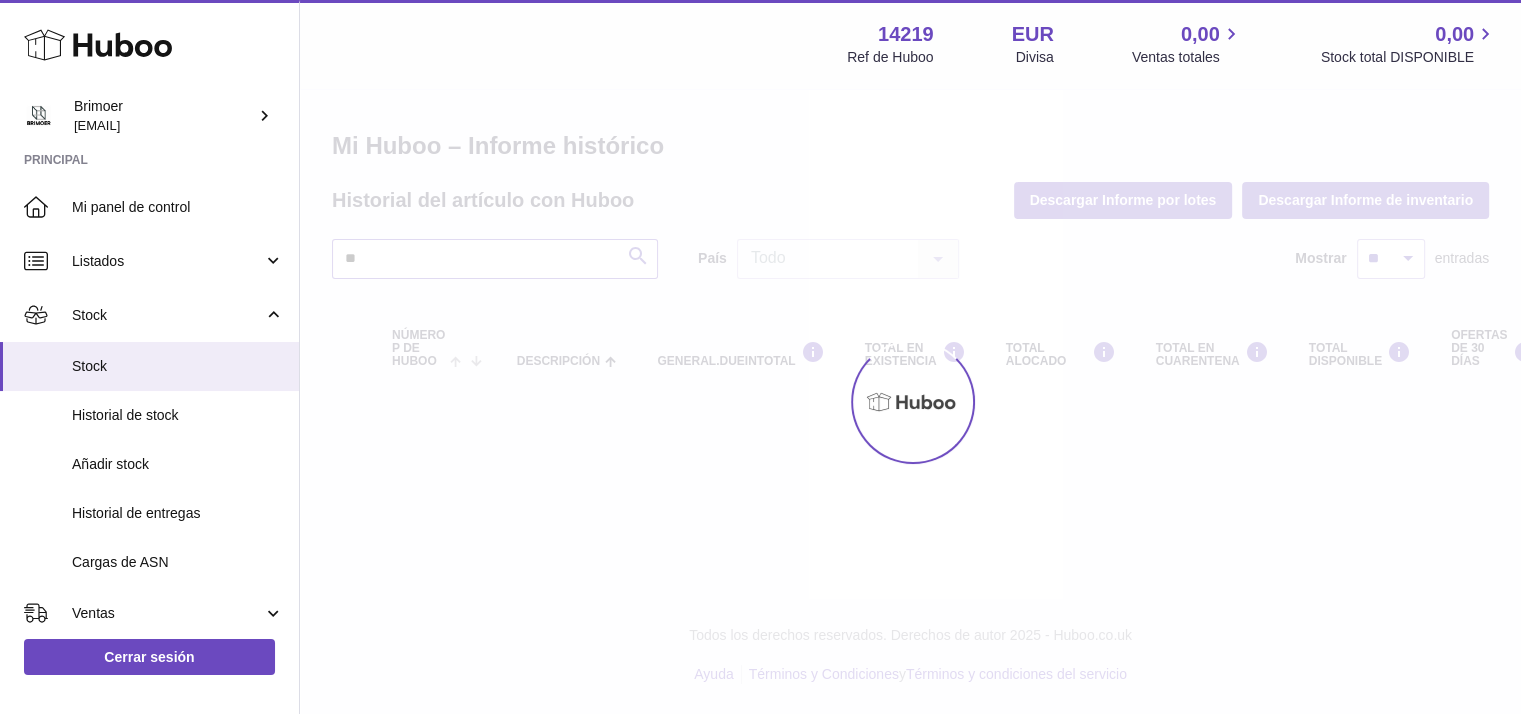 type on "*" 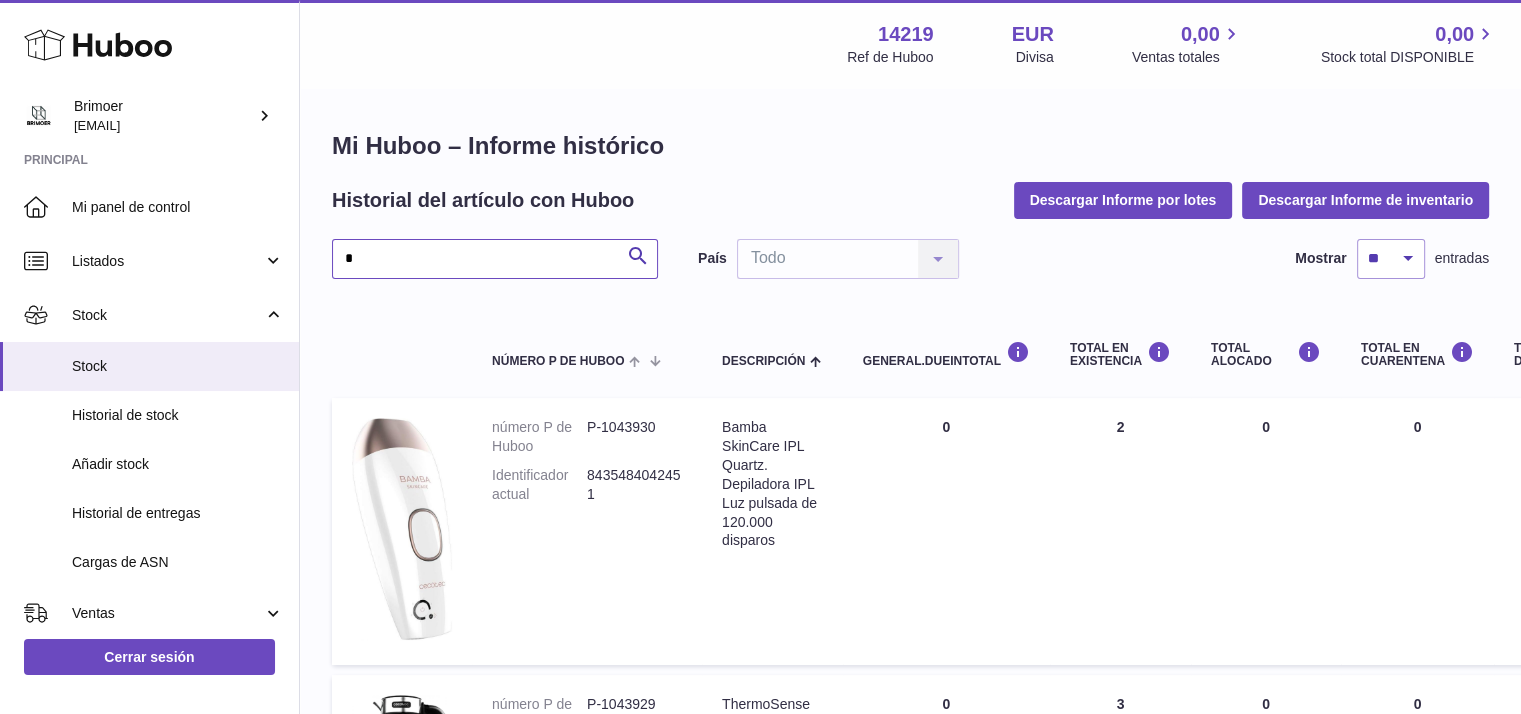 click on "*" at bounding box center [495, 259] 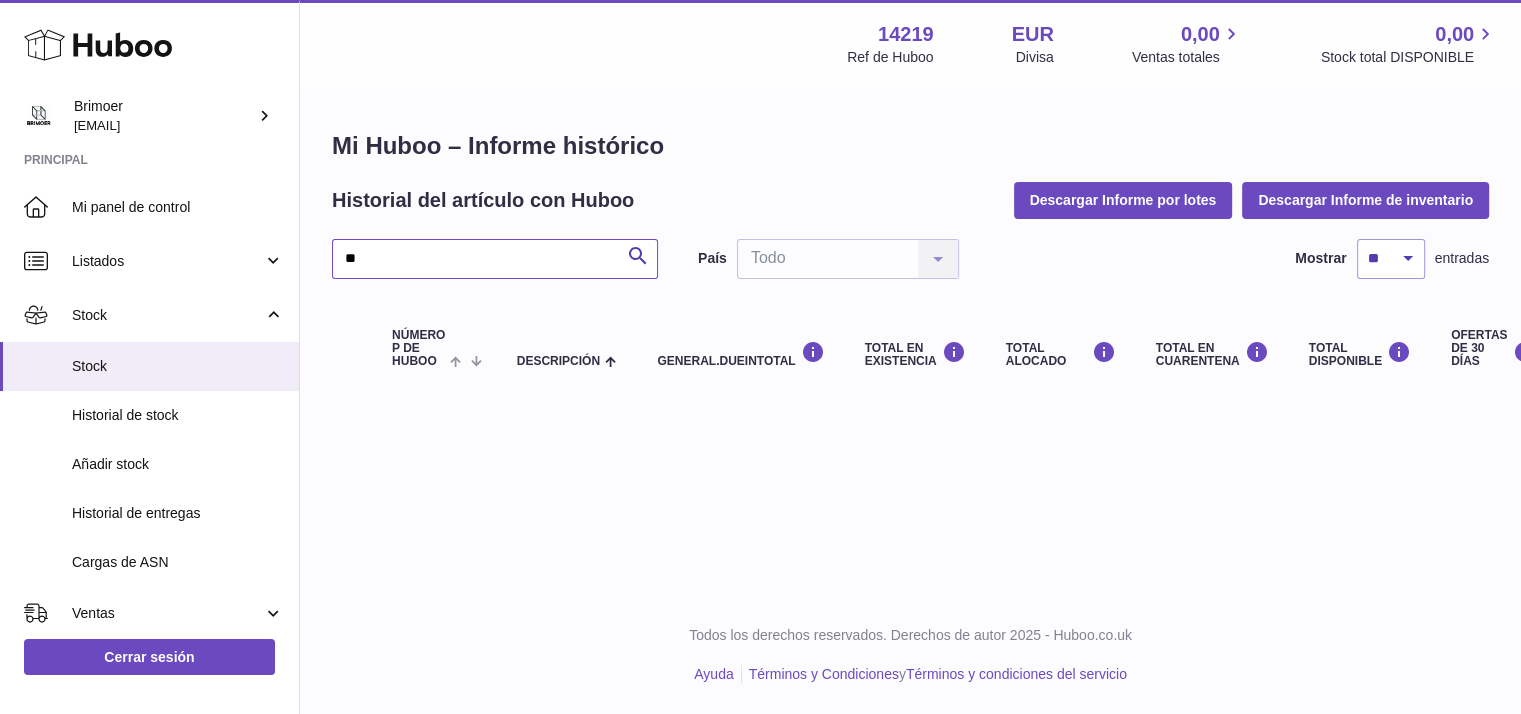 type on "*" 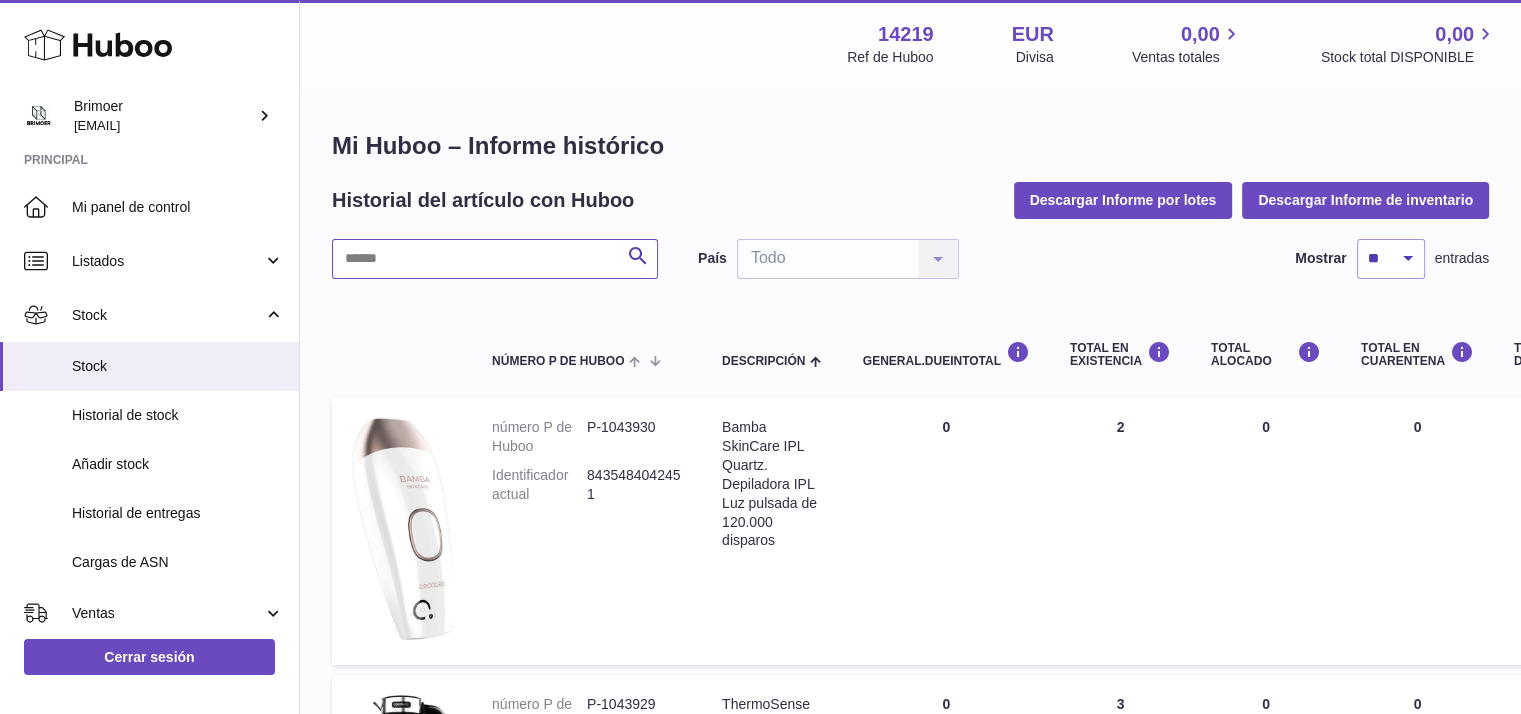 click at bounding box center (495, 259) 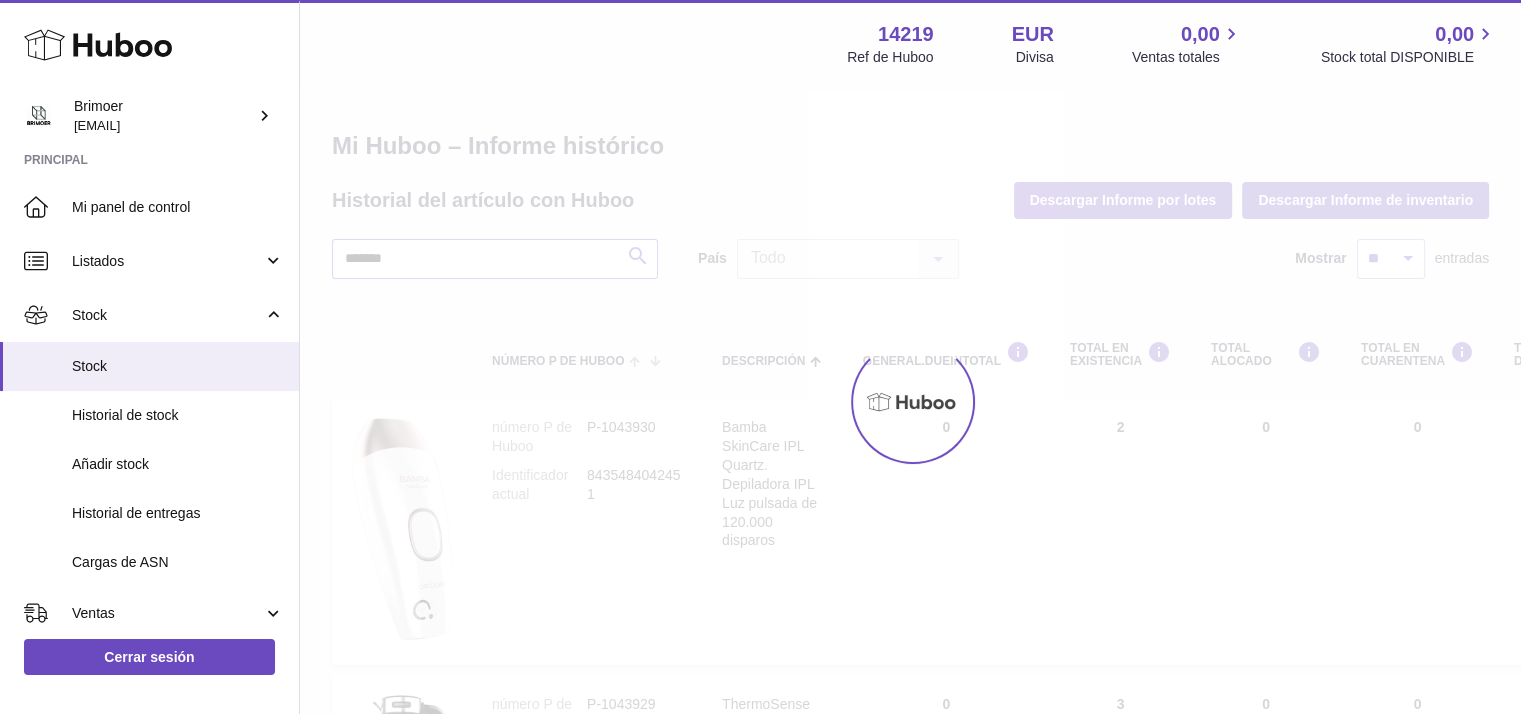 type on "*******" 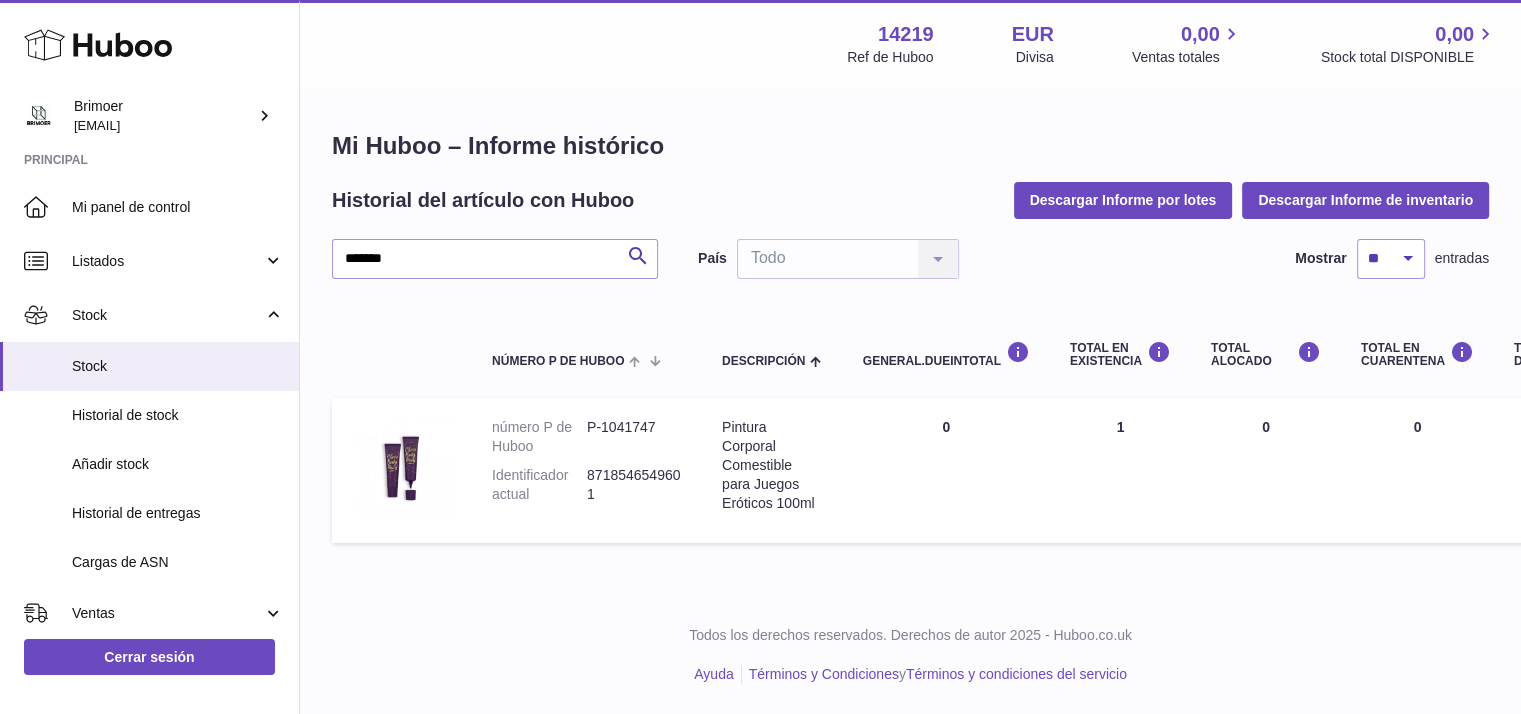 click on "Pintura Corporal Comestible para Juegos Eróticos 100ml" at bounding box center (772, 465) 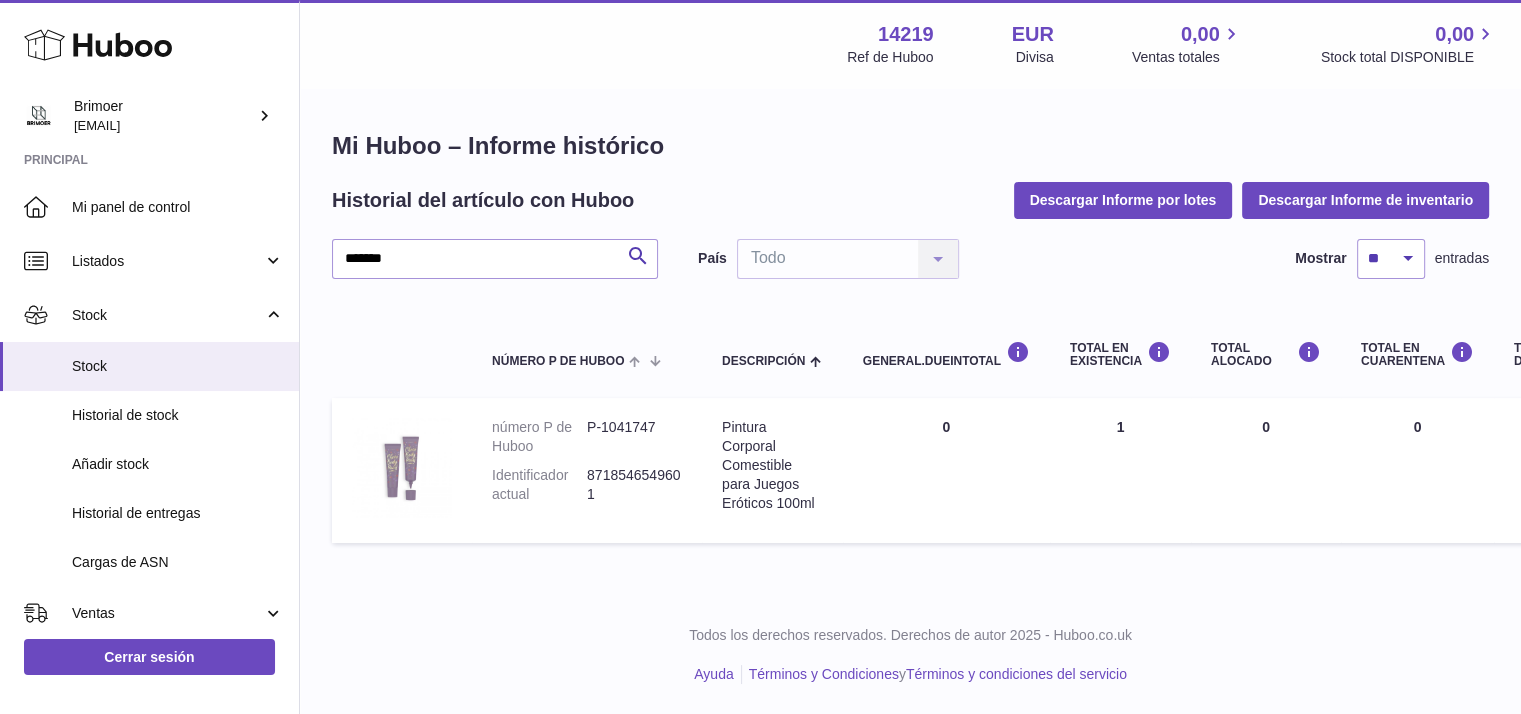 click at bounding box center (402, 468) 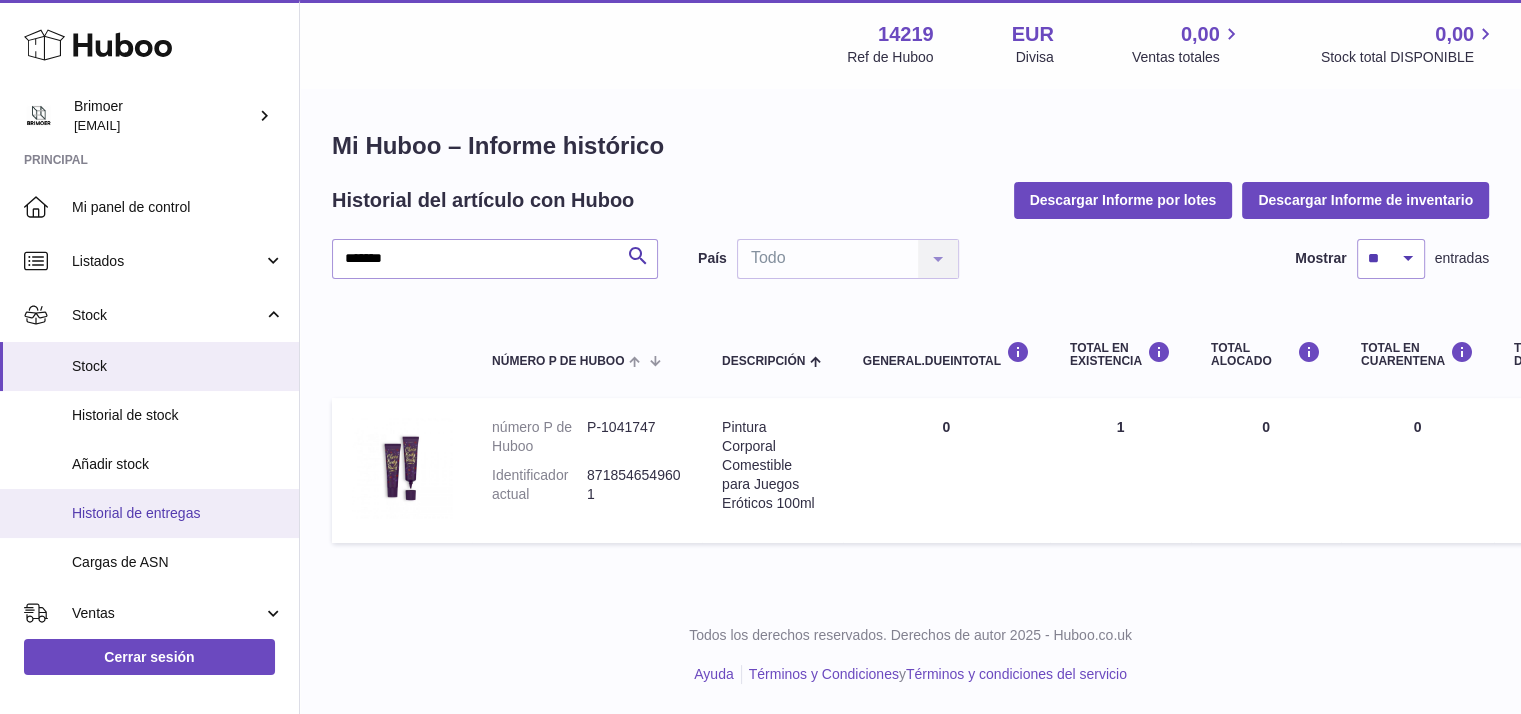 scroll, scrollTop: 56, scrollLeft: 0, axis: vertical 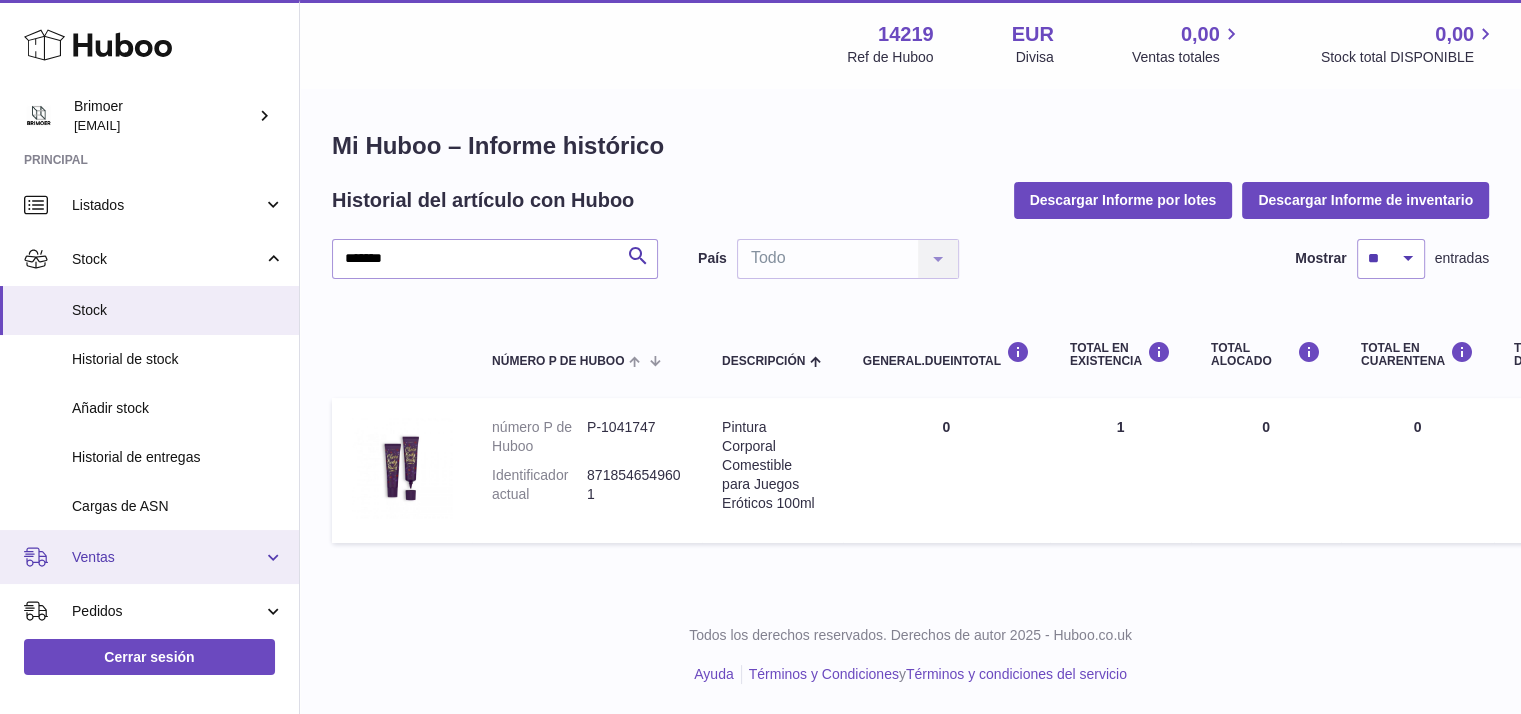 click on "Ventas" at bounding box center [167, 557] 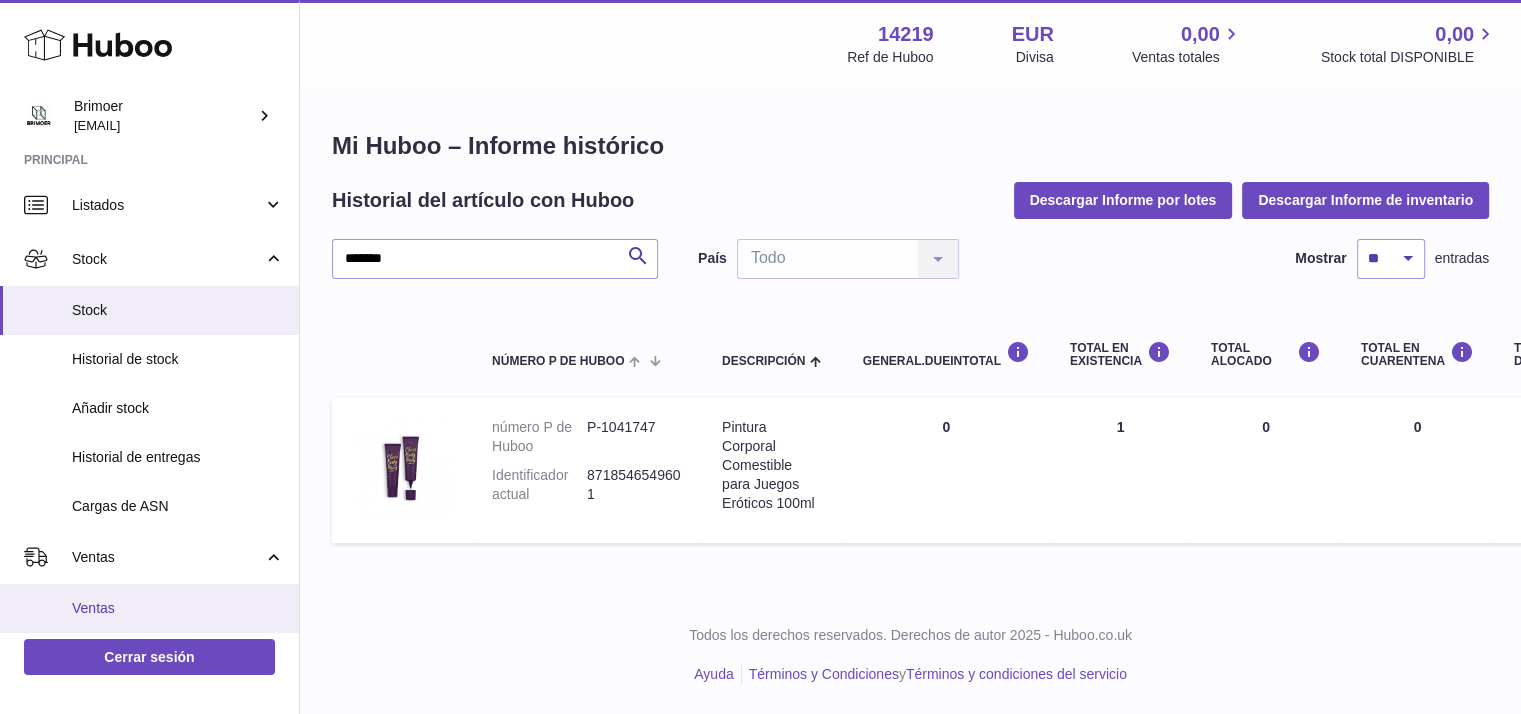 click on "Ventas" at bounding box center (178, 608) 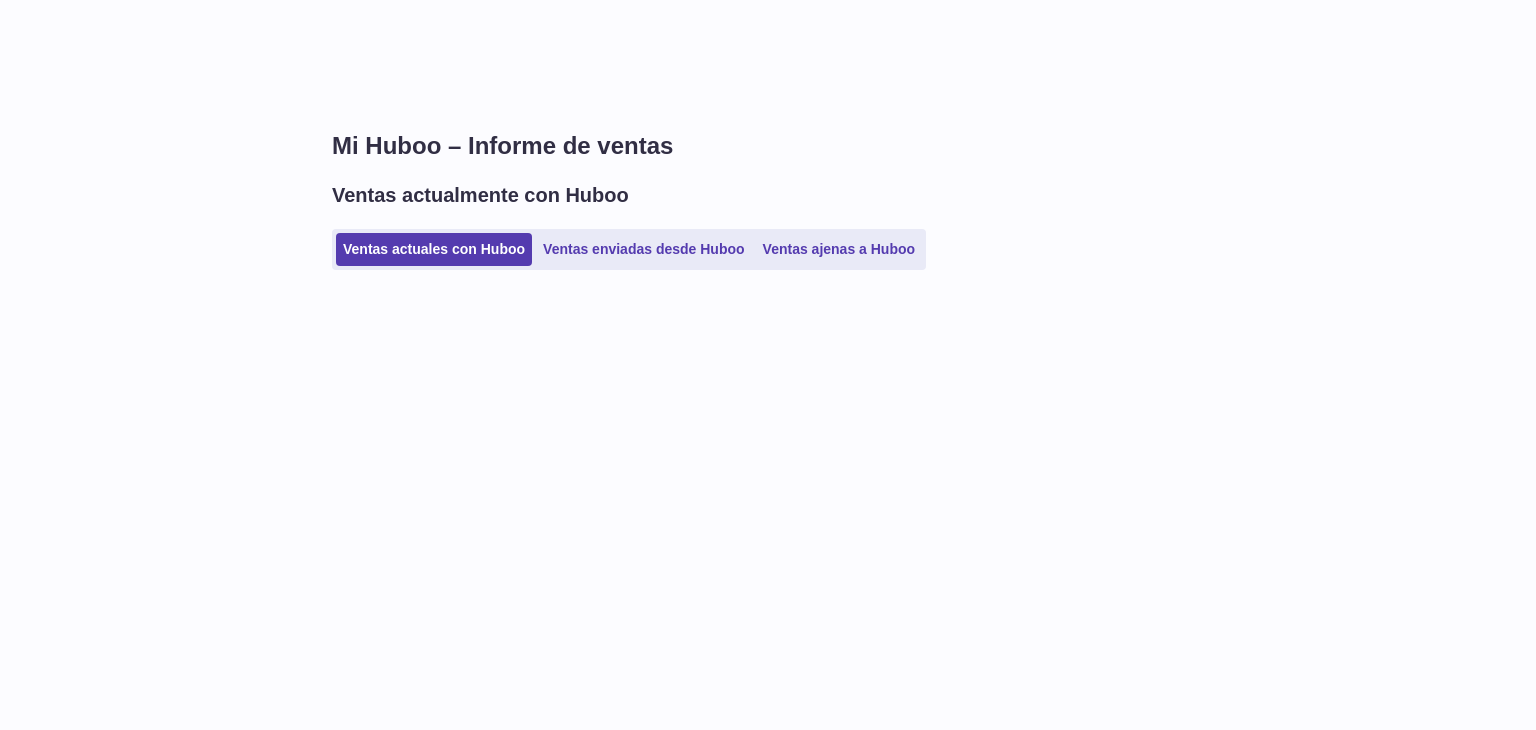 scroll, scrollTop: 0, scrollLeft: 0, axis: both 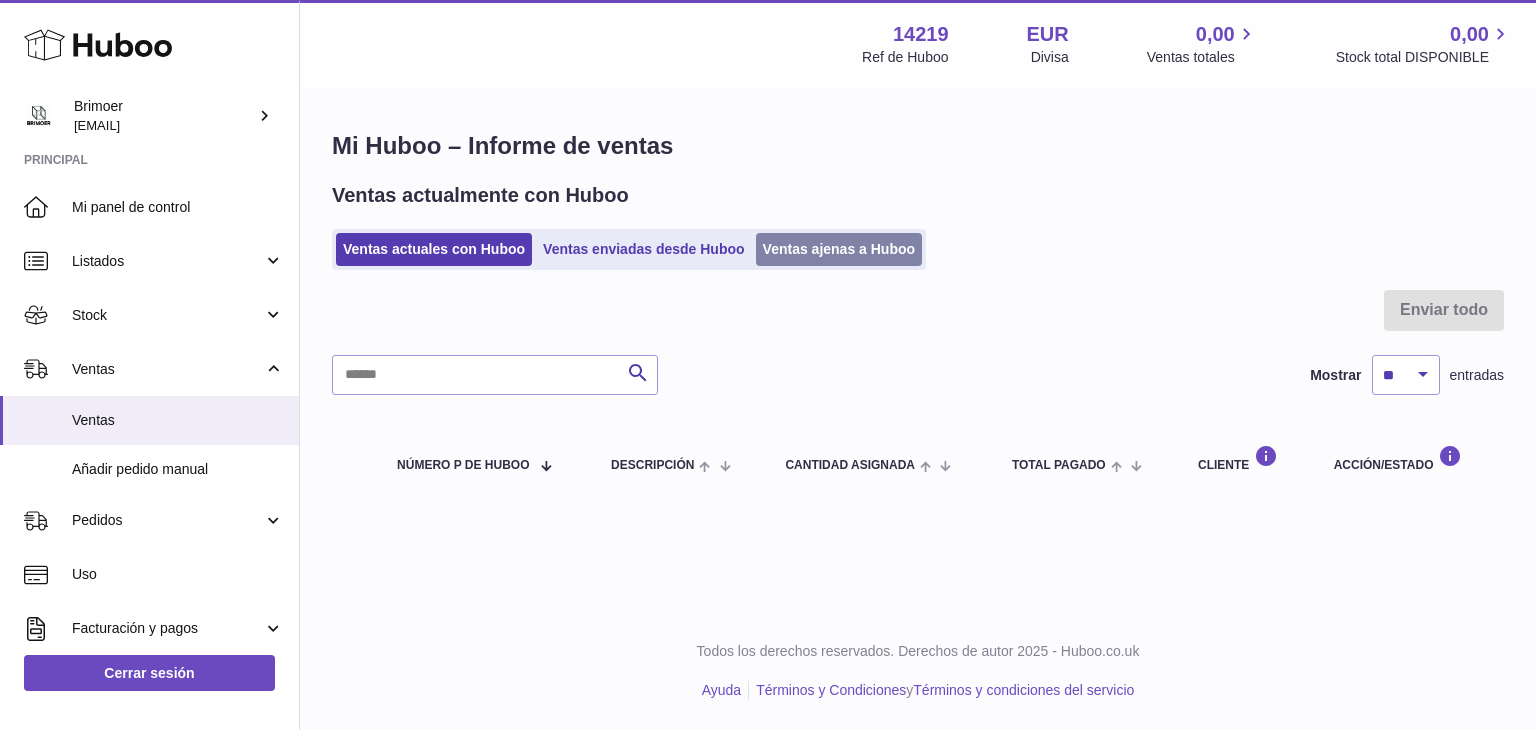 click on "Ventas ajenas a Huboo" at bounding box center (839, 249) 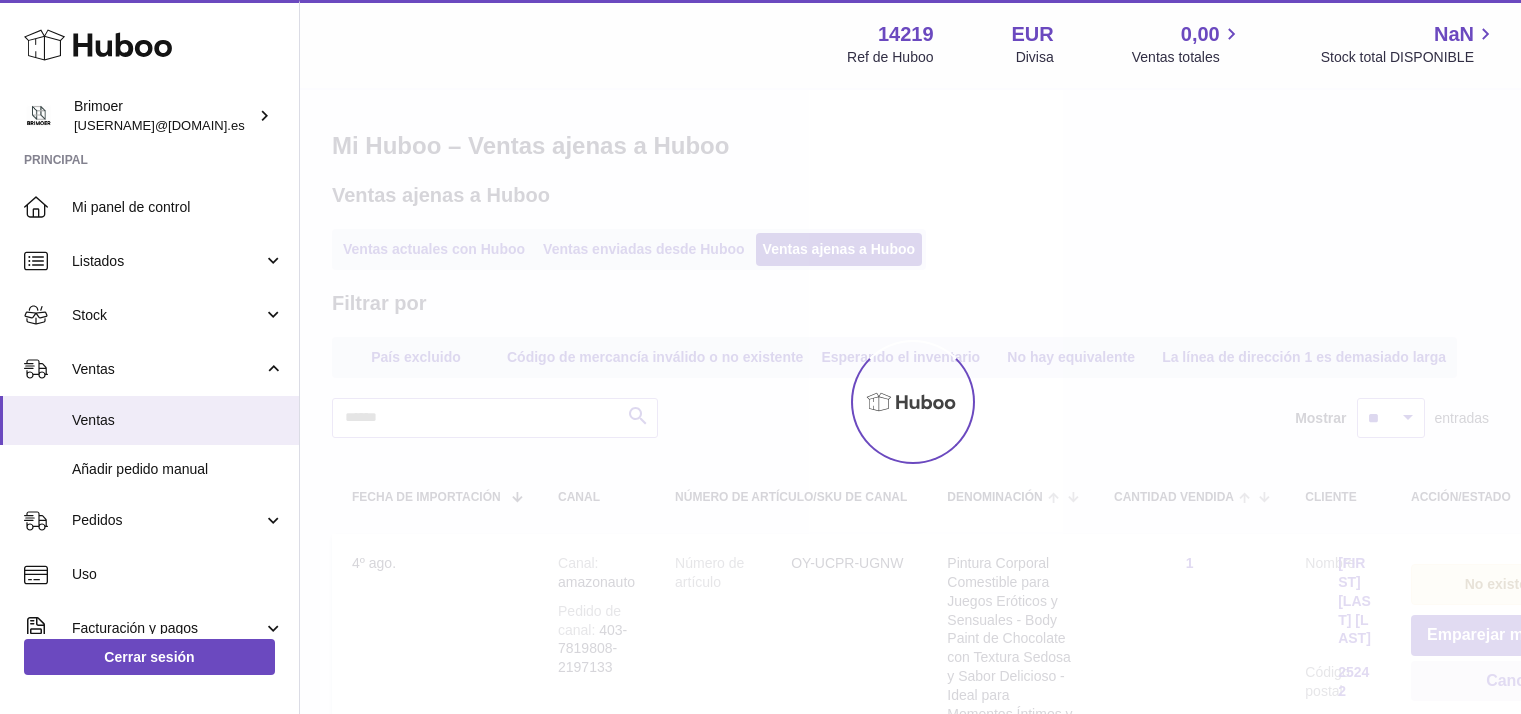 scroll, scrollTop: 0, scrollLeft: 0, axis: both 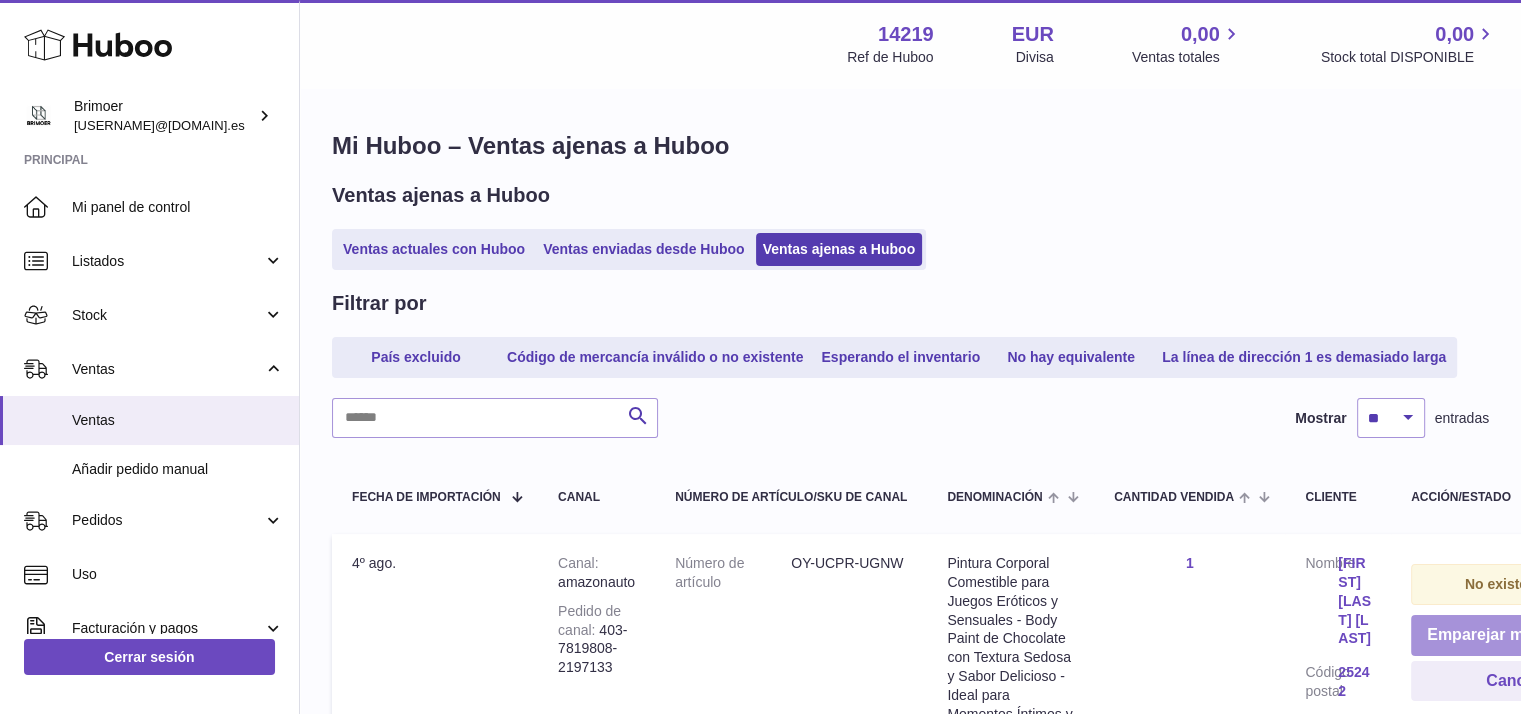 click on "Emparejar manualmente" at bounding box center (1520, 635) 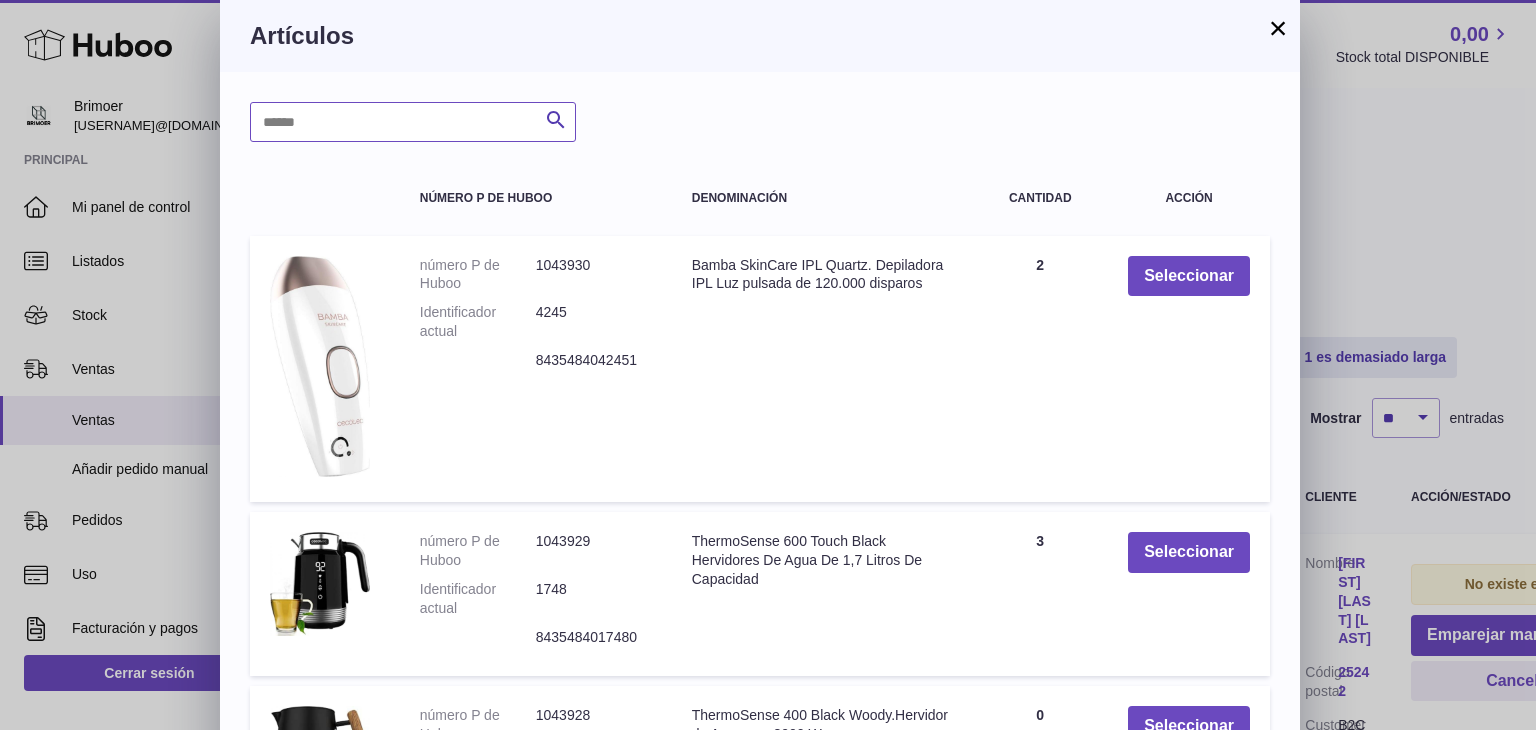 click at bounding box center [413, 122] 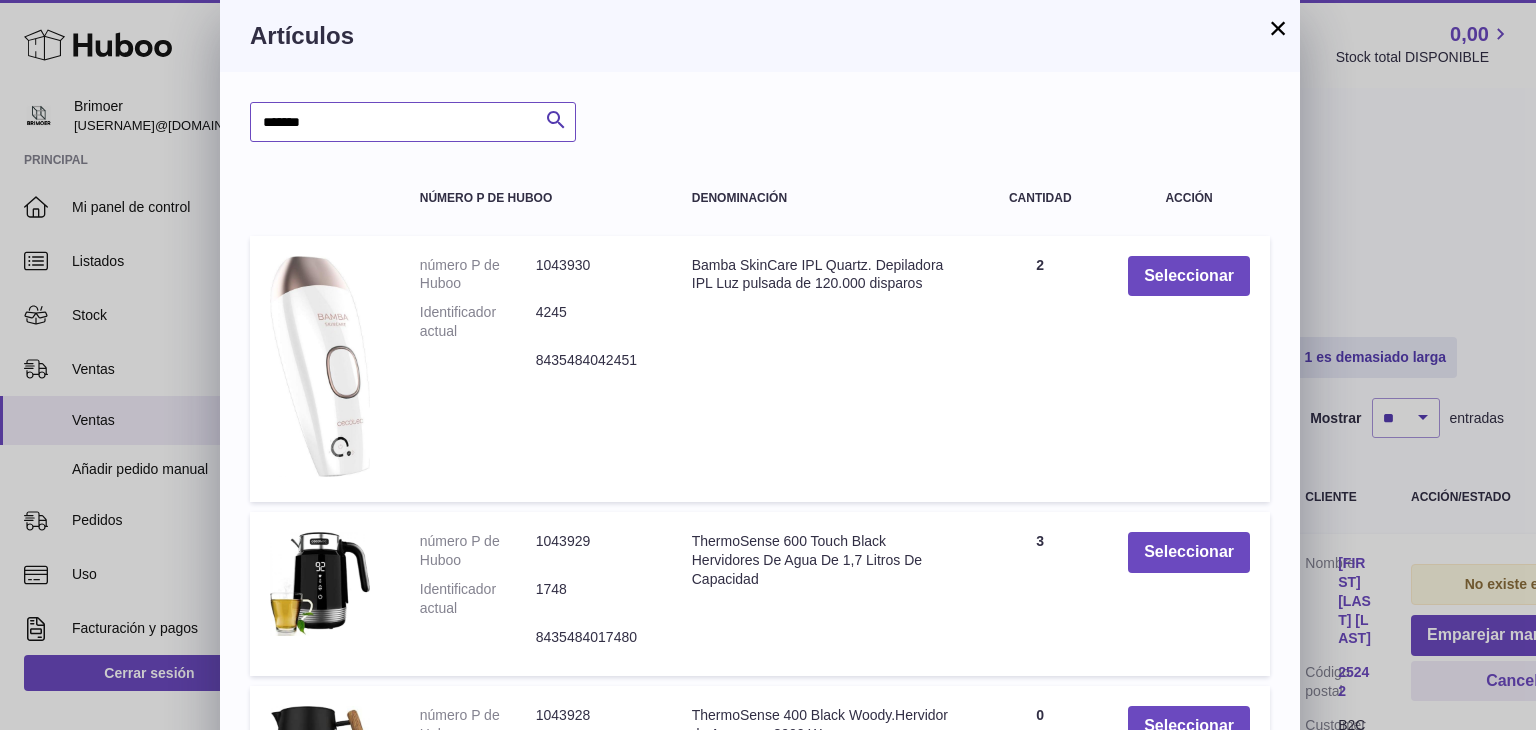 type on "*******" 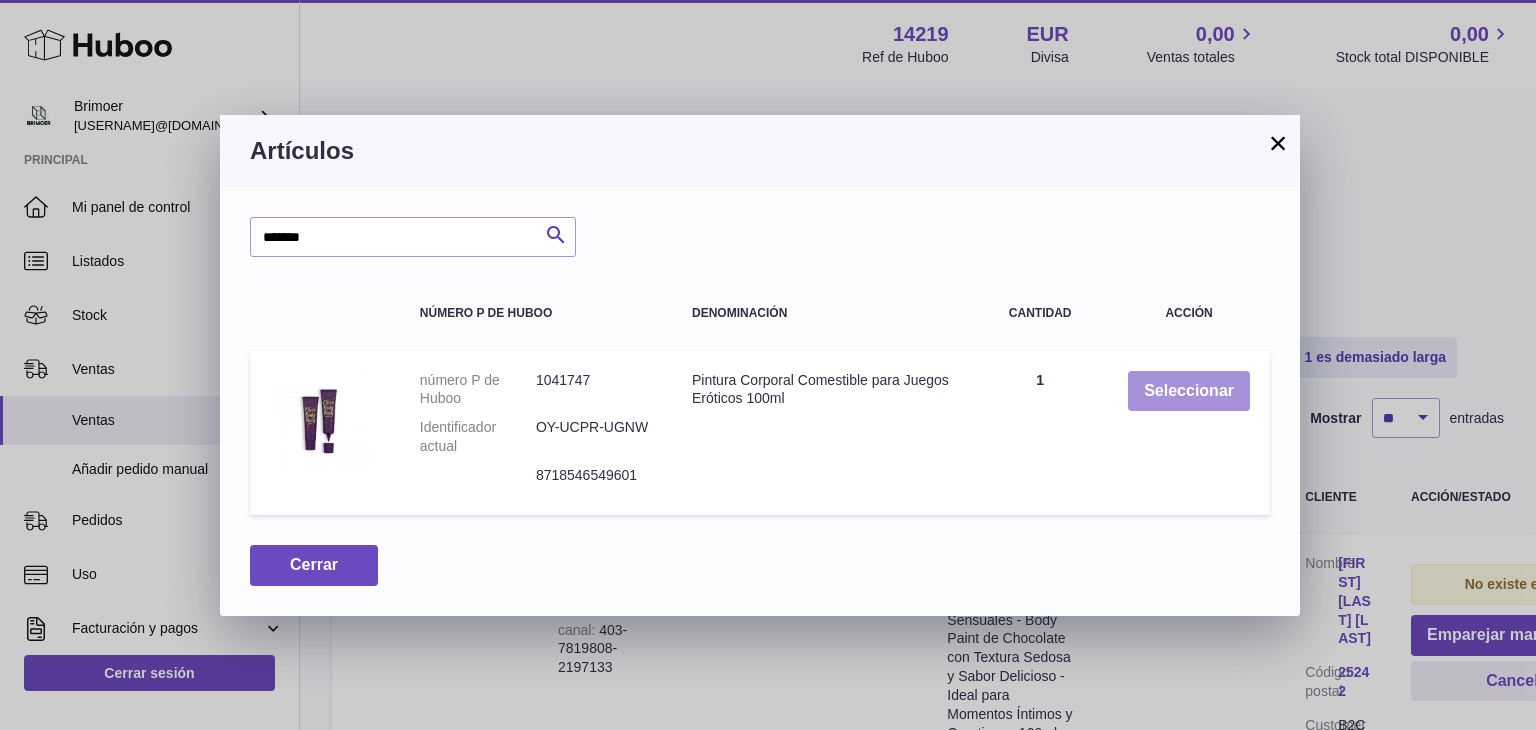 click on "Seleccionar" at bounding box center [1189, 391] 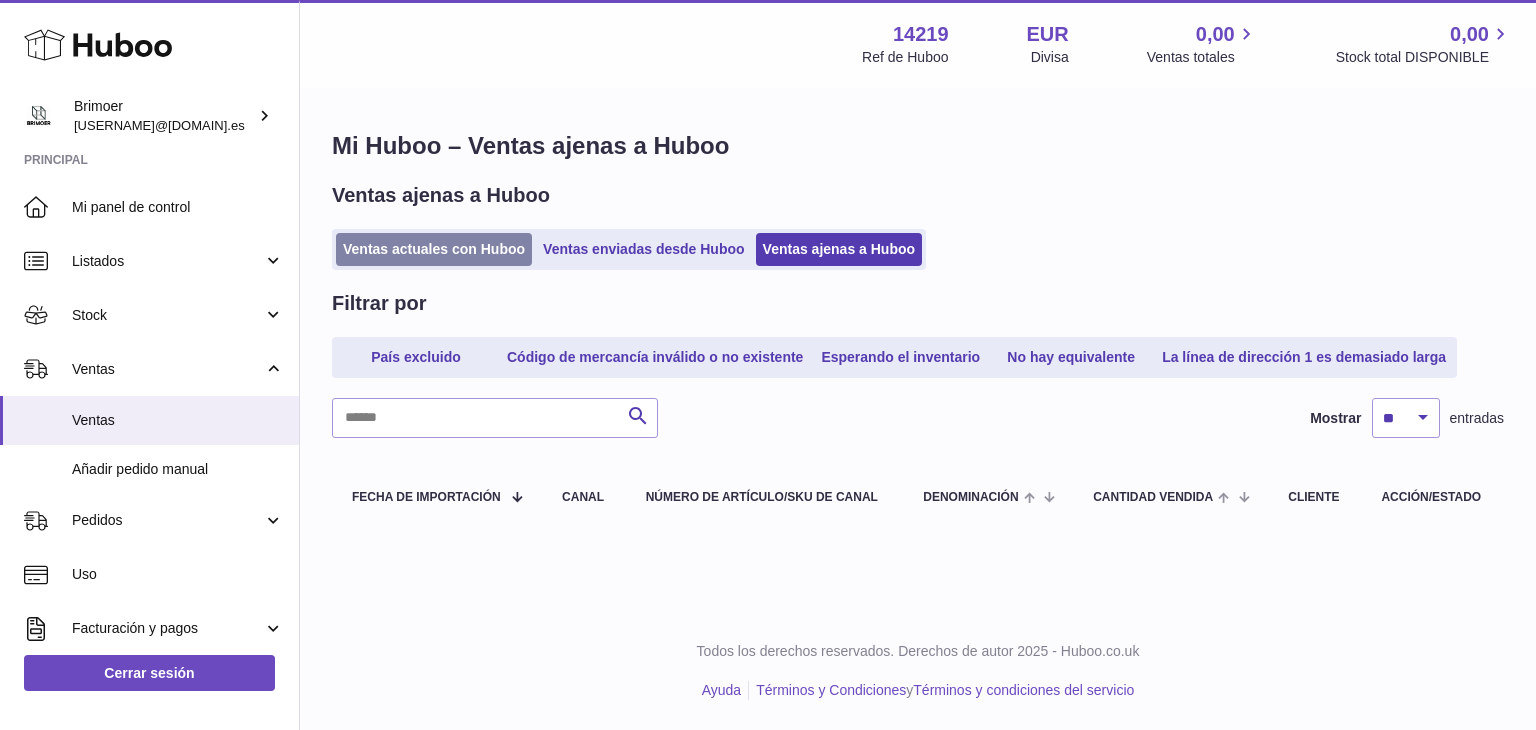 click on "Ventas actuales con Huboo" at bounding box center [434, 249] 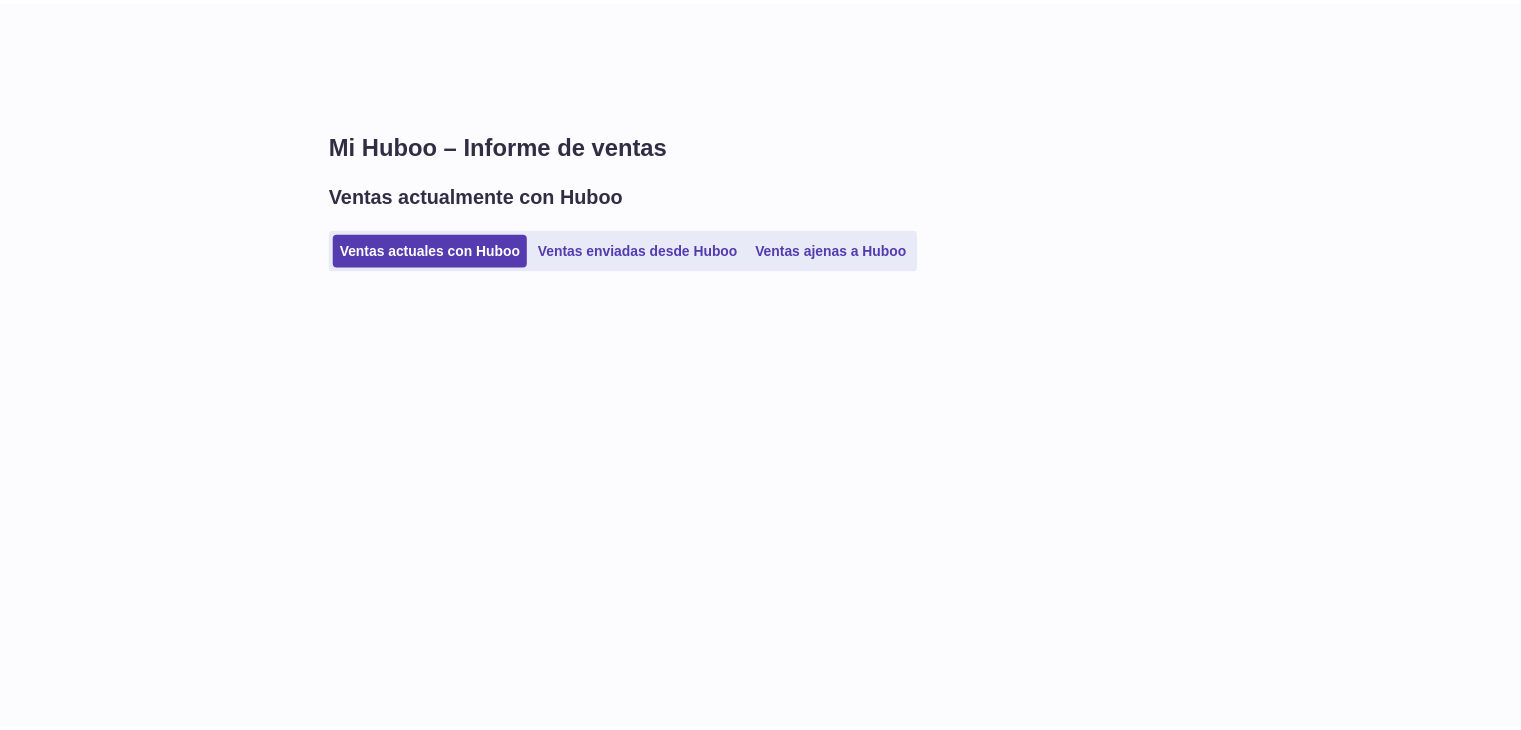 scroll, scrollTop: 0, scrollLeft: 0, axis: both 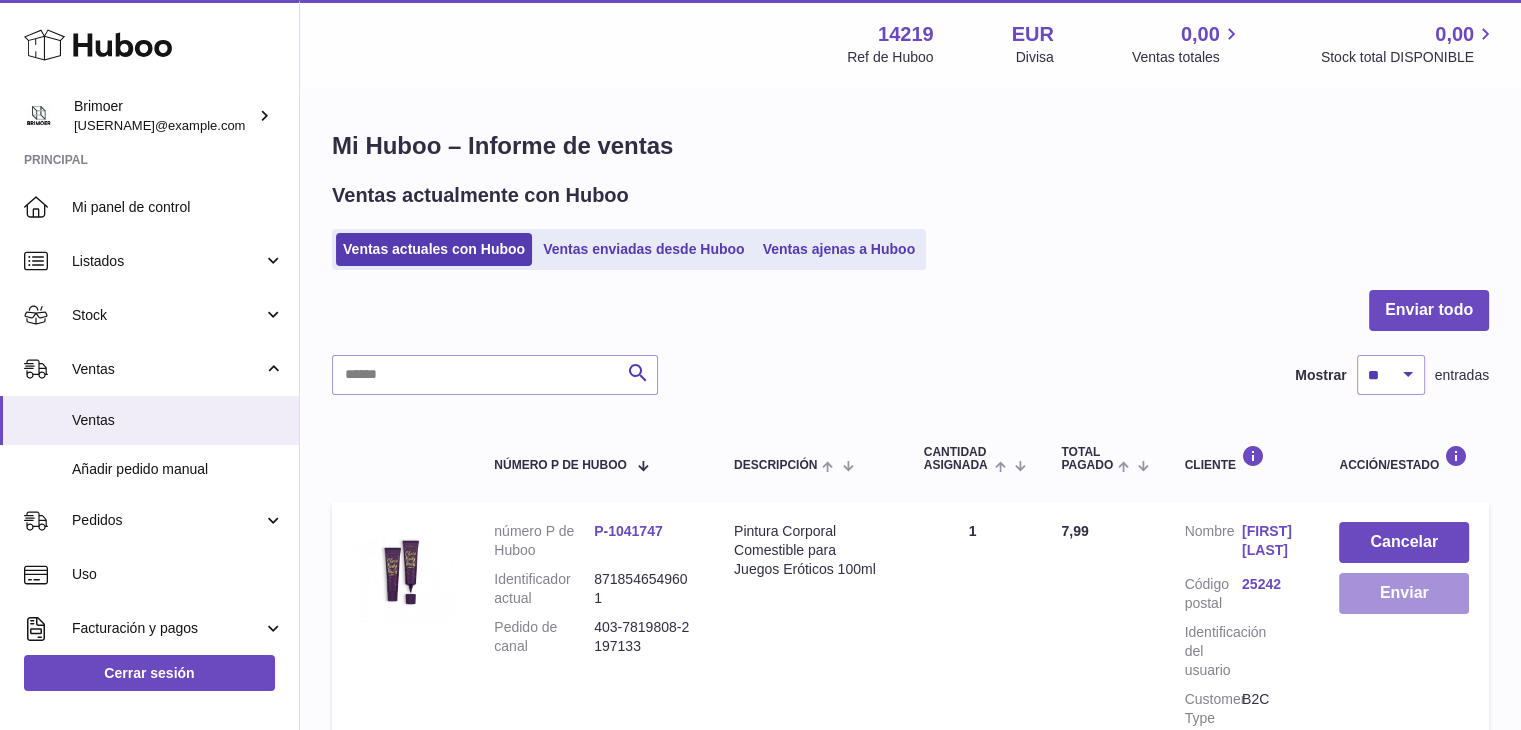 click on "Enviar" at bounding box center [1404, 593] 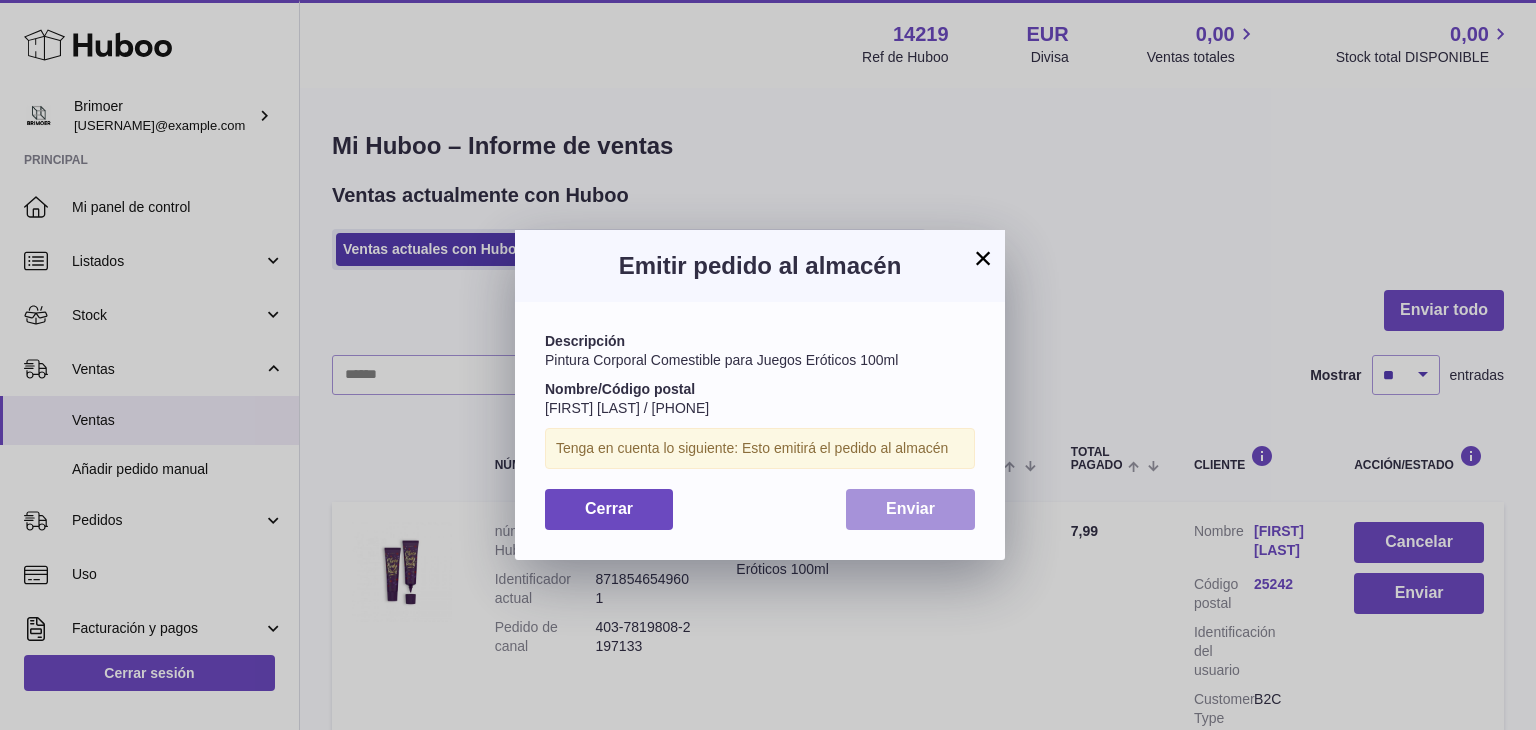 click on "Enviar" at bounding box center [910, 508] 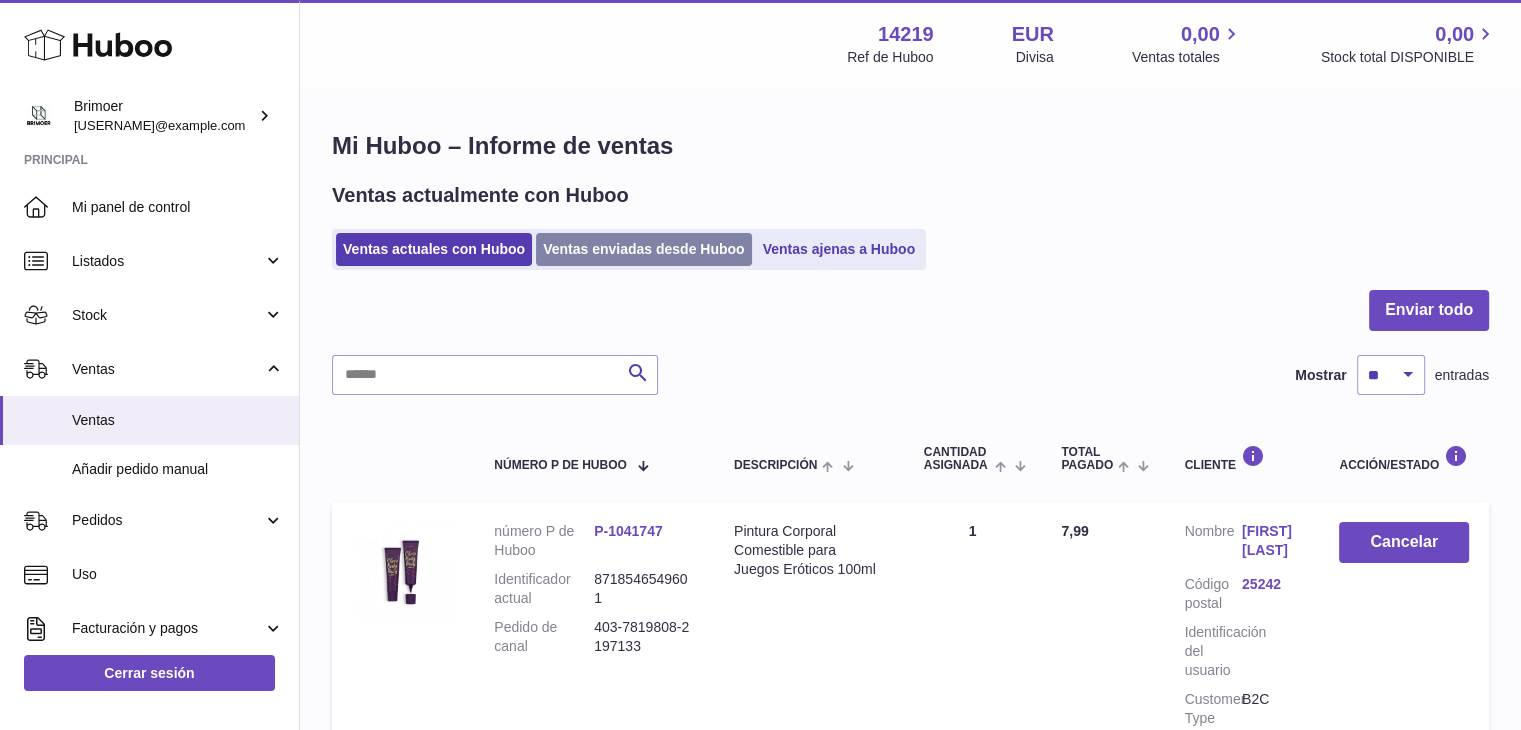 click on "Ventas enviadas desde Huboo" at bounding box center [644, 249] 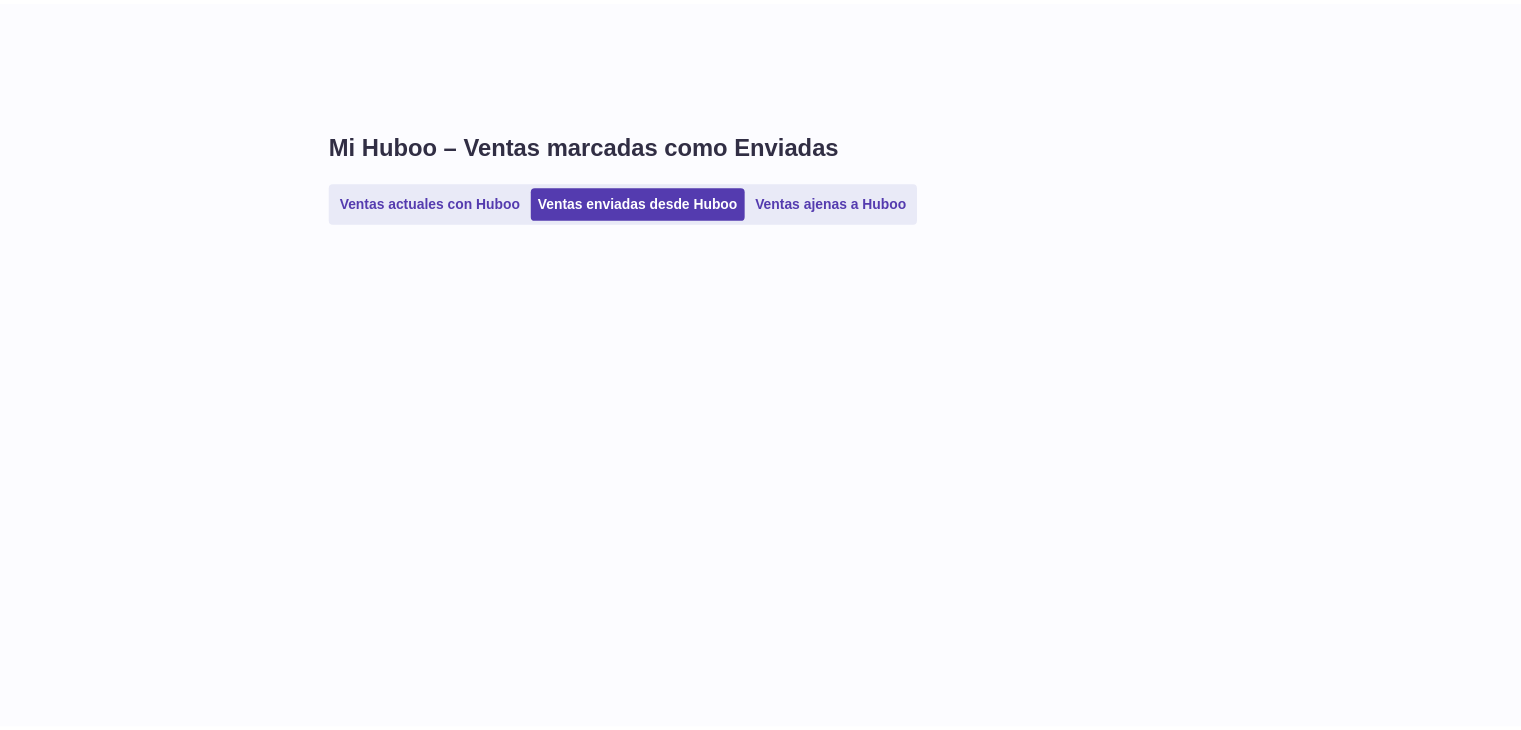 scroll, scrollTop: 0, scrollLeft: 0, axis: both 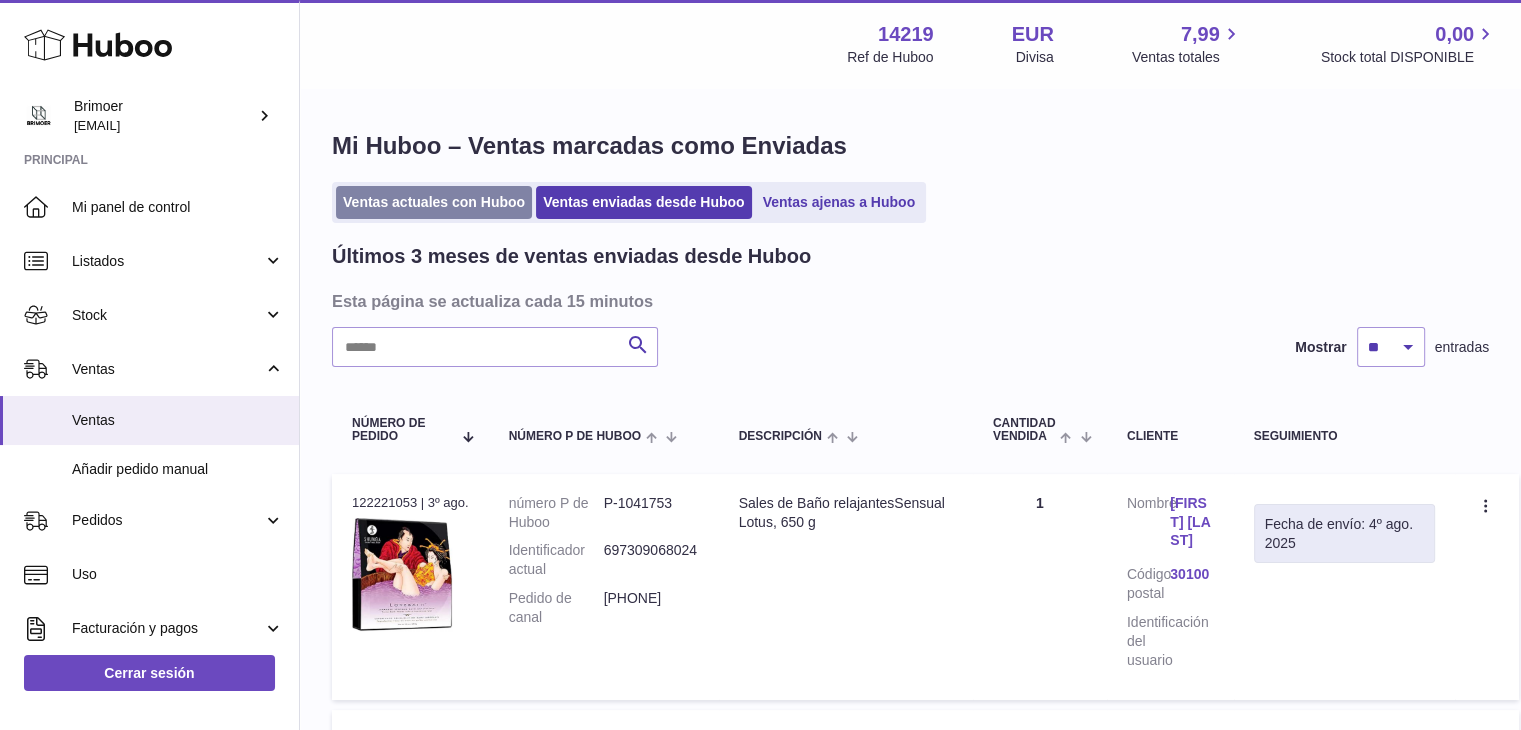 click on "Ventas actuales con Huboo" at bounding box center [434, 202] 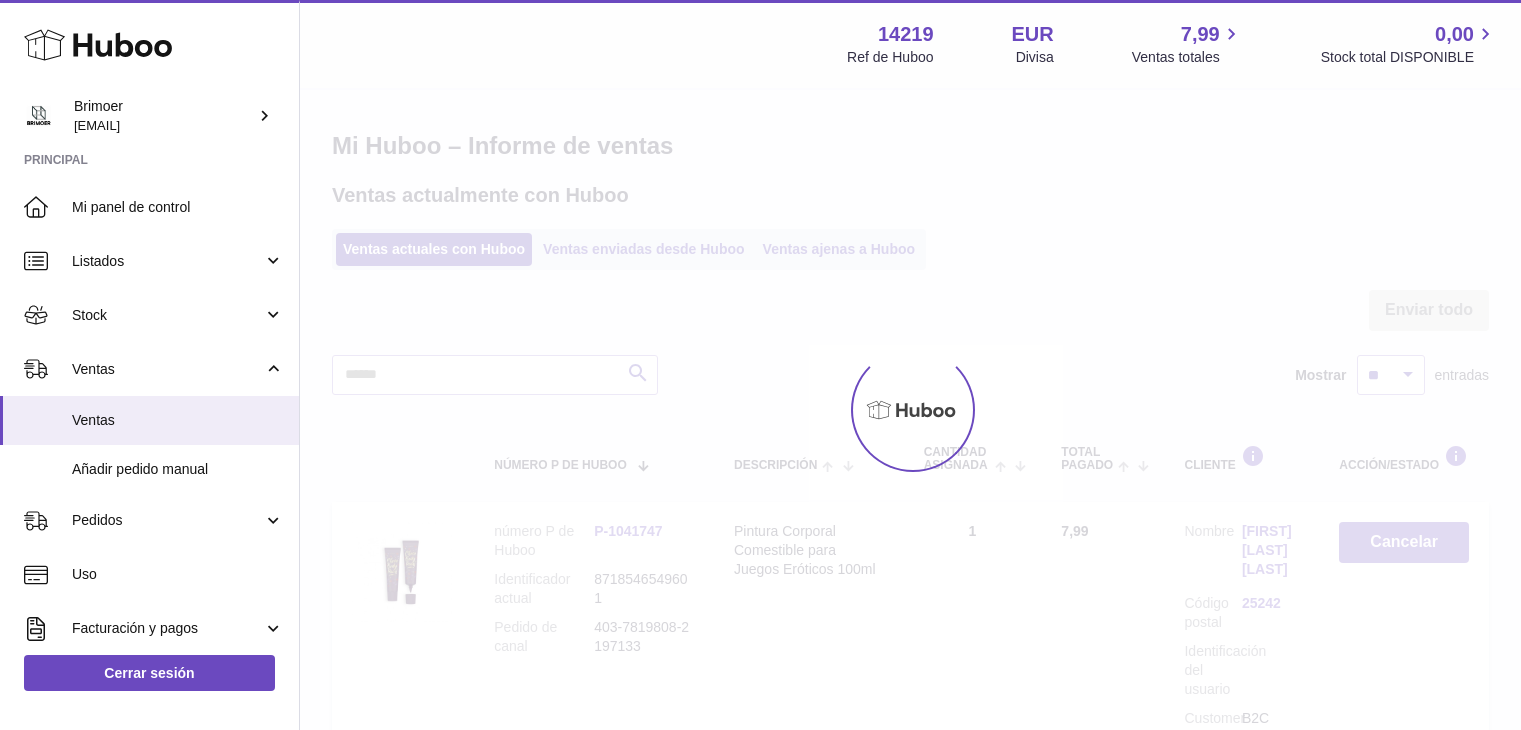 scroll, scrollTop: 0, scrollLeft: 0, axis: both 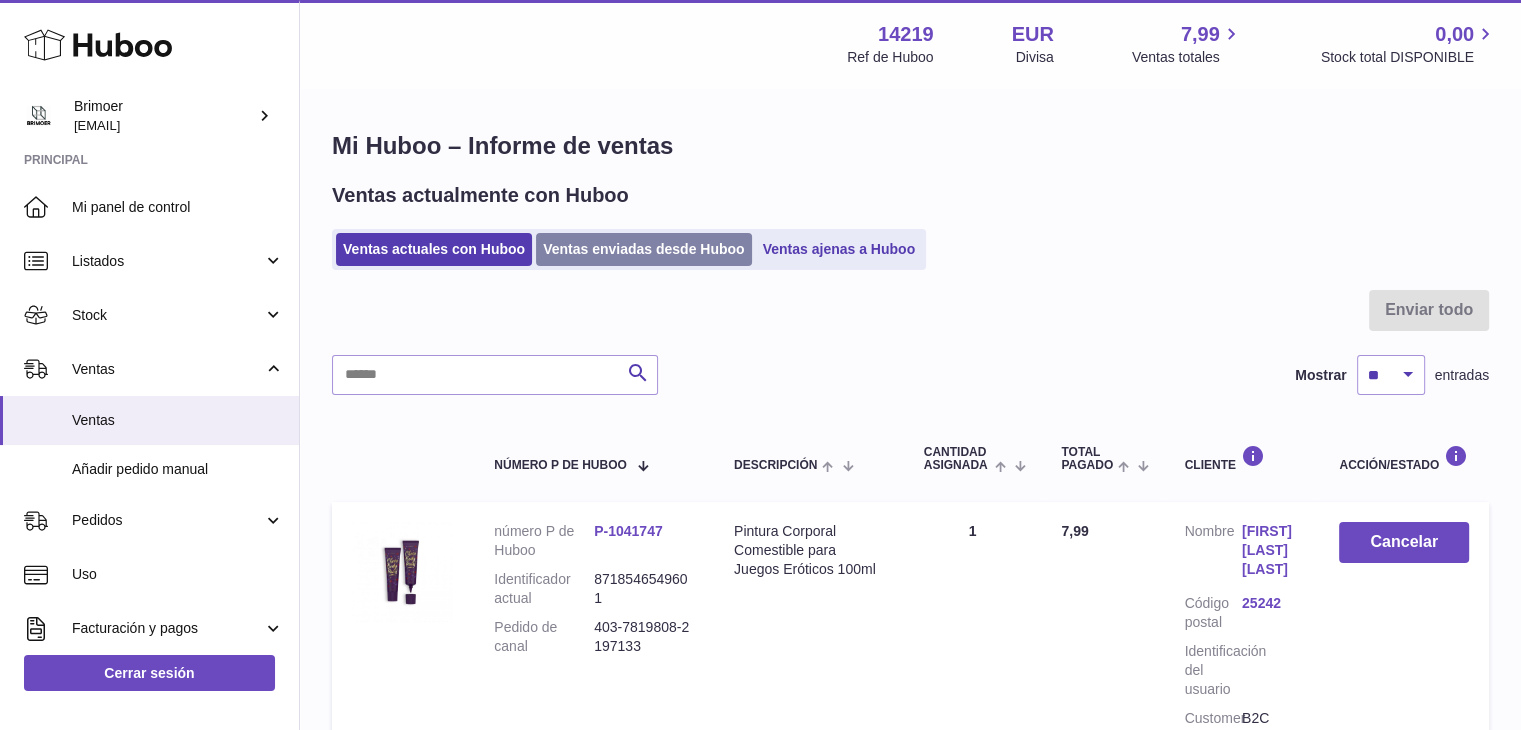 click on "Ventas enviadas desde Huboo" at bounding box center (644, 249) 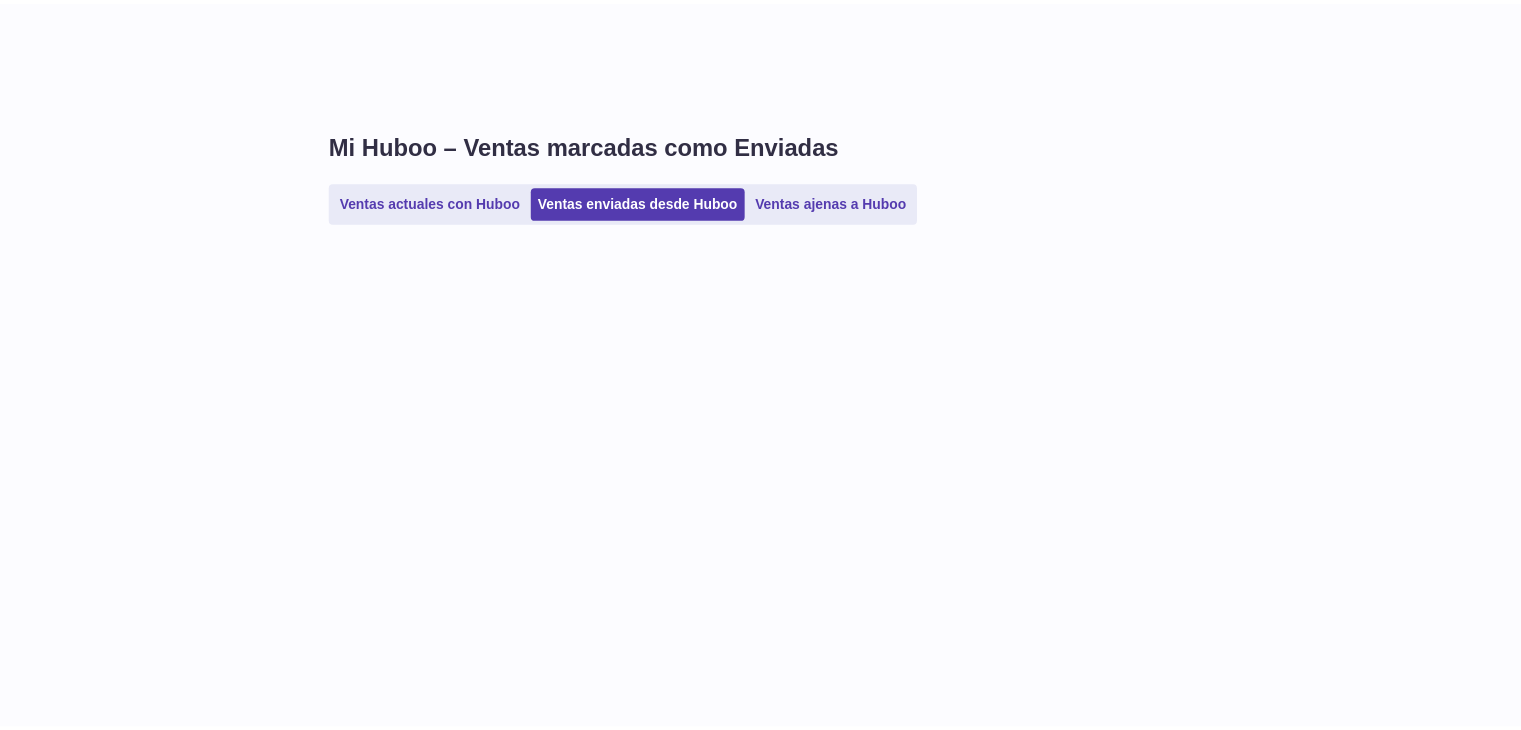 scroll, scrollTop: 0, scrollLeft: 0, axis: both 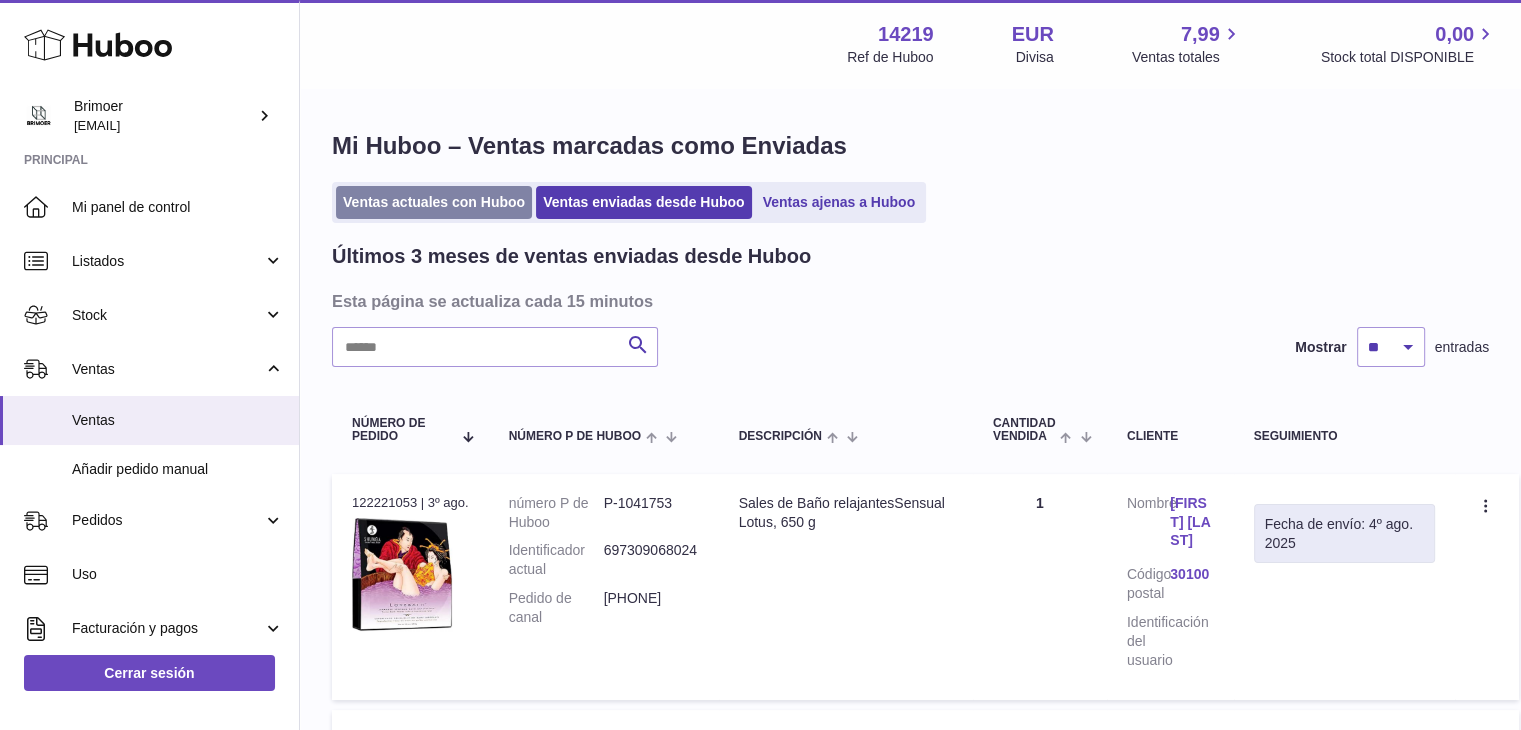 click on "Ventas actuales con Huboo" at bounding box center [434, 202] 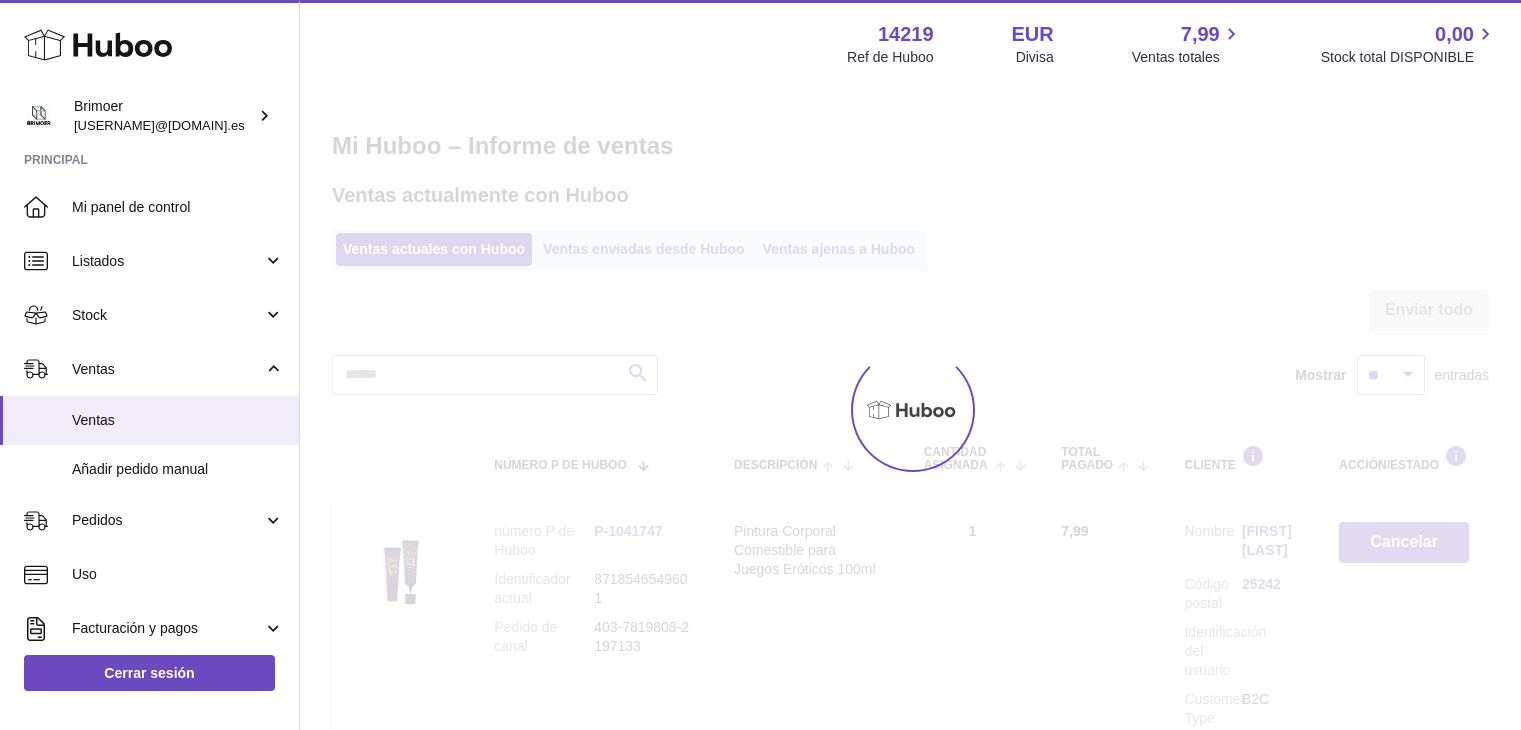 scroll, scrollTop: 0, scrollLeft: 0, axis: both 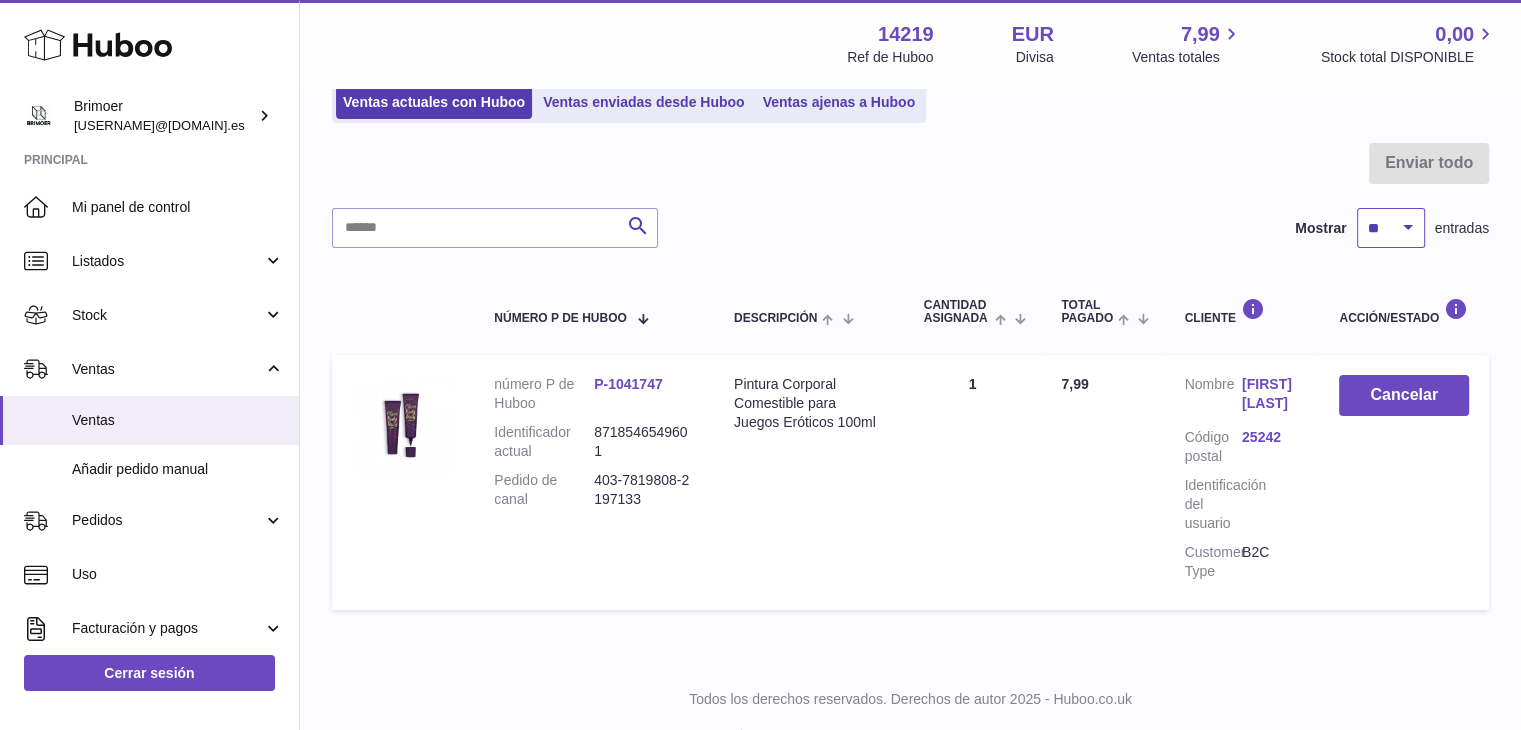 click on "** ** ** ***" at bounding box center (1391, 228) 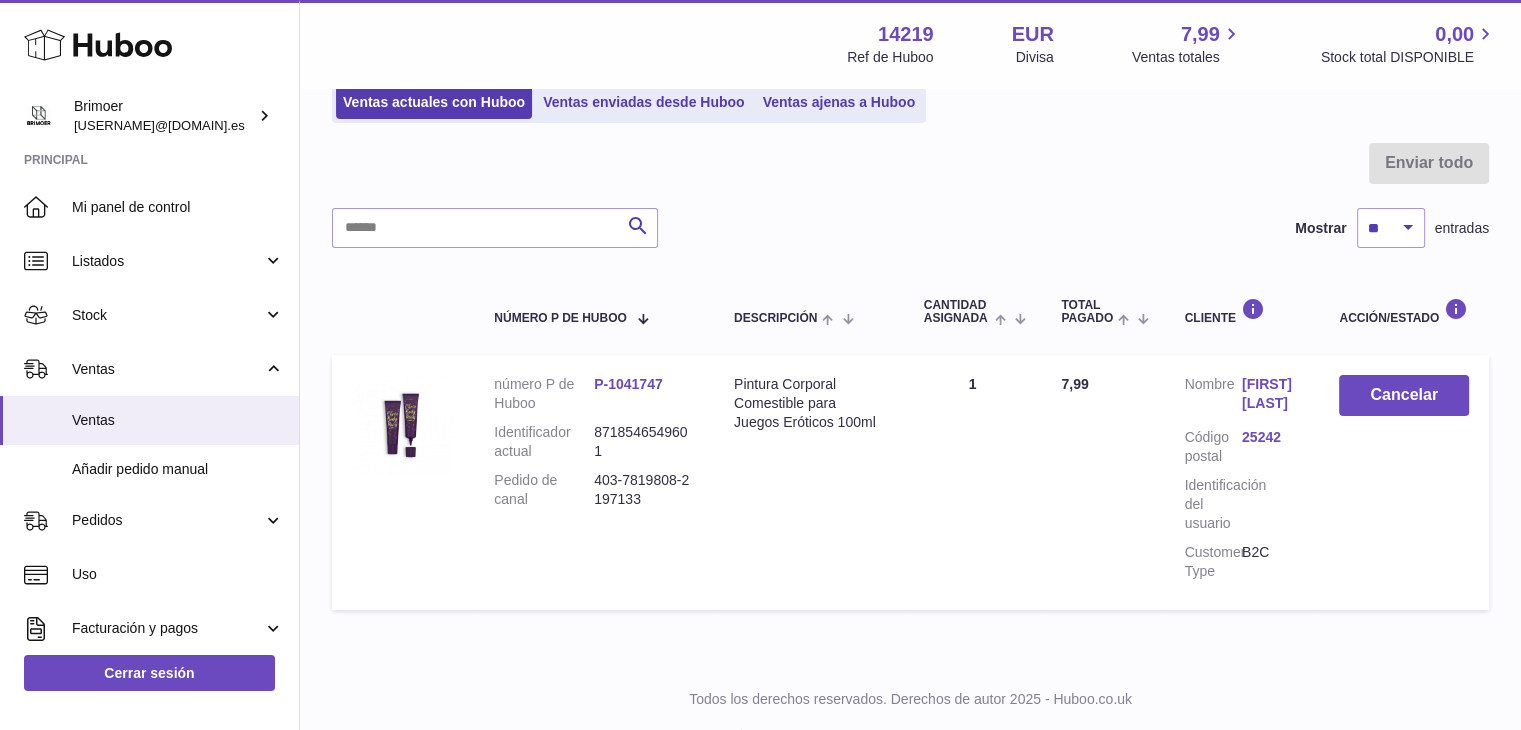 click on "oroses@[DOMAIN].es
Enviar todo
Buscar
Mostrar
** ** ** ***
entradas
número P de Huboo       Descripción       Cantidad ASIGNADA       Total pagado
Cliente
Acción/Estado
número P de Huboo
P-1041747
Identificador actual   8718546549601
Pedido de canal
403-7819808-2197133     Descripción   Pintura Corporal Comestible para Juegos Eróticos 100ml     Cantidad vendida
1
Total pagado   7,99   Cliente  Nombre   [FIRST] [LAST]   Código postal   [POSTAL_CODE]   Identificación del usuario     Customer Type   B2C
Cancelar" at bounding box center [910, 381] 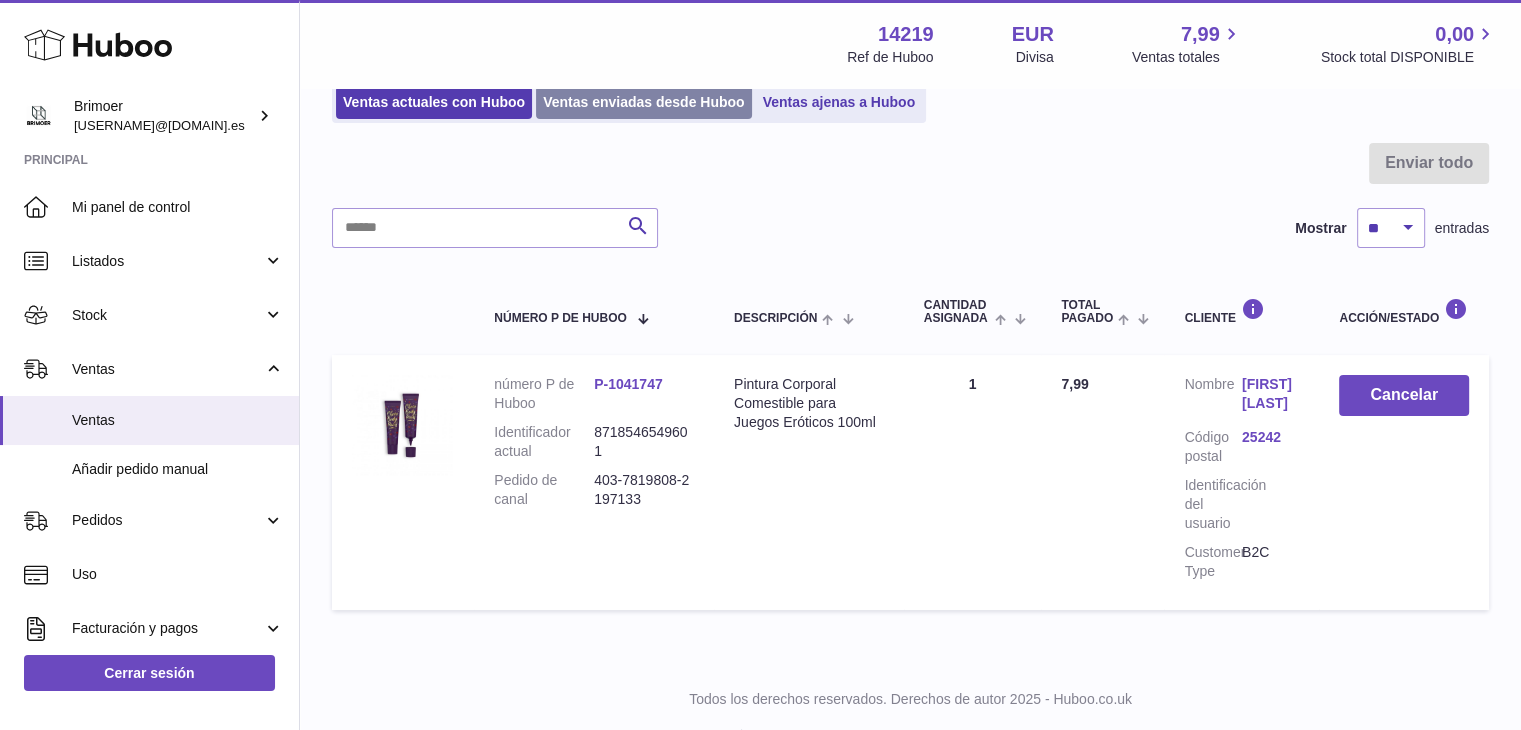 click on "Ventas enviadas desde Huboo" at bounding box center (644, 102) 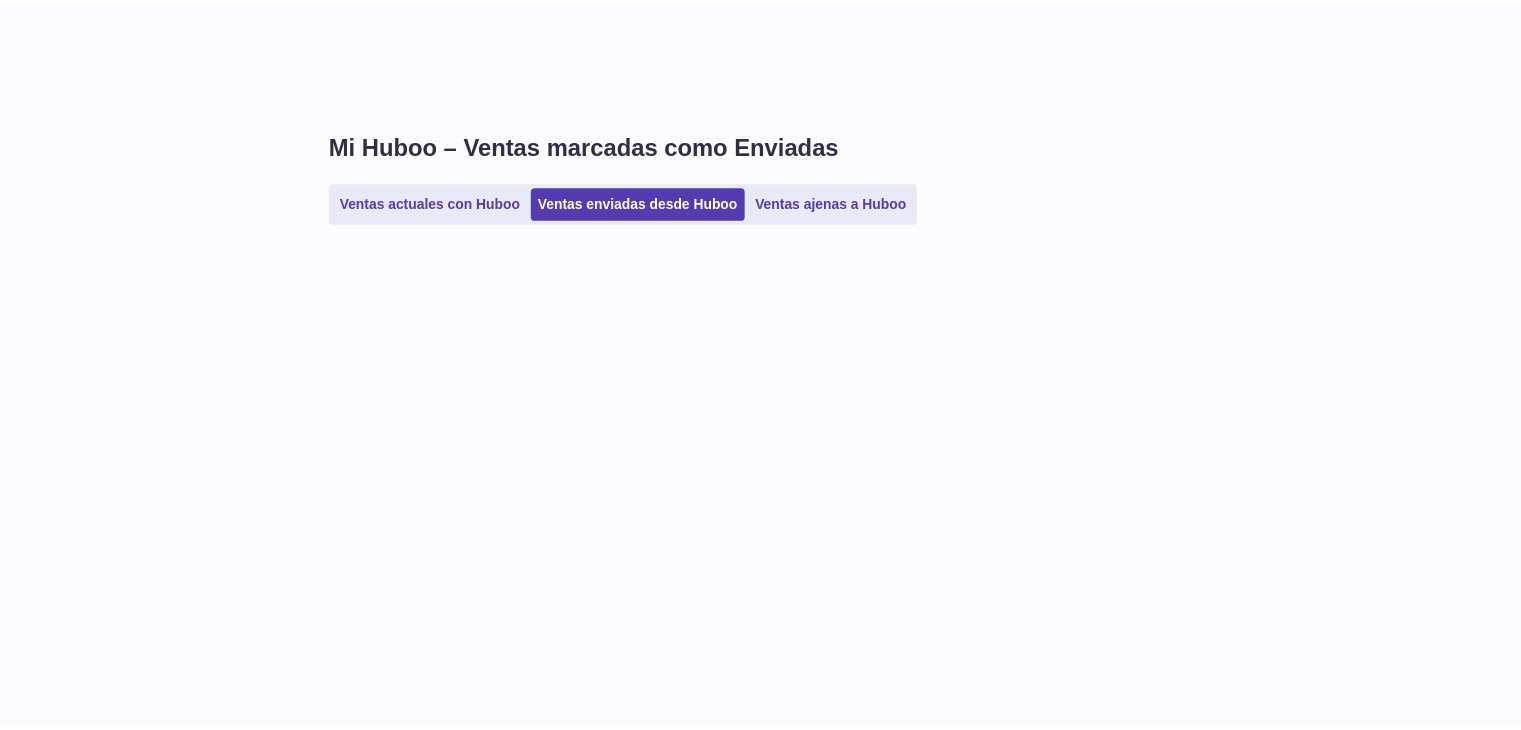 scroll, scrollTop: 0, scrollLeft: 0, axis: both 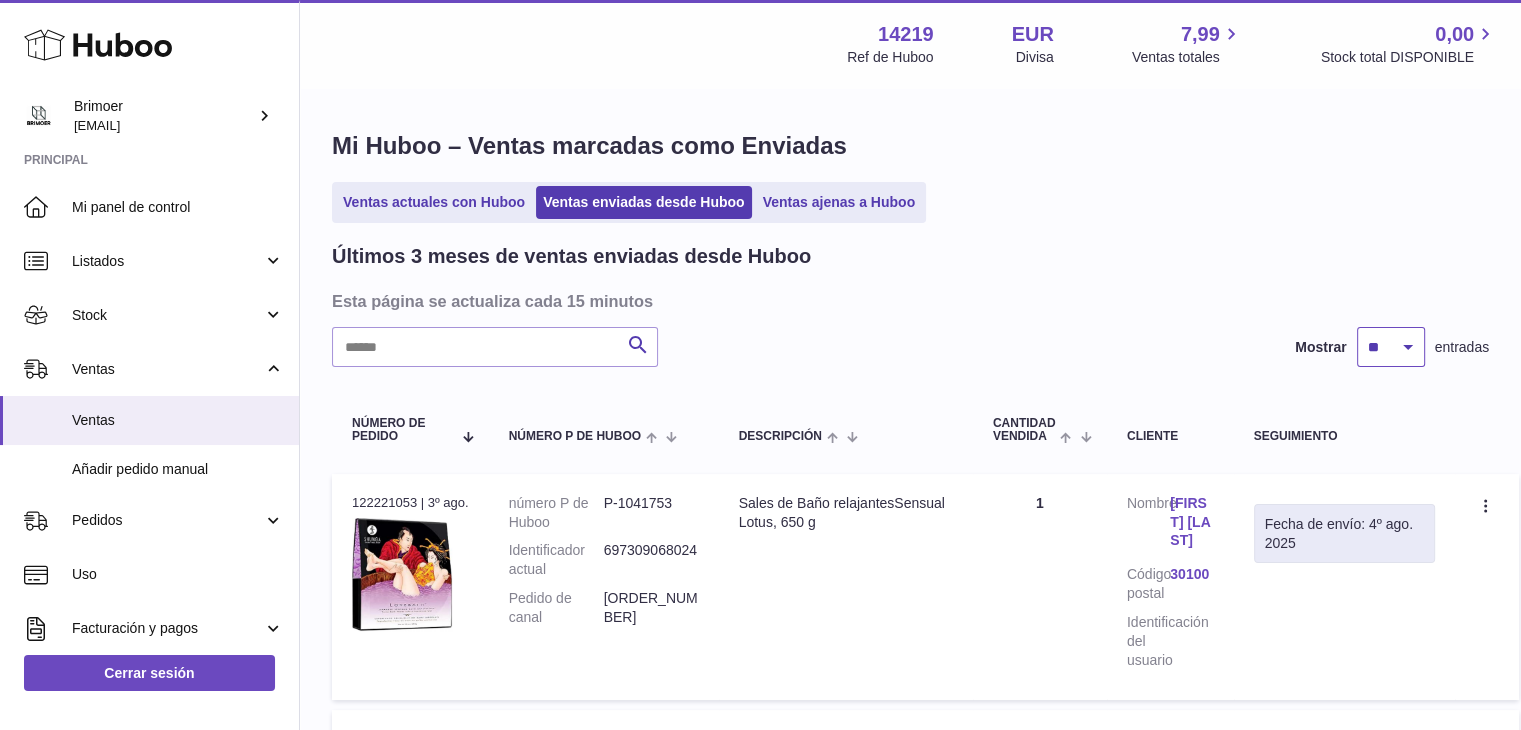 click on "** ** **" at bounding box center [1391, 347] 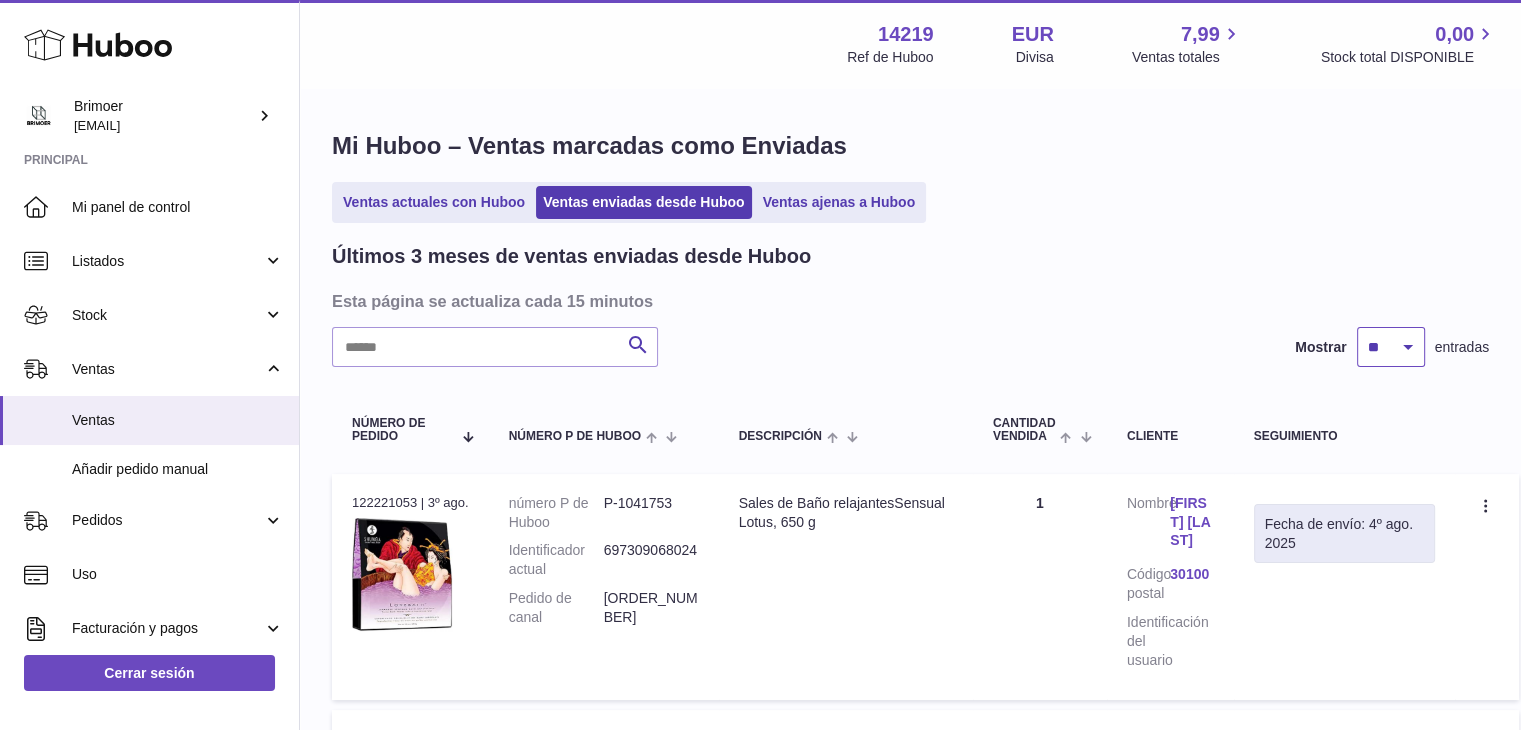 select on "**" 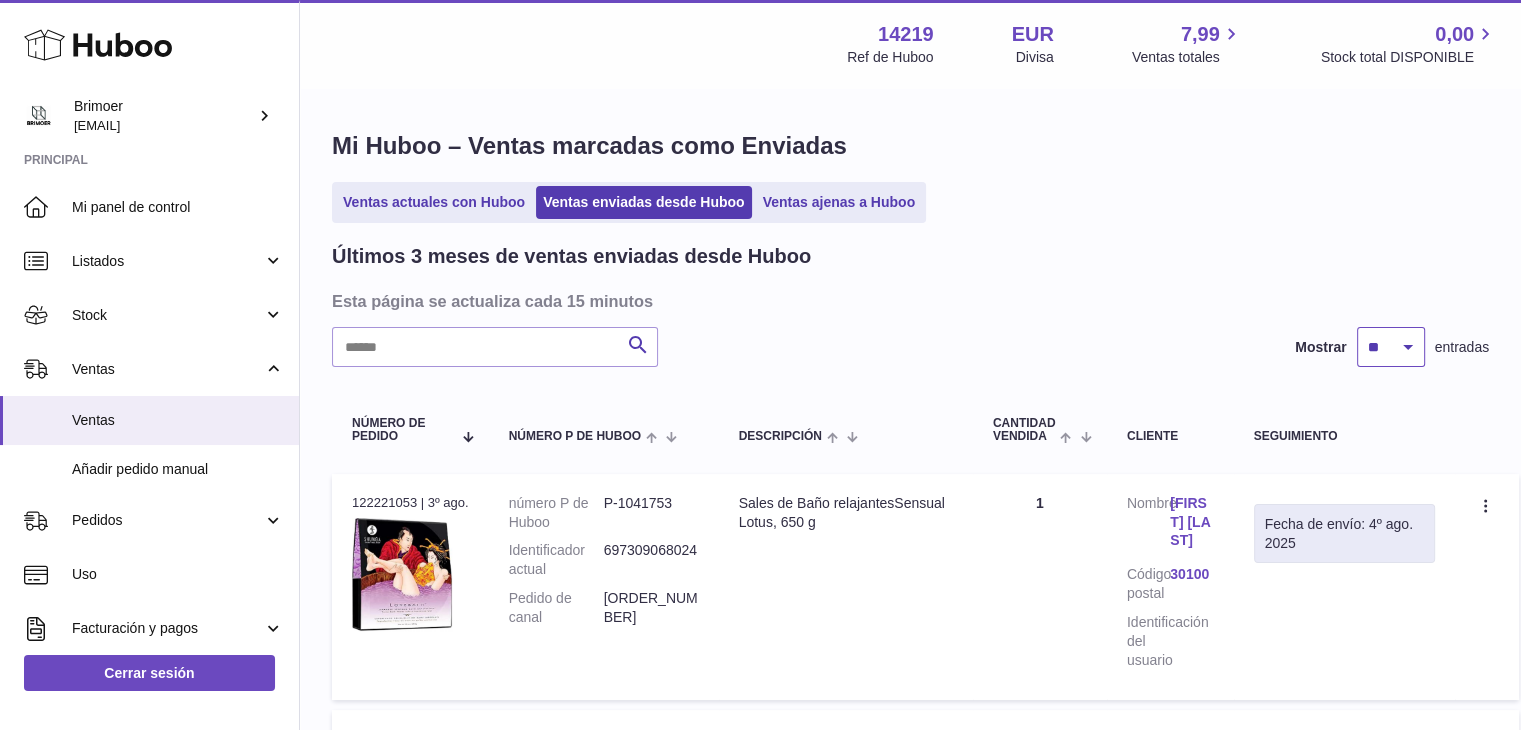 click on "** ** **" at bounding box center [1391, 347] 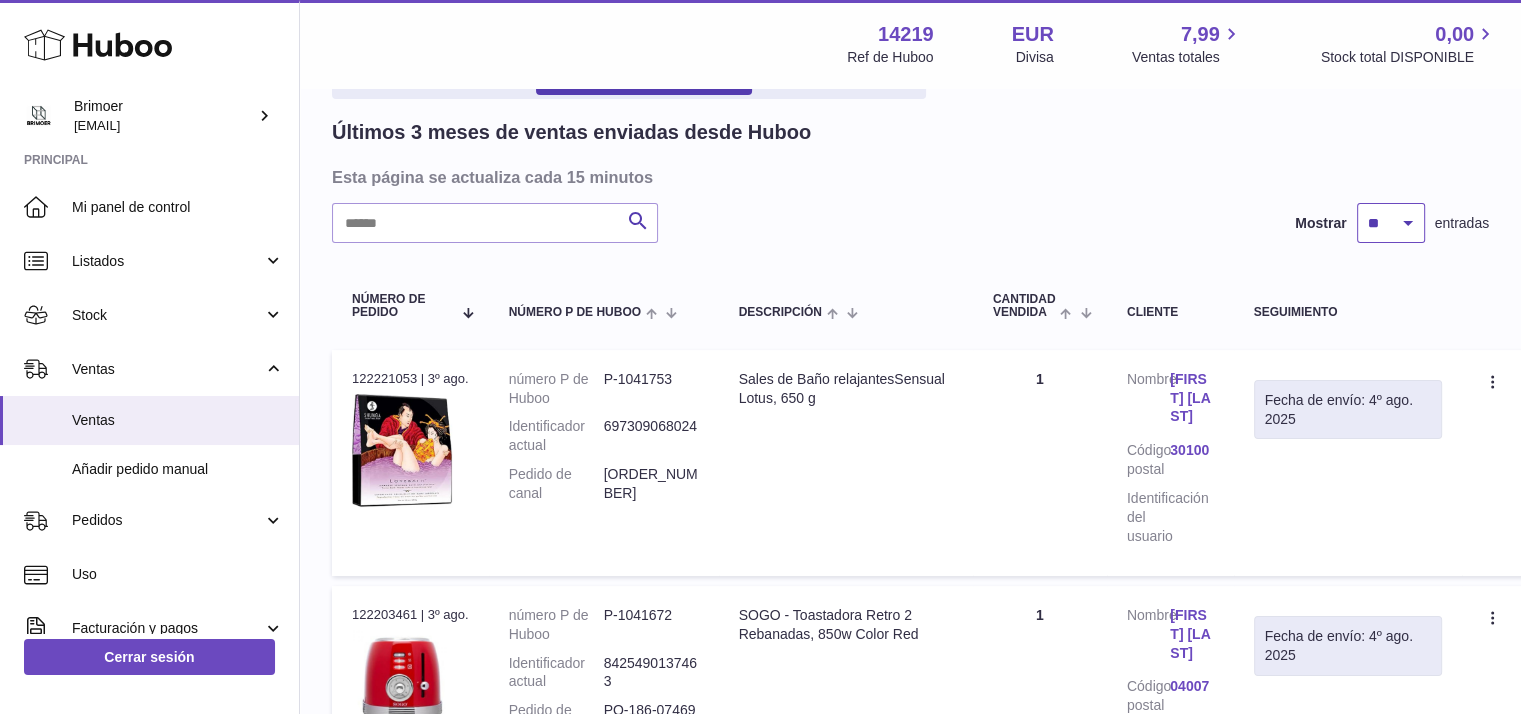 scroll, scrollTop: 0, scrollLeft: 0, axis: both 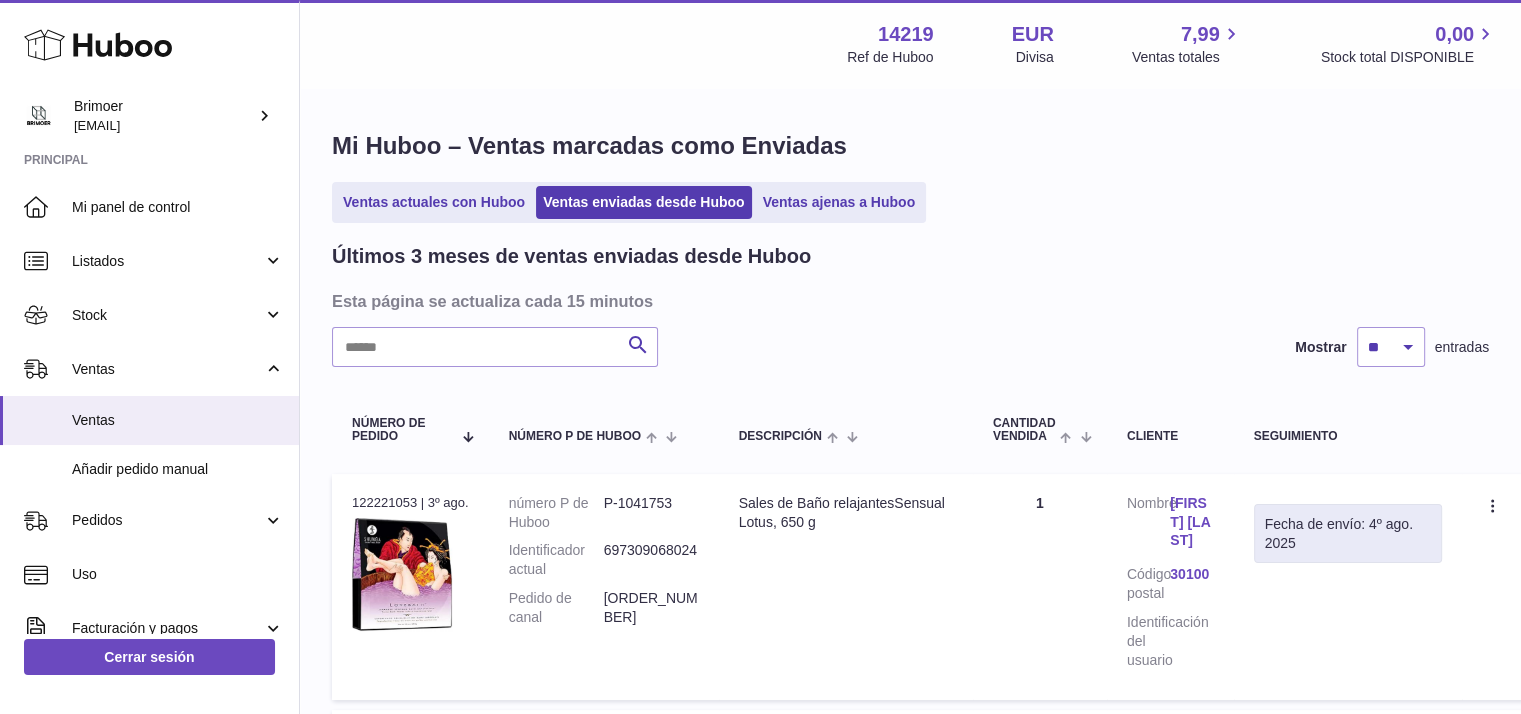 click on "Últimos 3 meses de ventas enviadas desde Huboo     Esta página se actualiza cada 15 minutos       Buscar
Mostrar
** ** **
entradas
Número de pedido       número P de Huboo       Descripción       Cantidad vendida
Cliente
Seguimiento
N° de pedido
122221053 | 3º ago.
número P de Huboo   P-1041753   Identificador actual   697309068024
Pedido de canal
402-7583130-2365940     Descripción
Sales de Baño relajantesSensual Lotus, 650 g
Cantidad
1
Cliente  Nombre   lourdin nicolas   Código postal   30100   Identificación del usuario
Fecha de envío: 4º ago. 2025
Crear una incidencia
Duplicar la orden
N° de pedido
122203461 | 3º ago." at bounding box center [910, 3476] 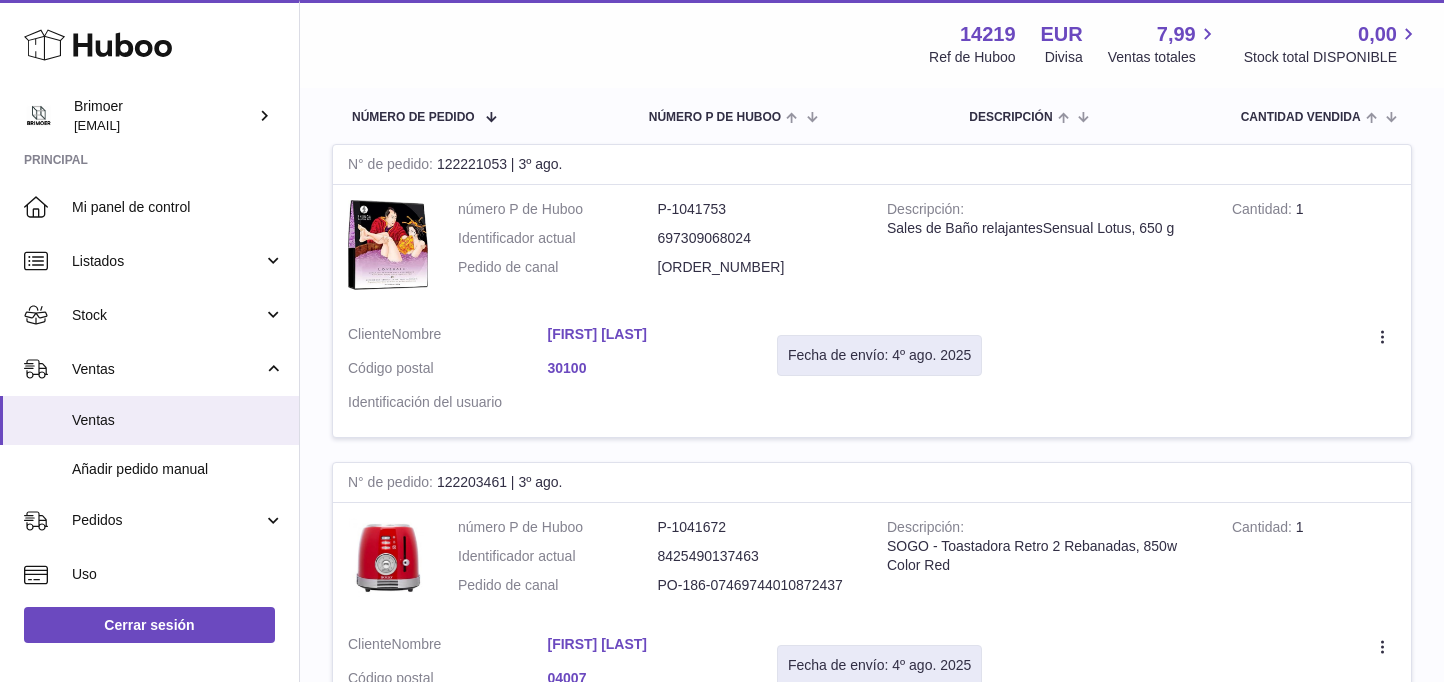 scroll, scrollTop: 0, scrollLeft: 0, axis: both 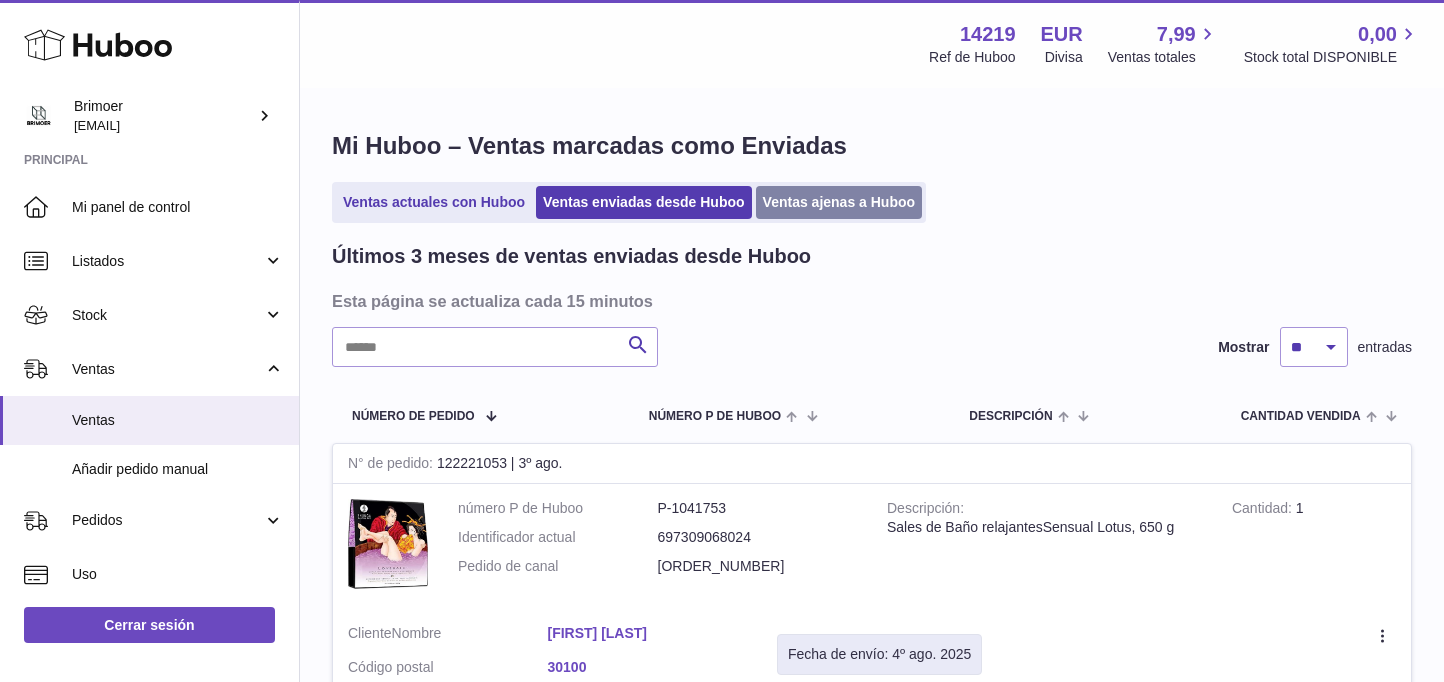 click on "Ventas ajenas a Huboo" at bounding box center (839, 202) 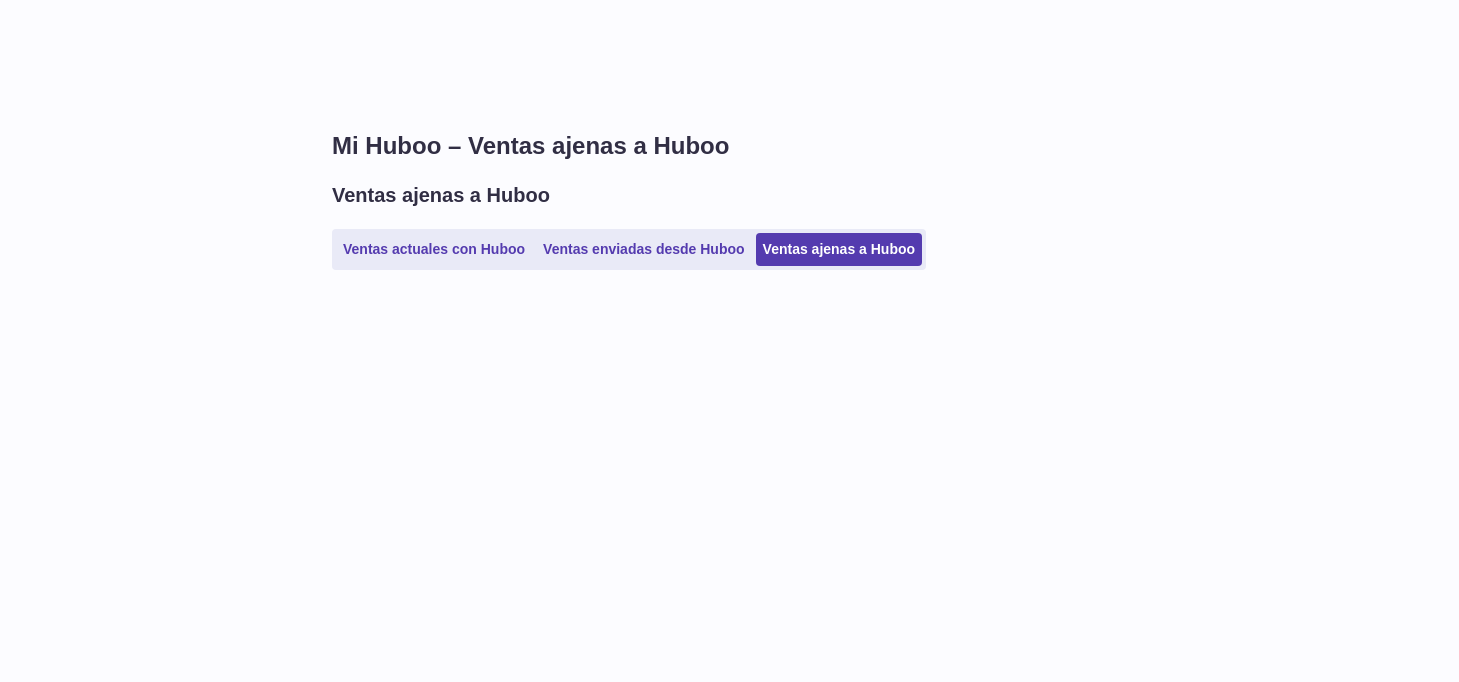 scroll, scrollTop: 0, scrollLeft: 0, axis: both 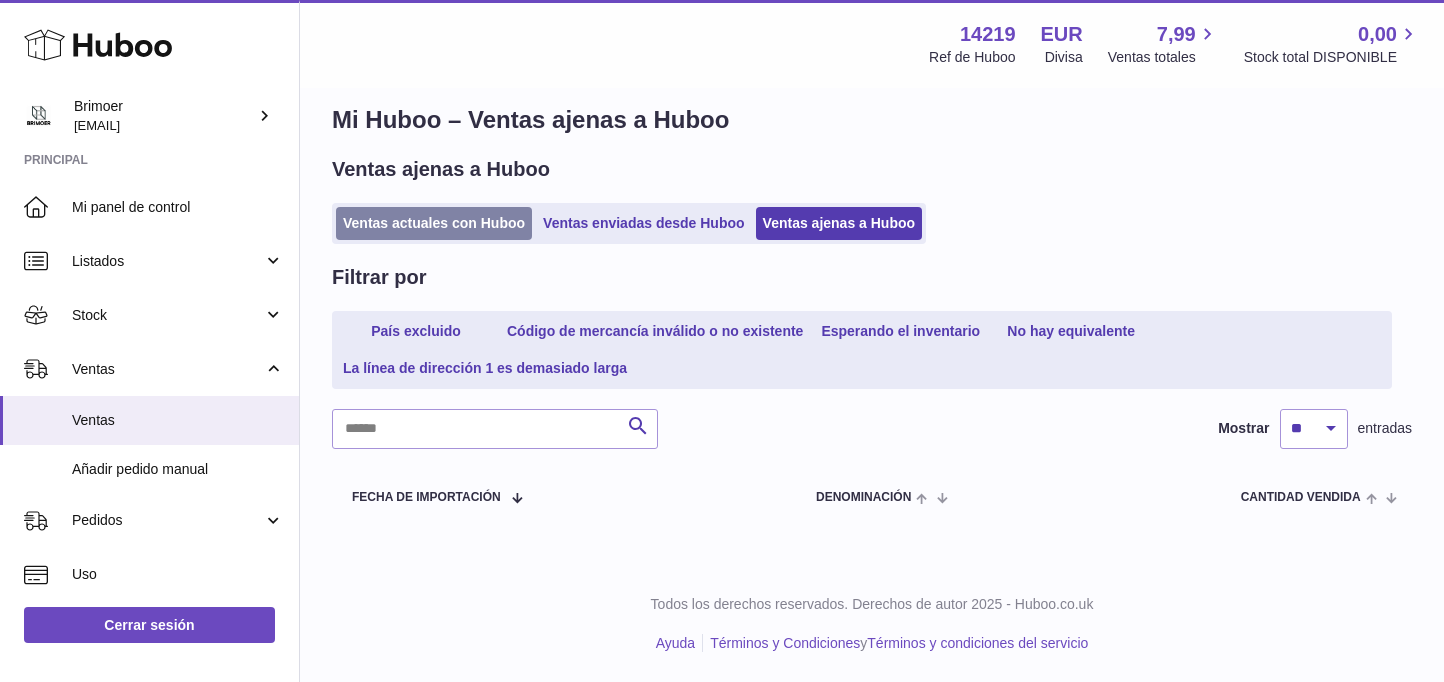 click on "Ventas actuales con Huboo" at bounding box center (434, 223) 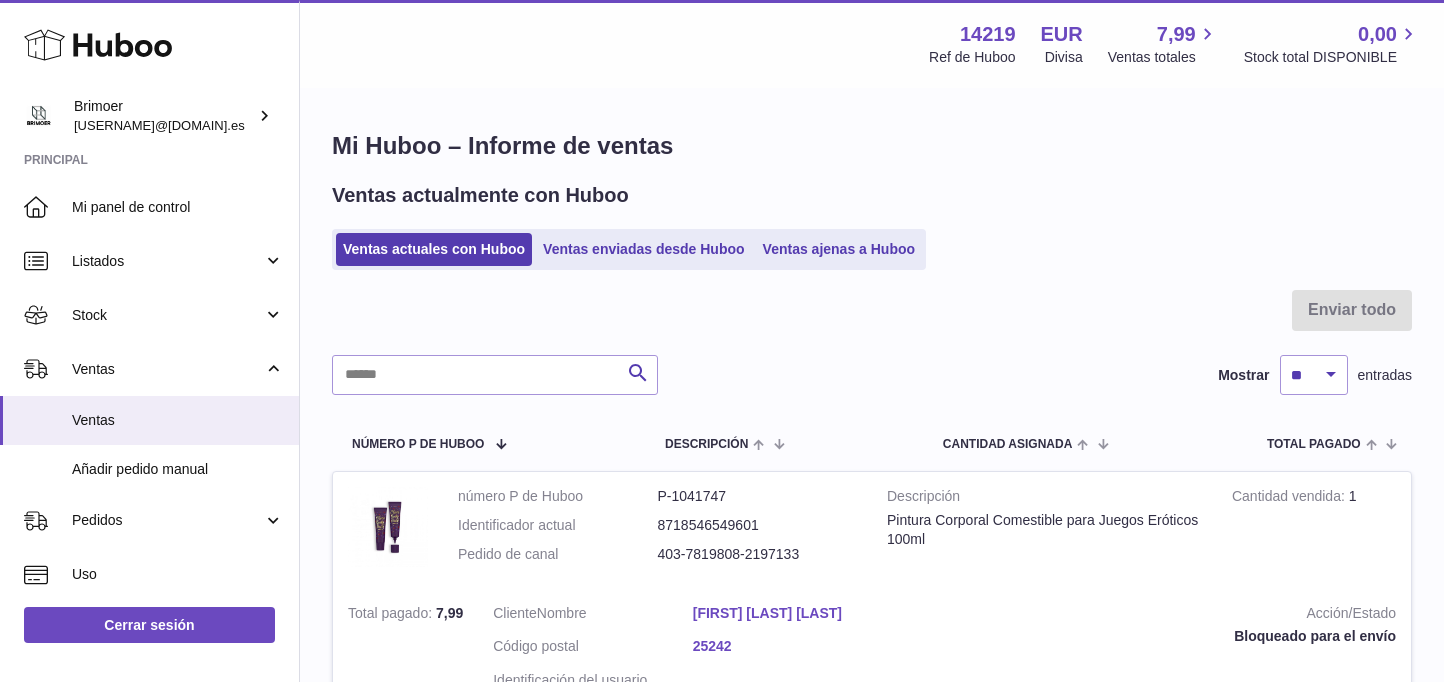 scroll, scrollTop: 0, scrollLeft: 0, axis: both 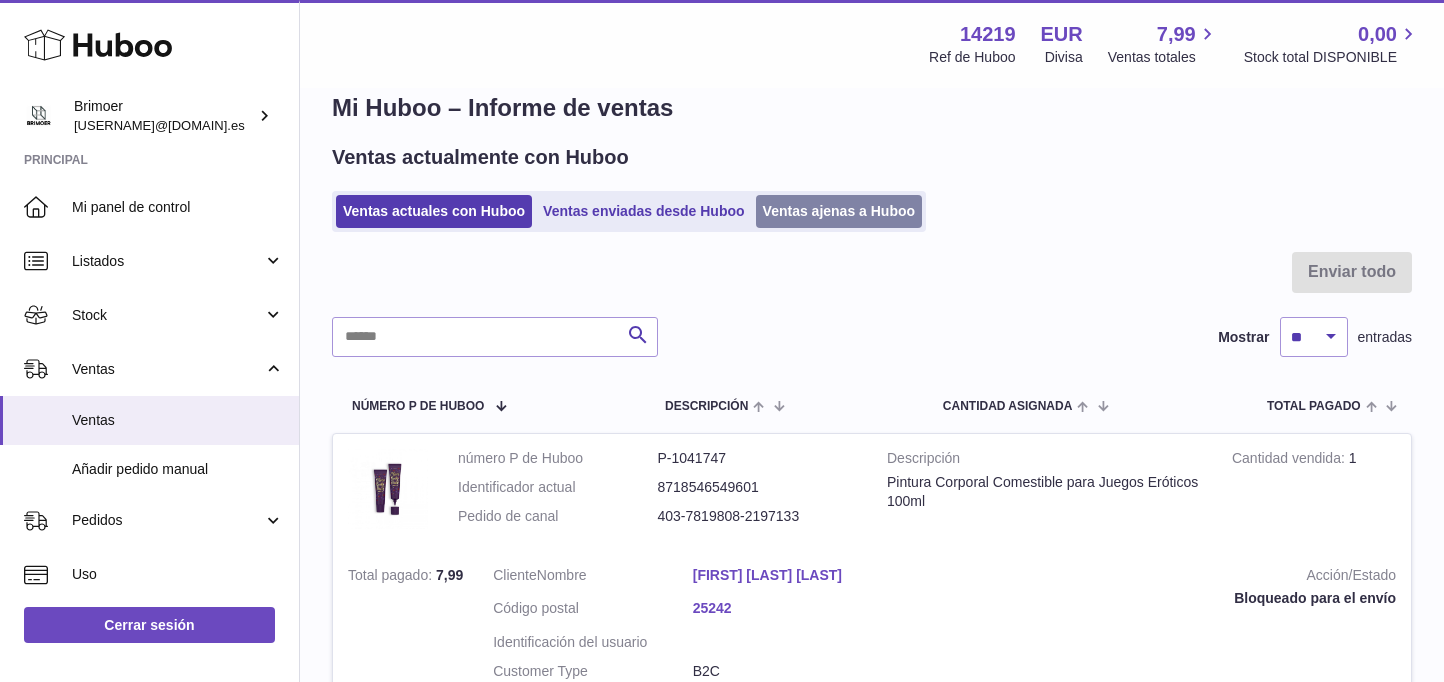 click on "Ventas ajenas a Huboo" at bounding box center [839, 211] 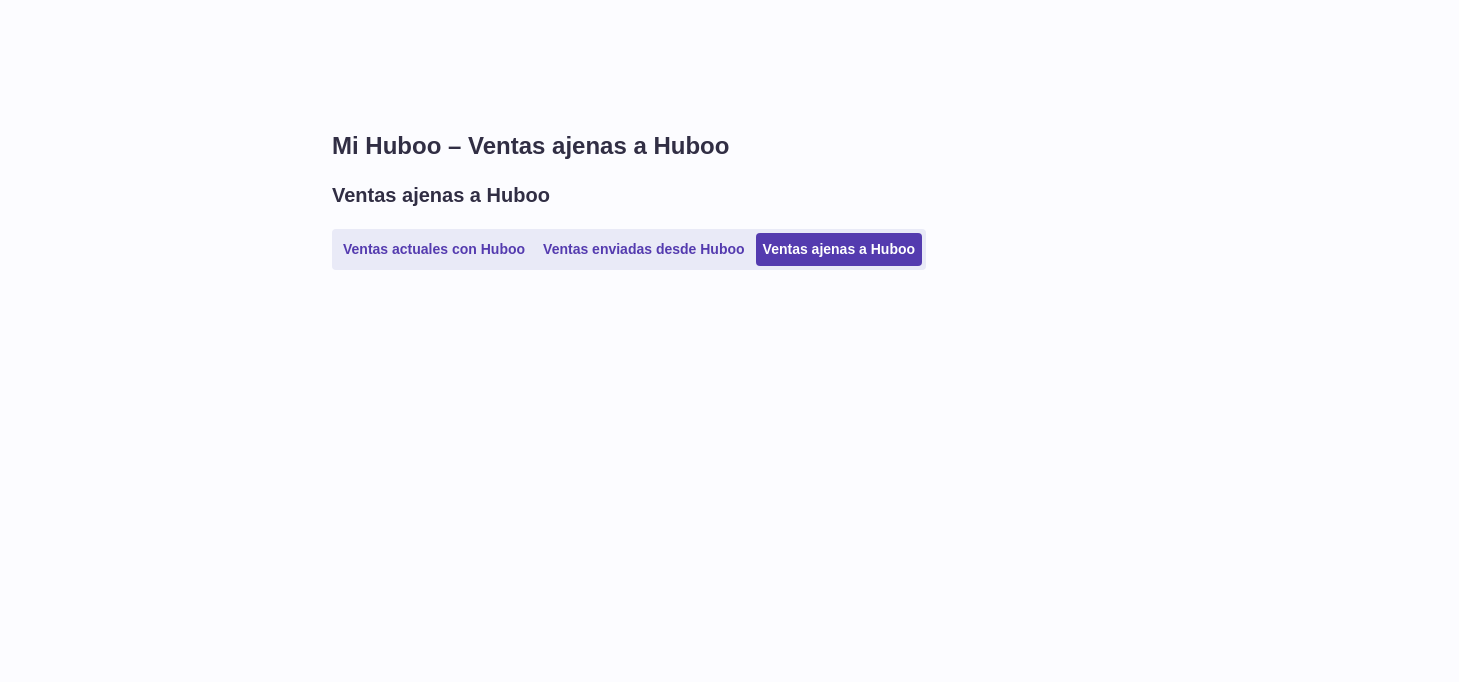 scroll, scrollTop: 0, scrollLeft: 0, axis: both 